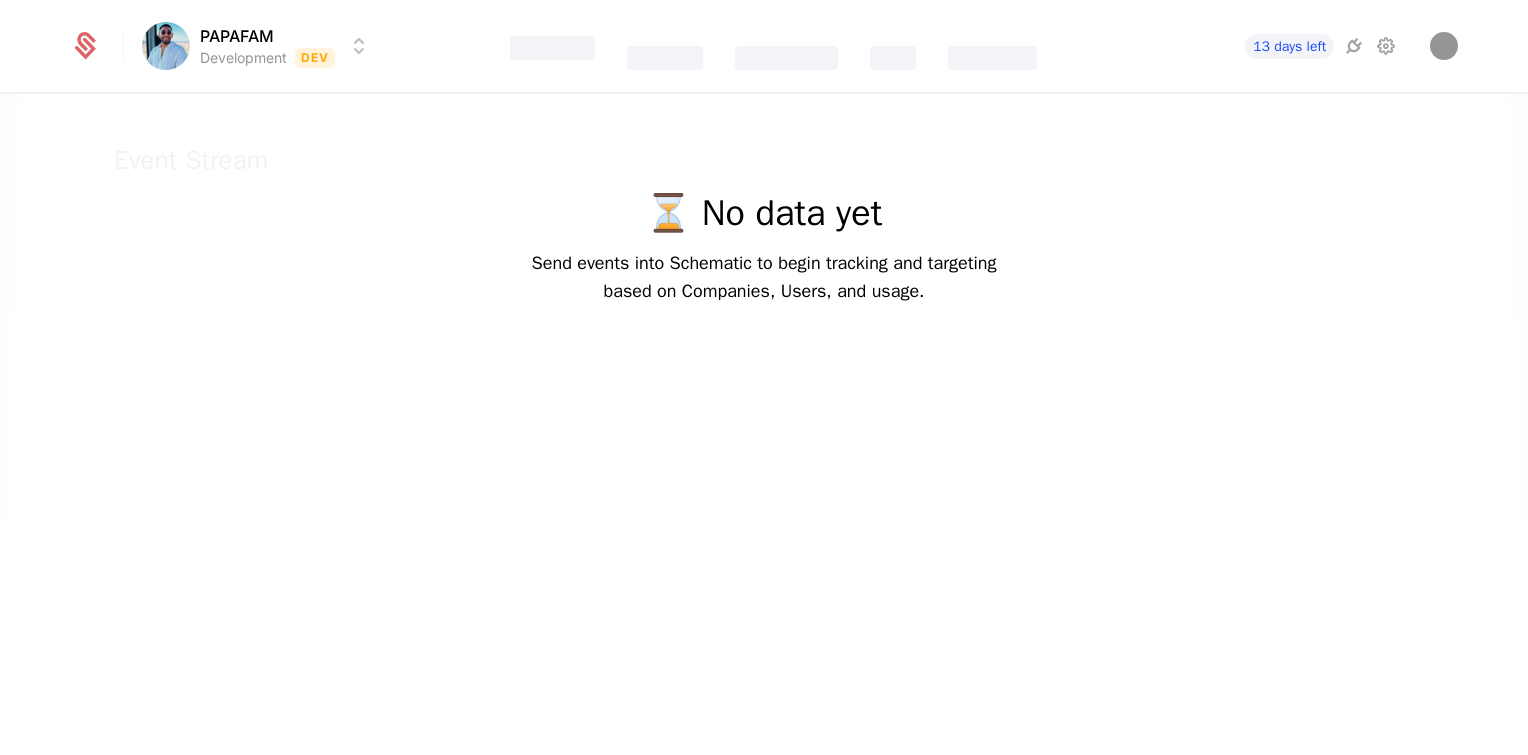 scroll, scrollTop: 0, scrollLeft: 0, axis: both 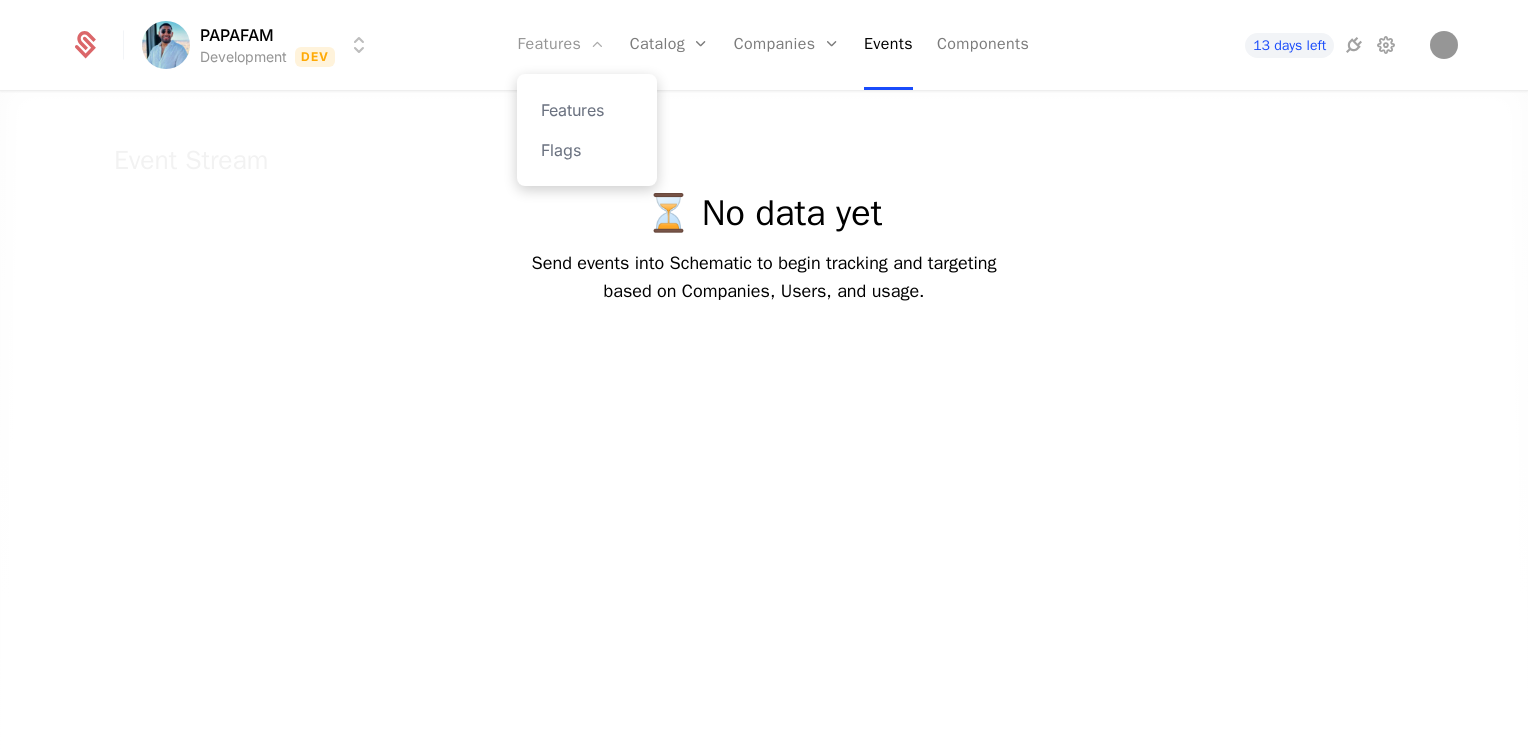 click on "Features" at bounding box center (561, 45) 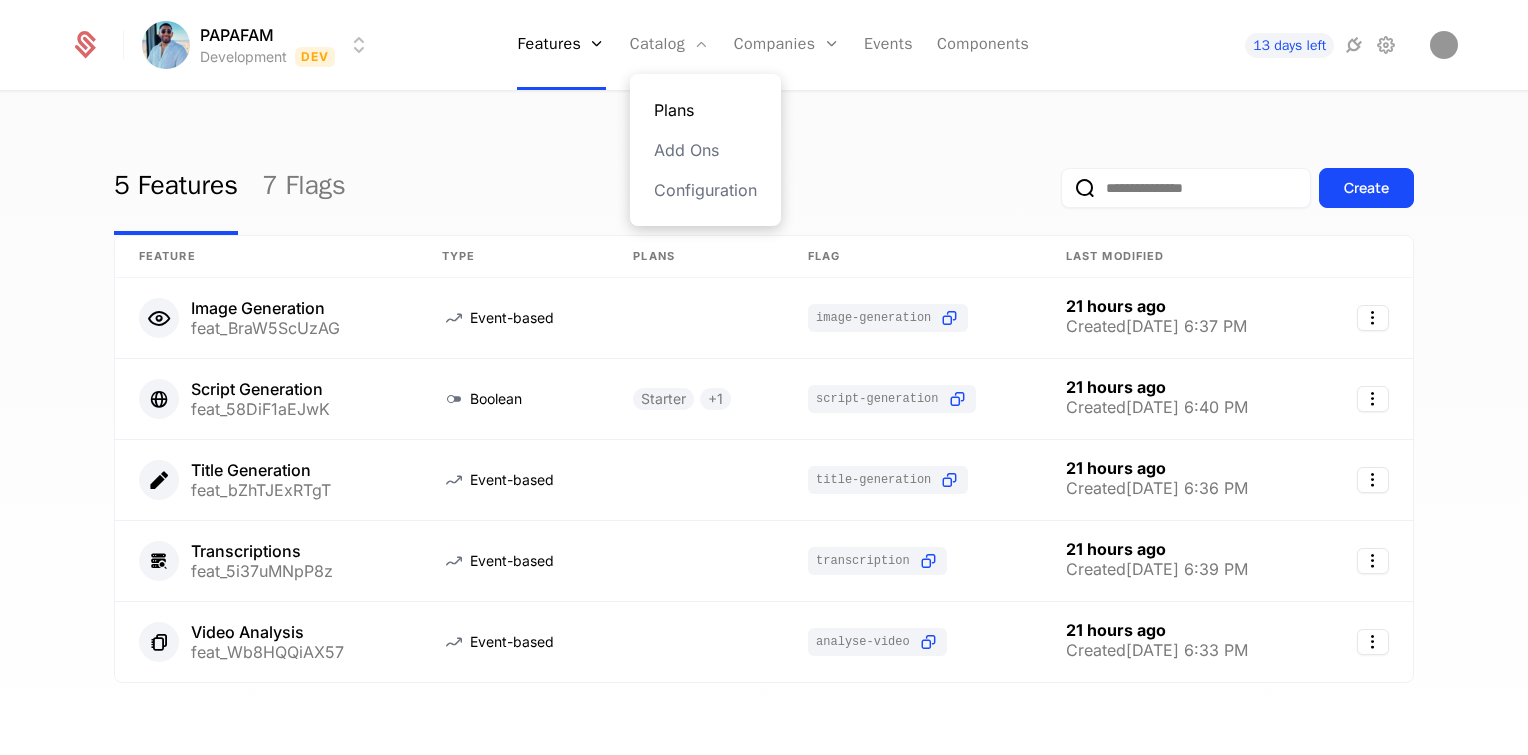 click on "Plans" at bounding box center (705, 110) 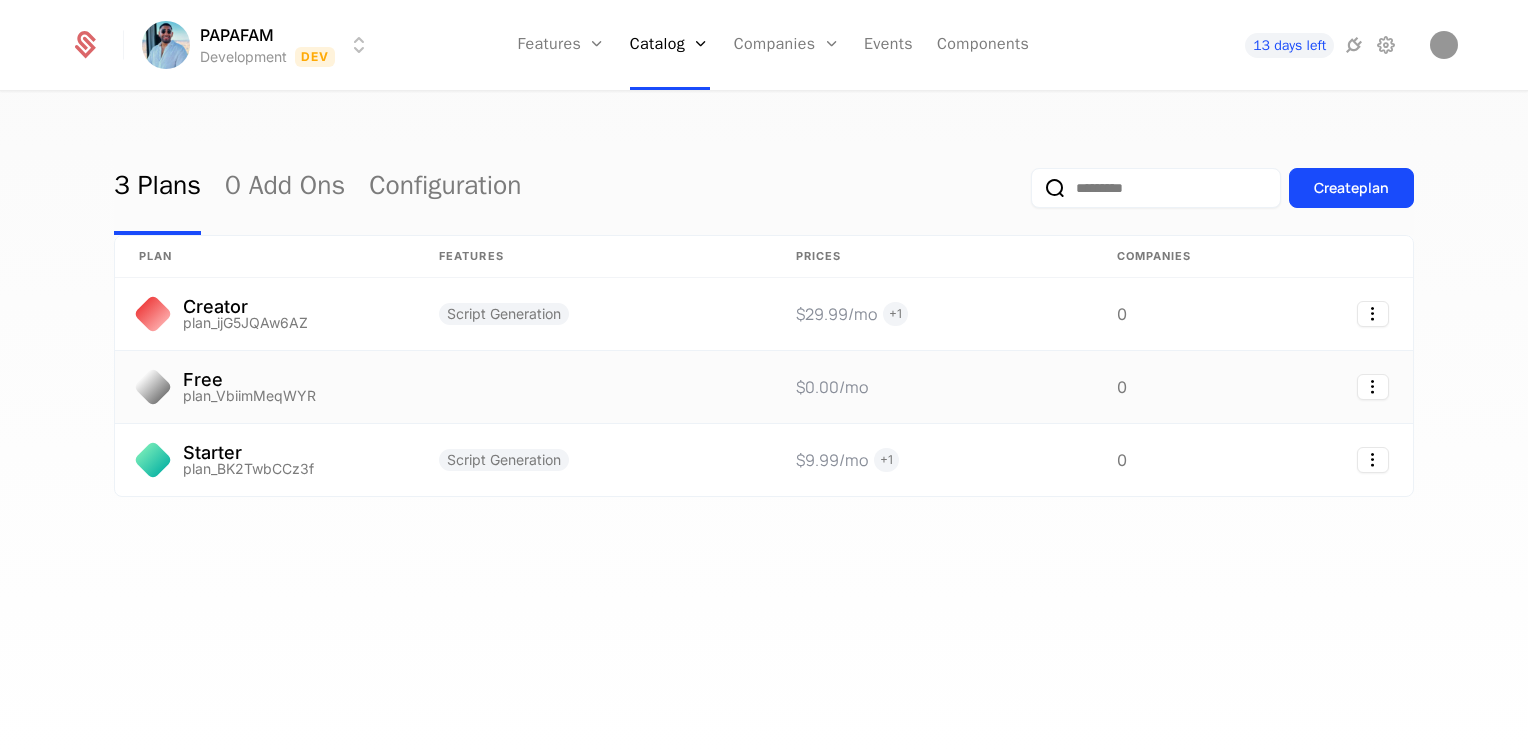 click on "Free" at bounding box center [249, 380] 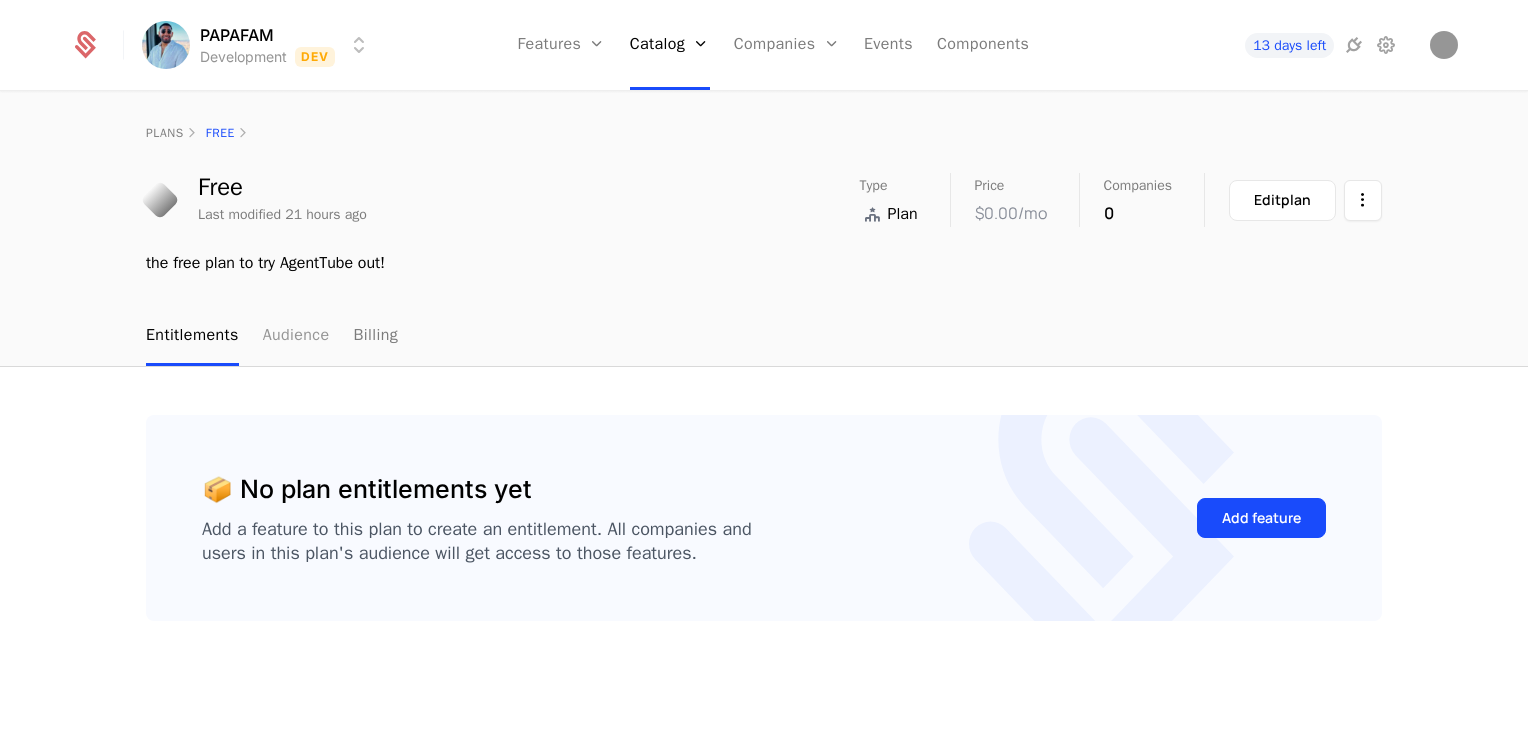 click on "Audience" at bounding box center [296, 336] 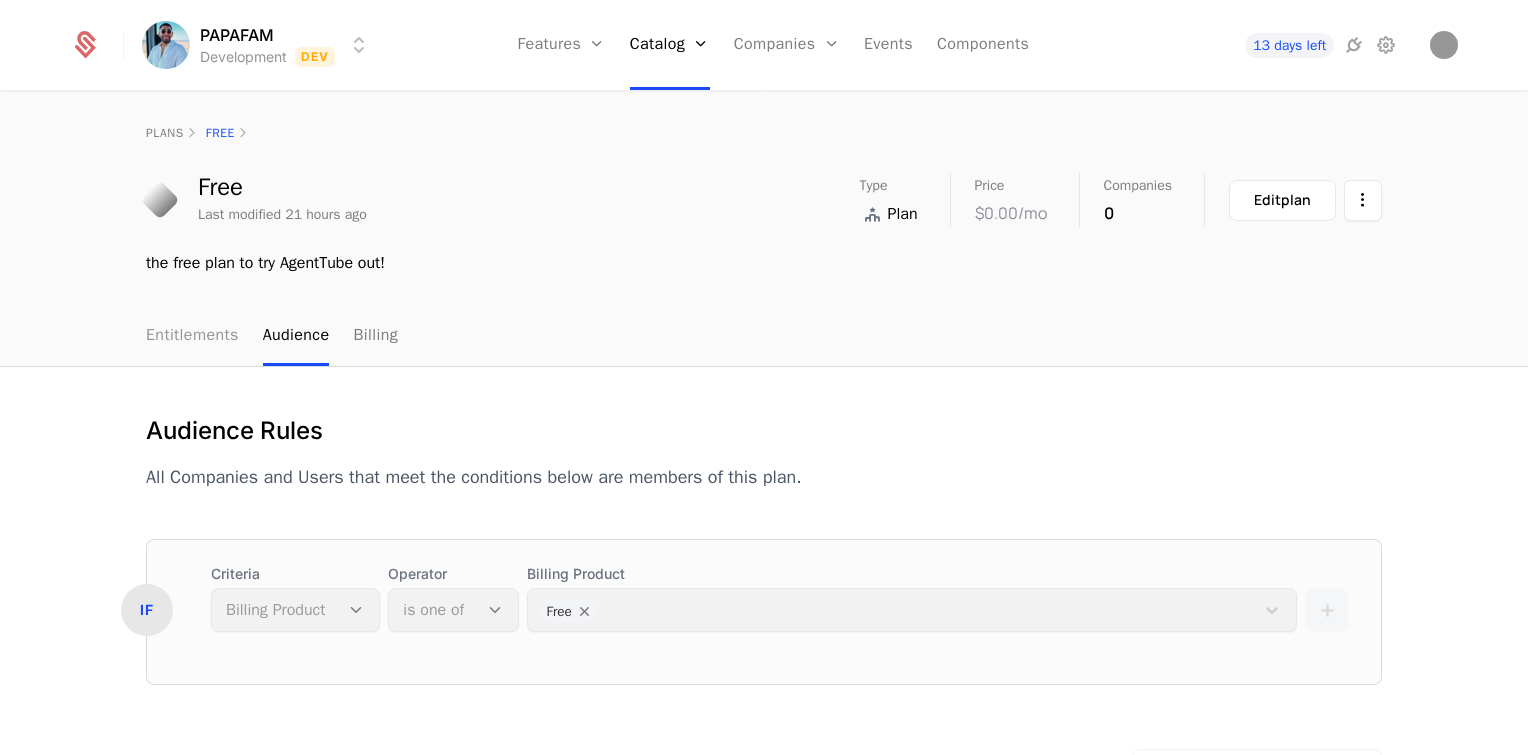 click on "Entitlements" at bounding box center (192, 336) 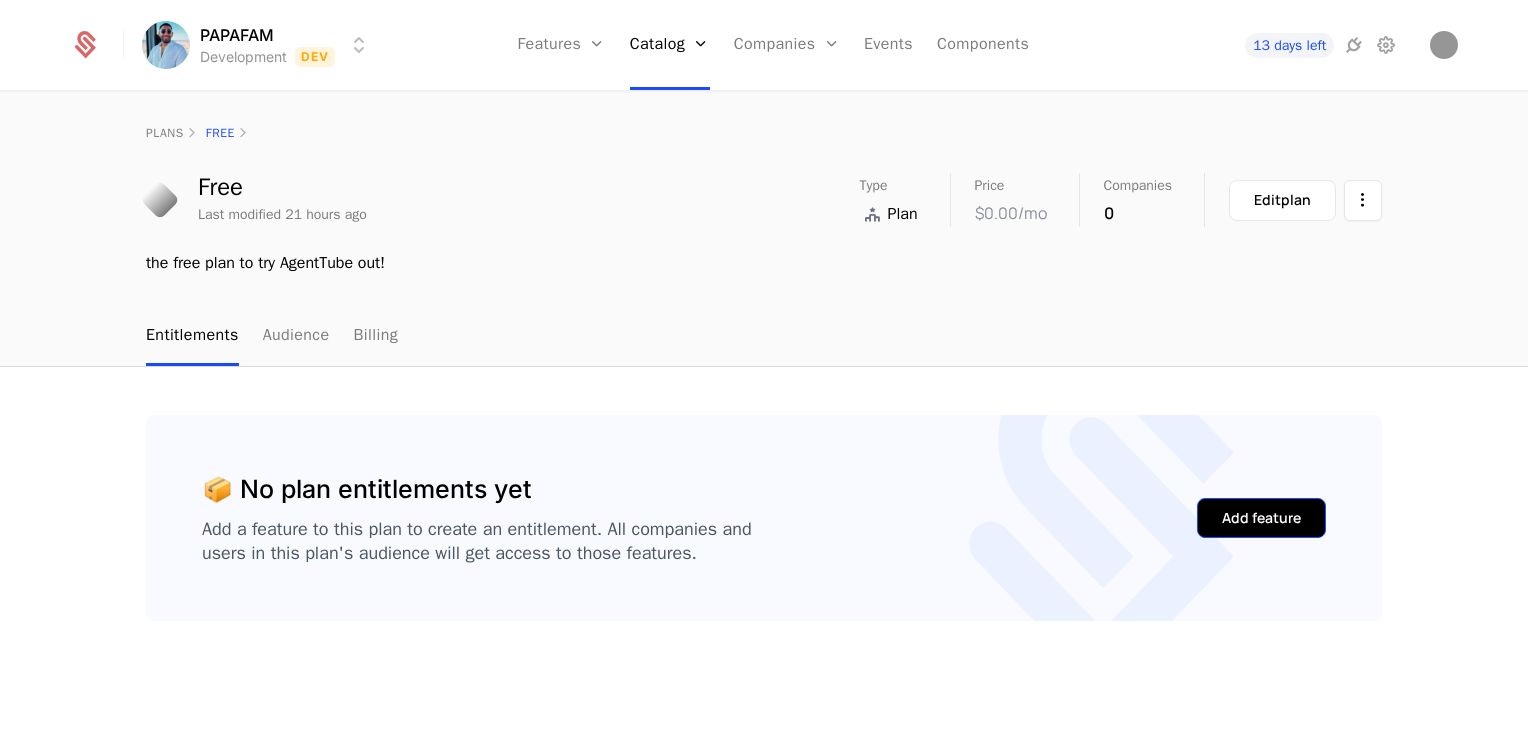 click on "Add feature" at bounding box center [1261, 518] 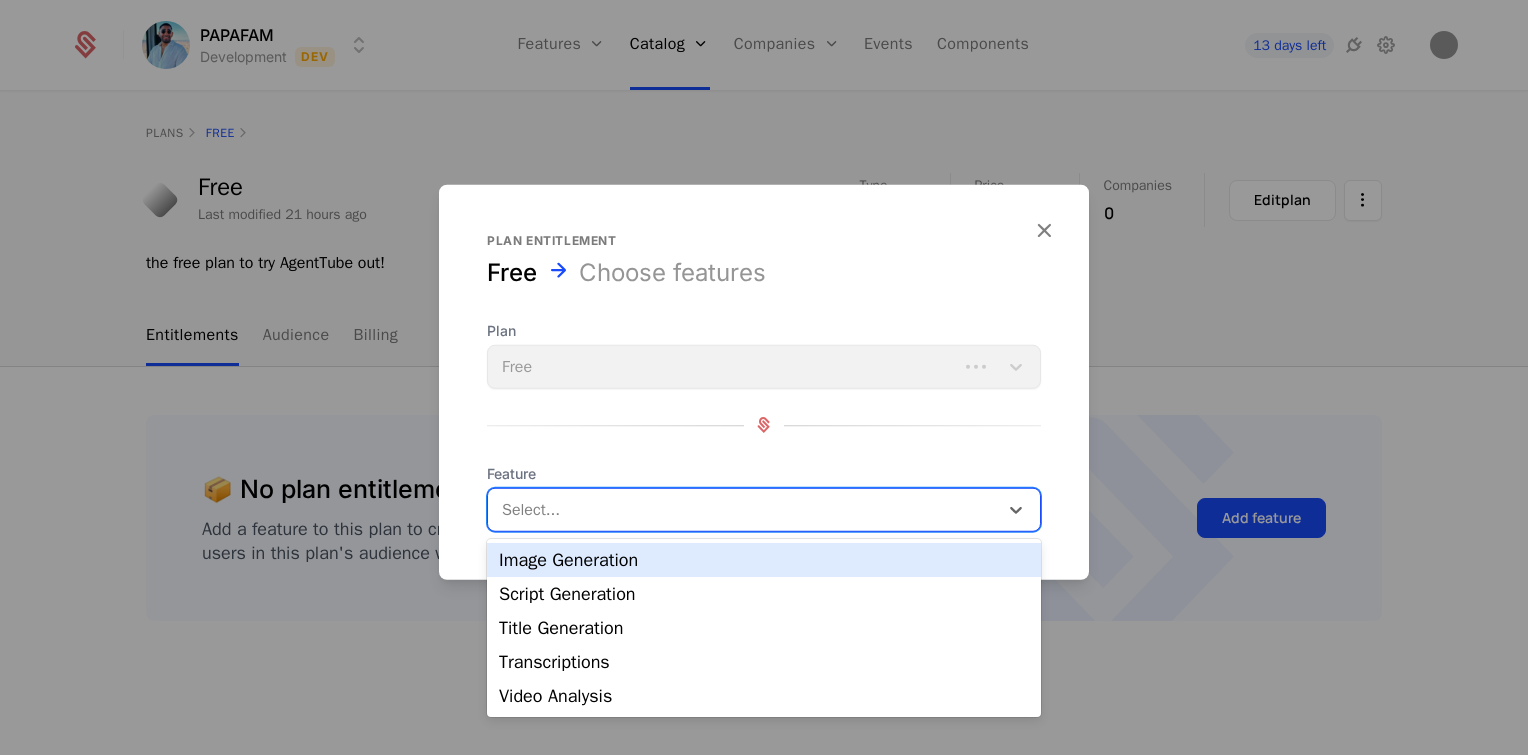 click at bounding box center (745, 509) 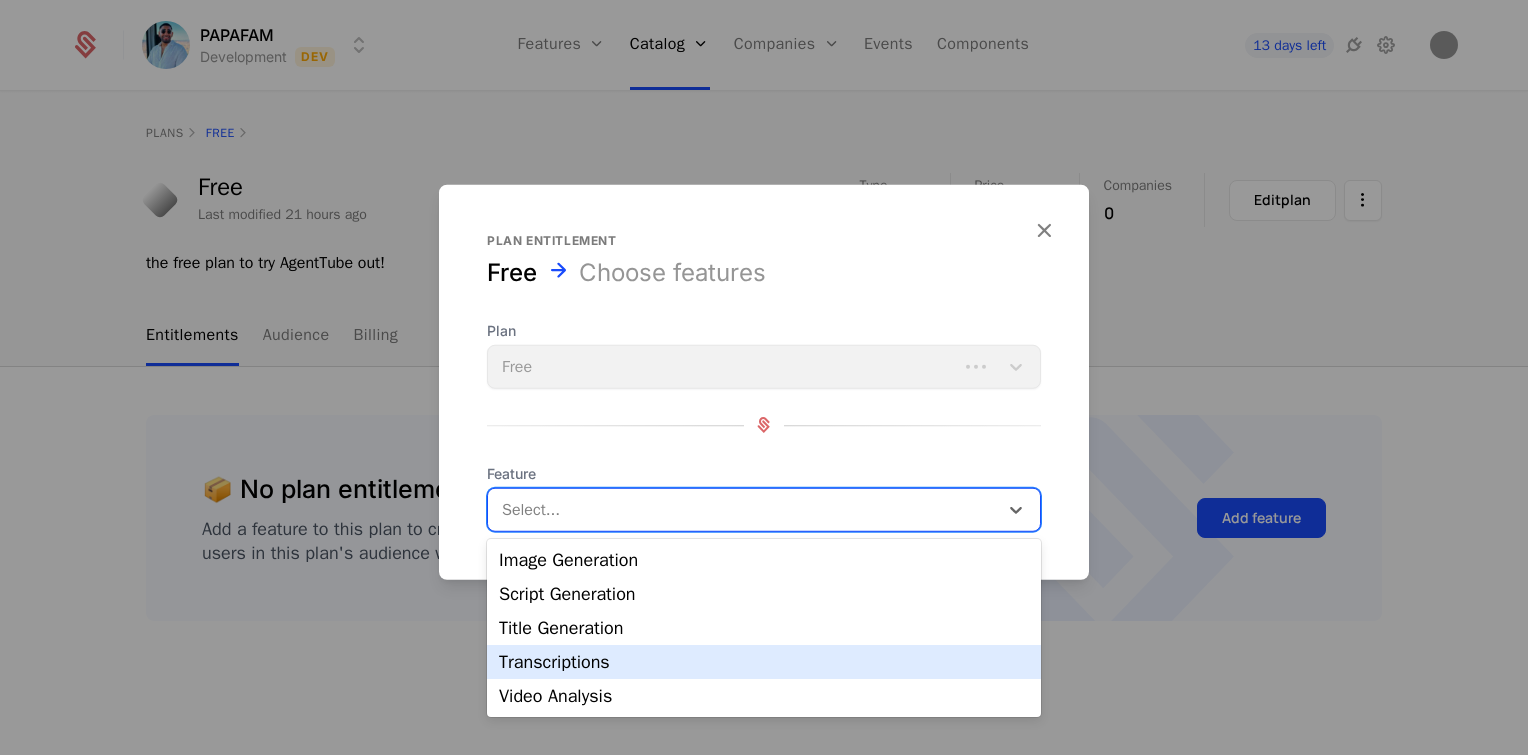click on "Transcriptions" at bounding box center [764, 662] 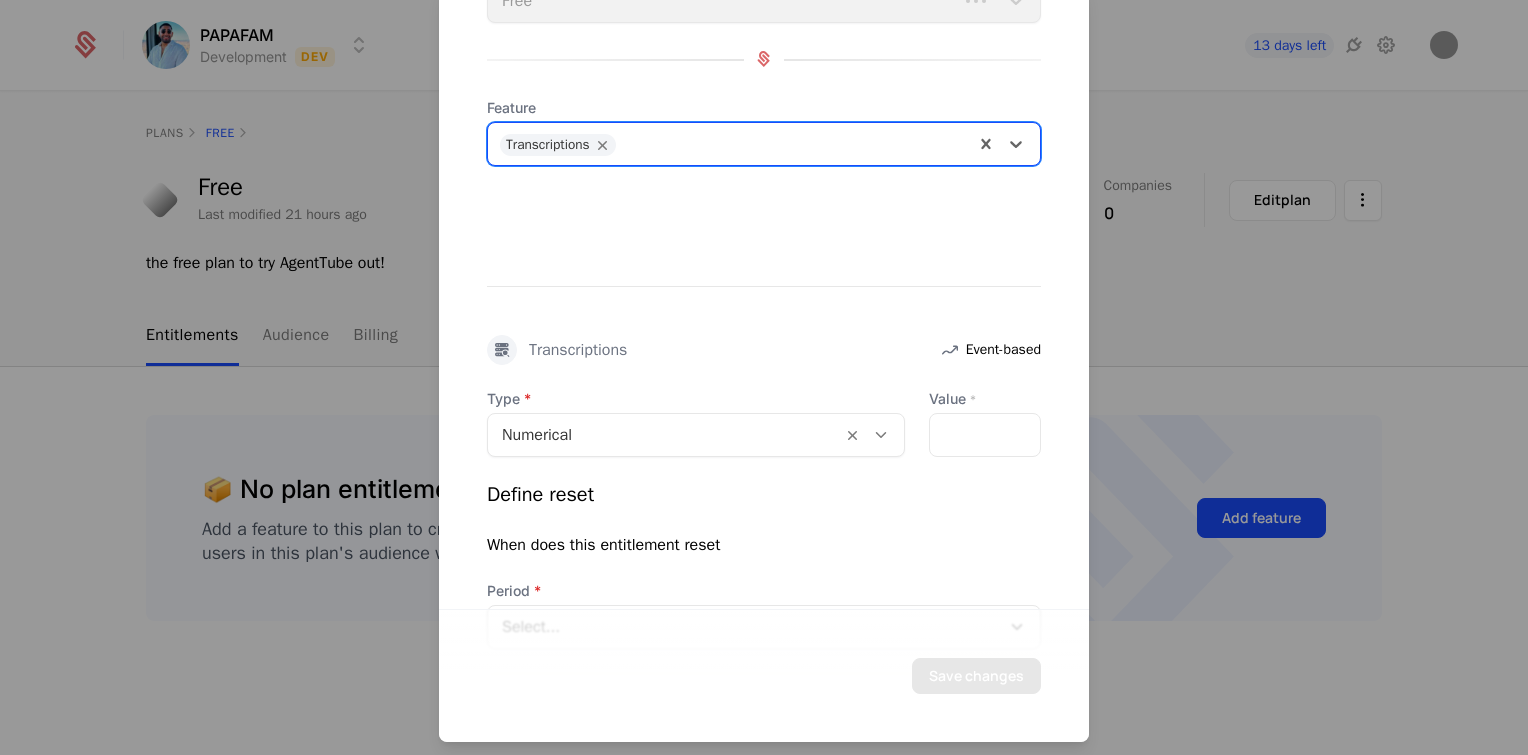 scroll, scrollTop: 170, scrollLeft: 0, axis: vertical 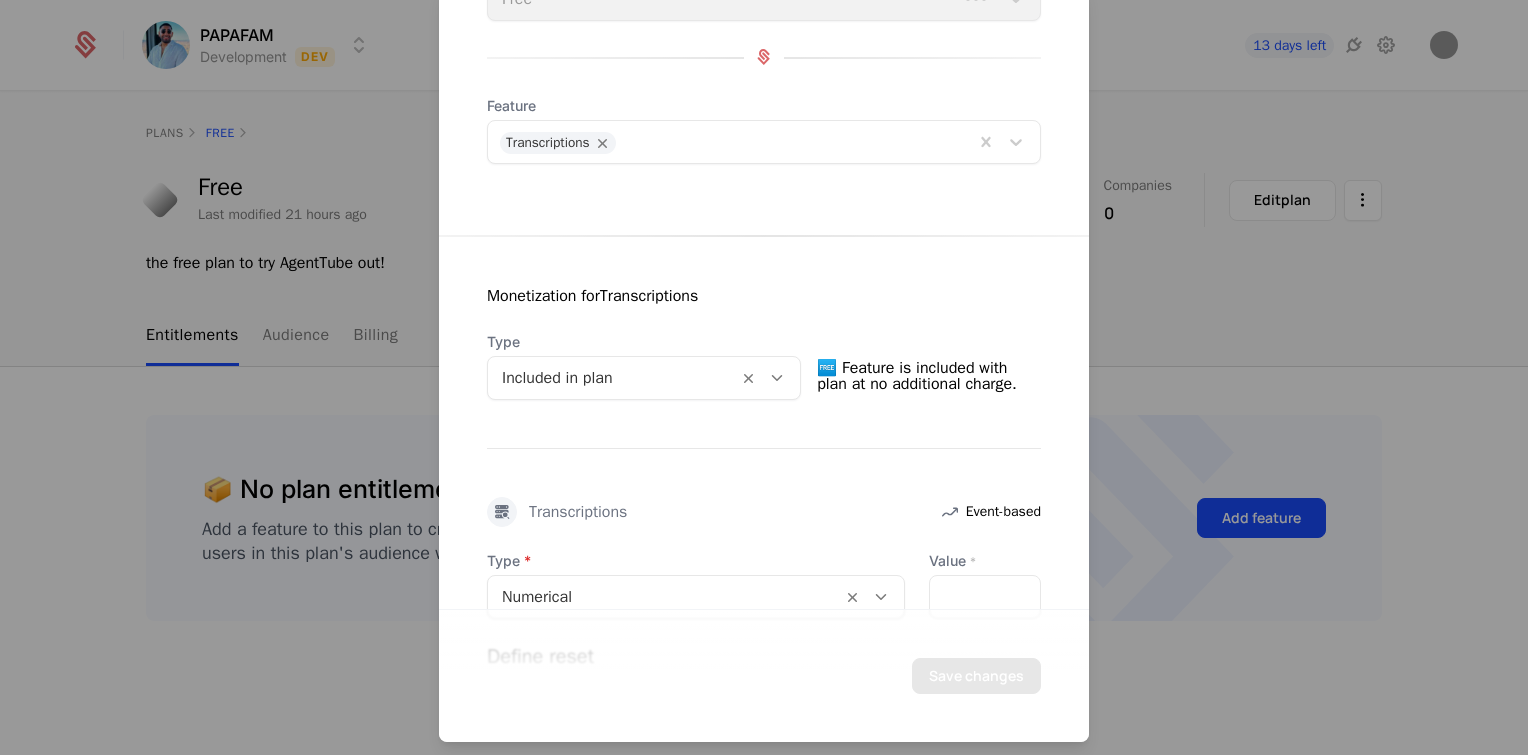 click on "Monetization for  Transcriptions Type Included in plan 🆓 Feature is included with plan at no additional charge. Transcriptions Event-based Type Numerical Value * * Define reset When does this entitlement reset Period Select... 0  Companies in   Free  Plan get access to  0   Transcriptions" at bounding box center [764, 564] 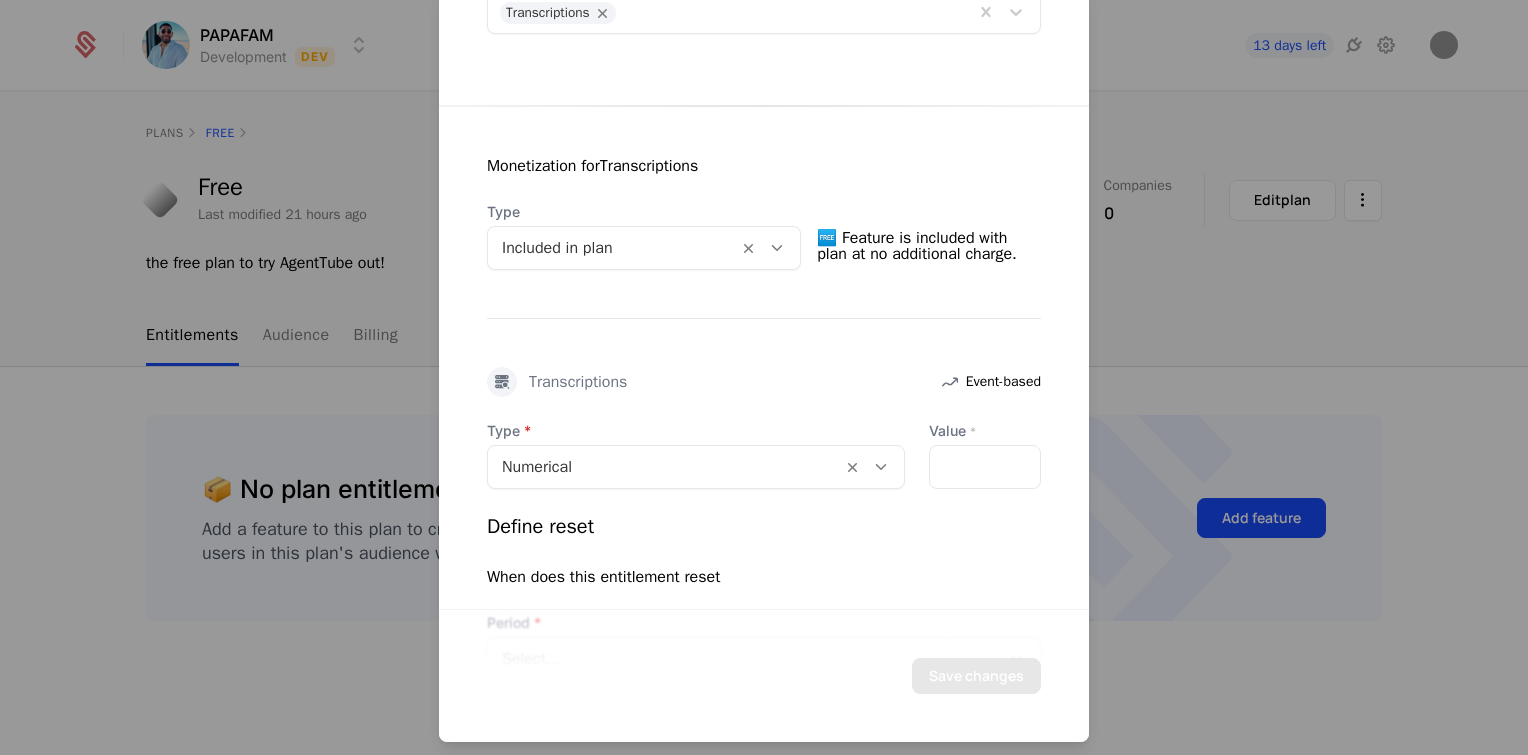 scroll, scrollTop: 312, scrollLeft: 0, axis: vertical 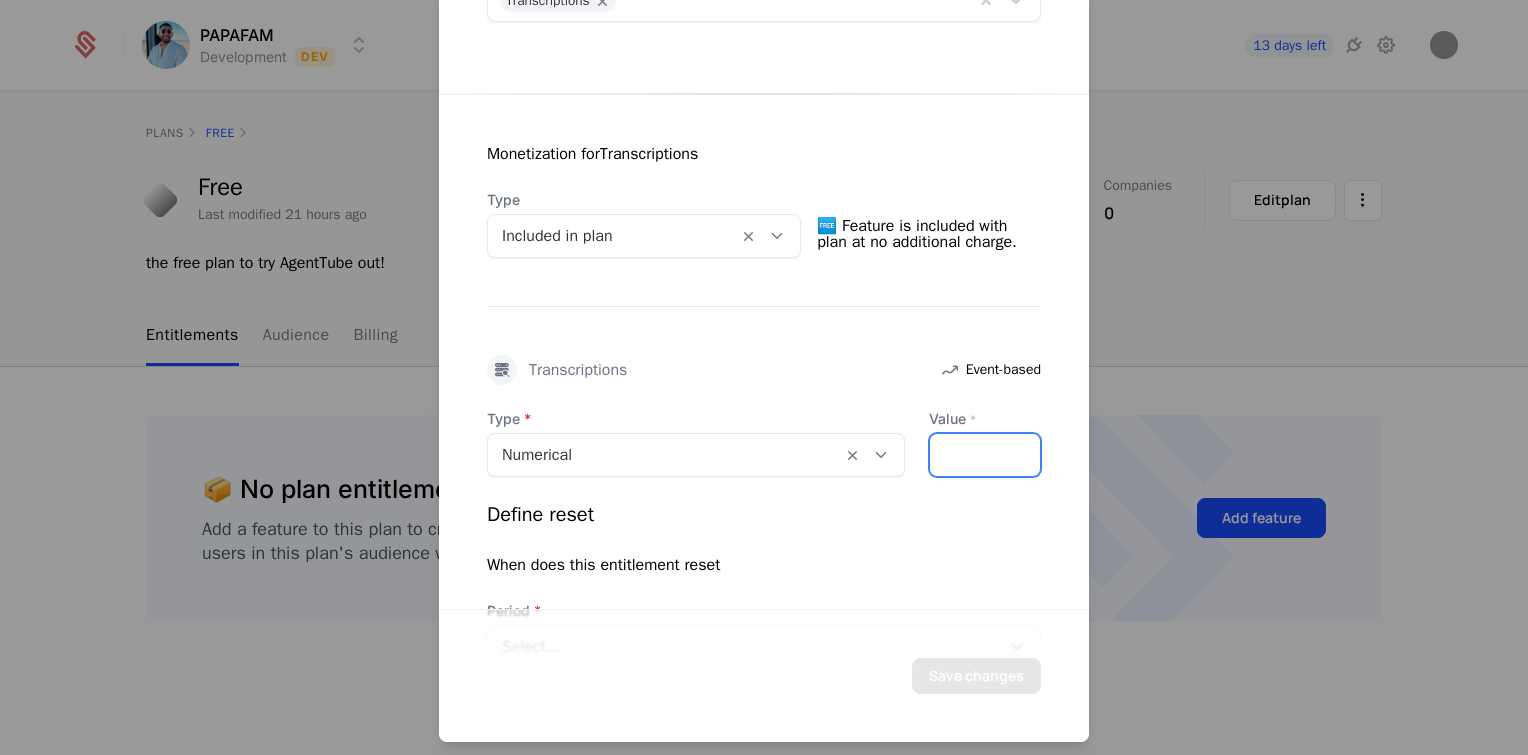 click on "*" at bounding box center [985, 454] 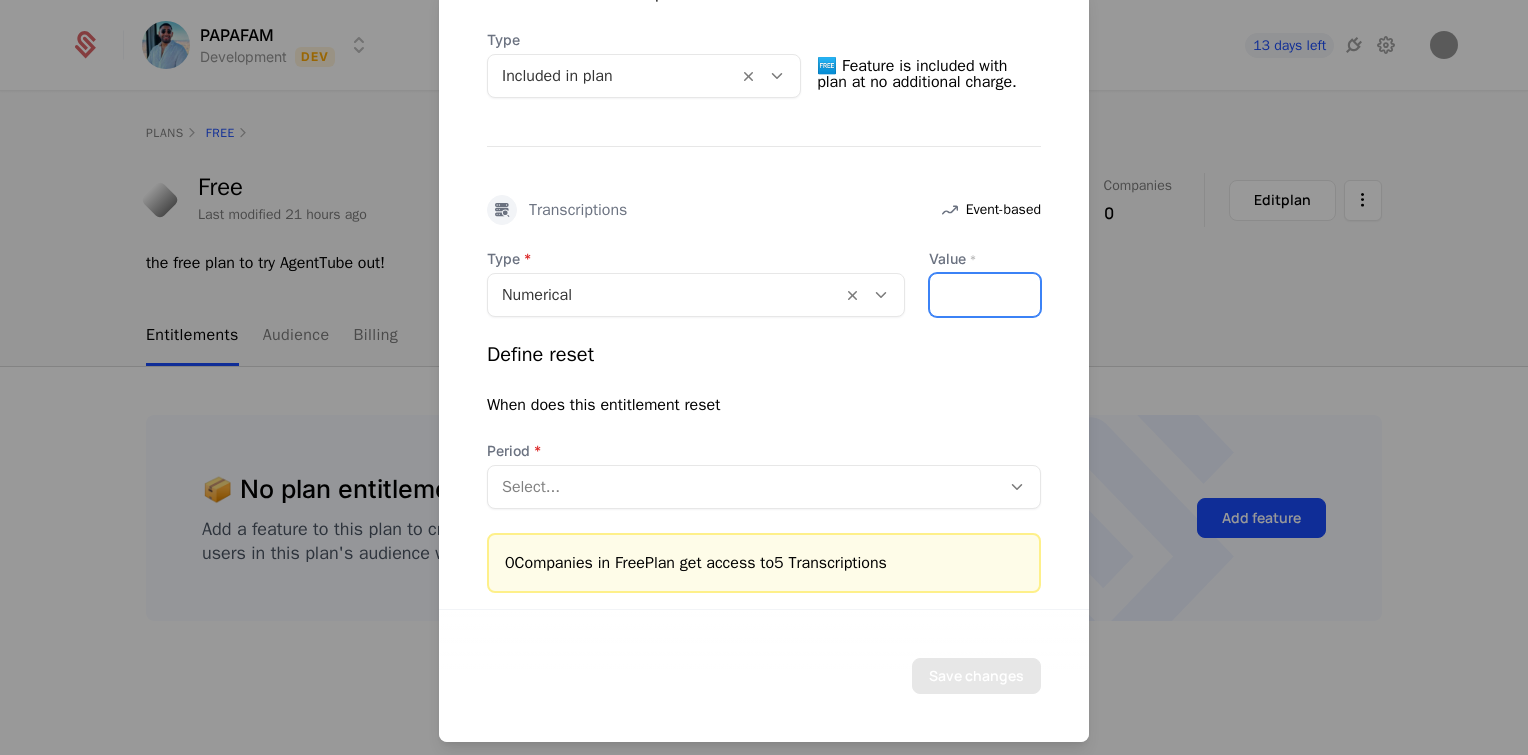 scroll, scrollTop: 476, scrollLeft: 0, axis: vertical 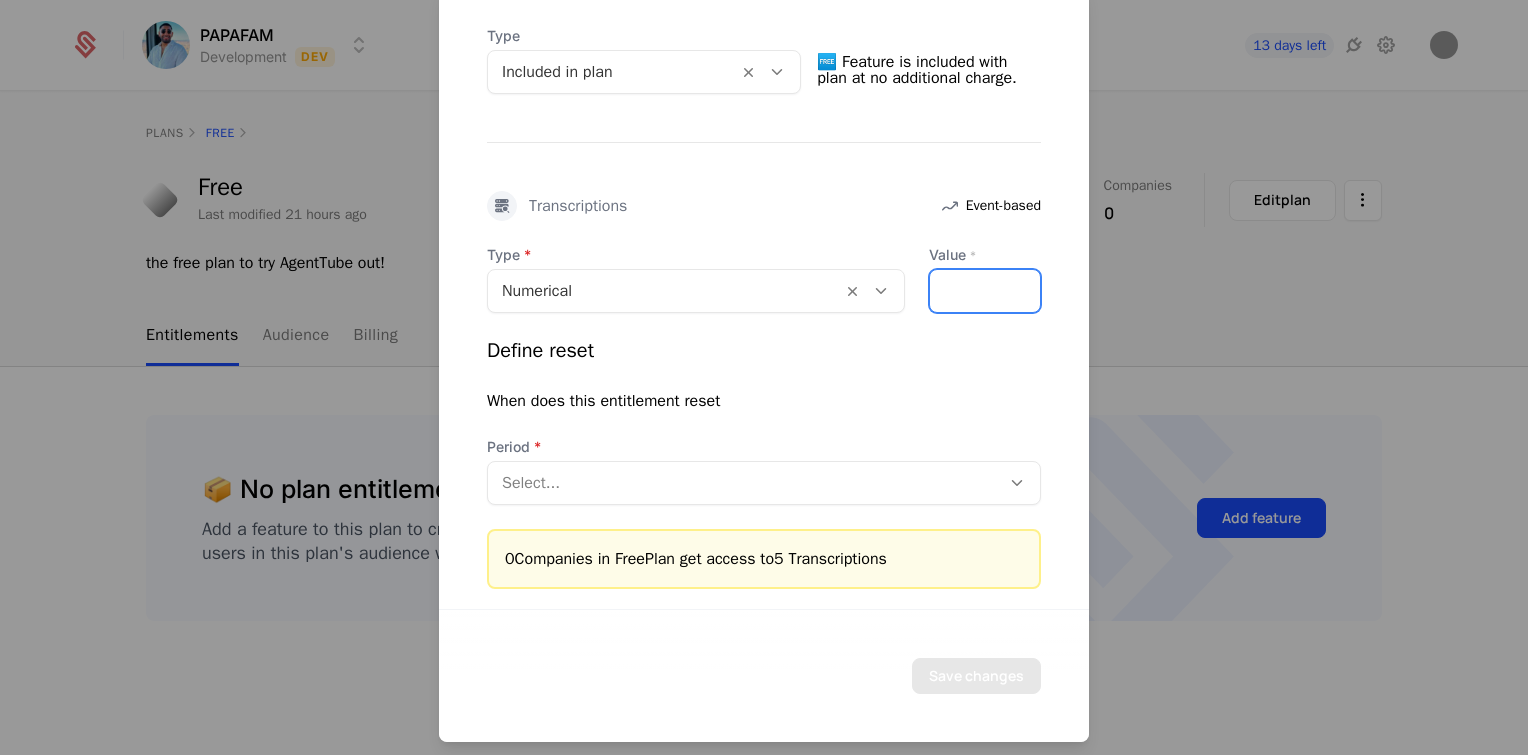 type on "*" 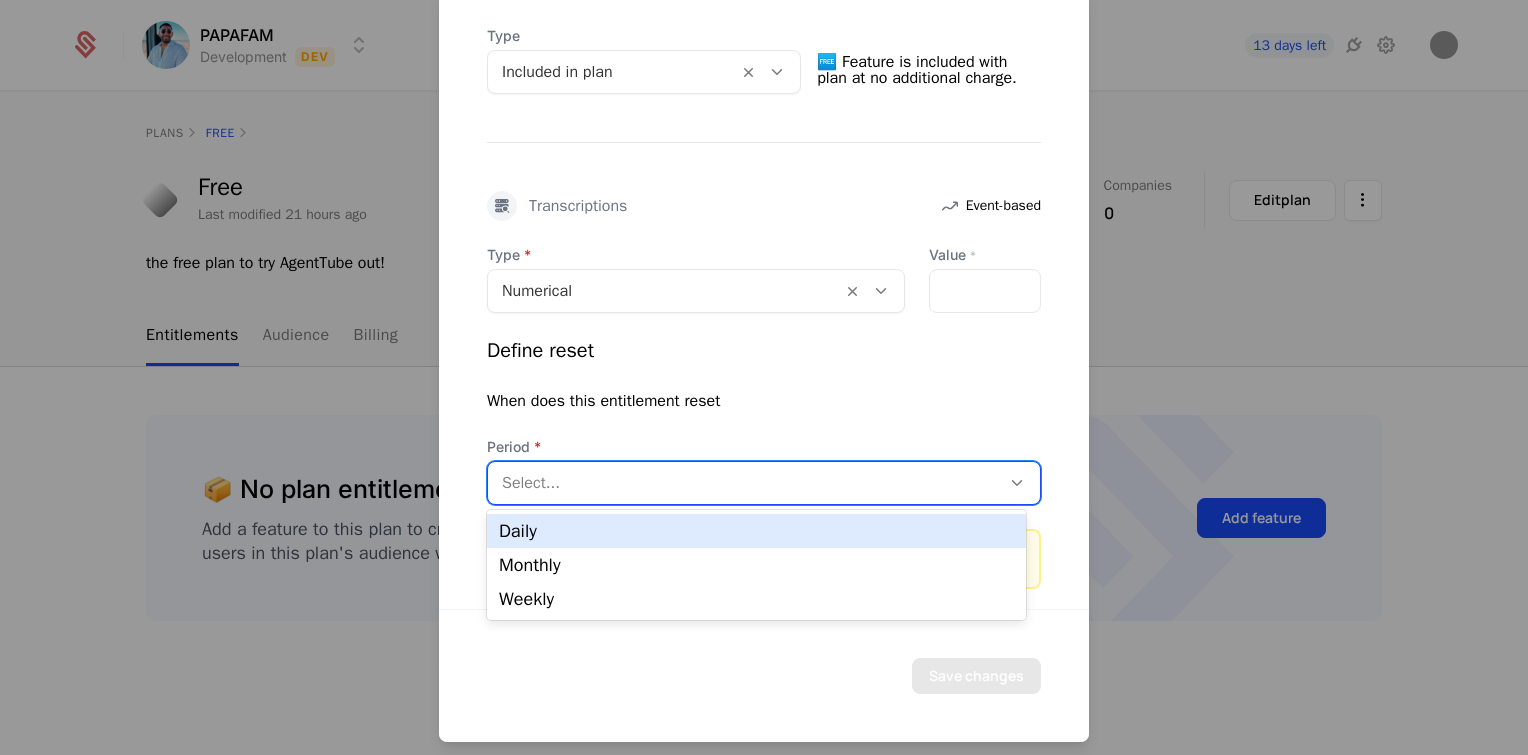 click at bounding box center [744, 482] 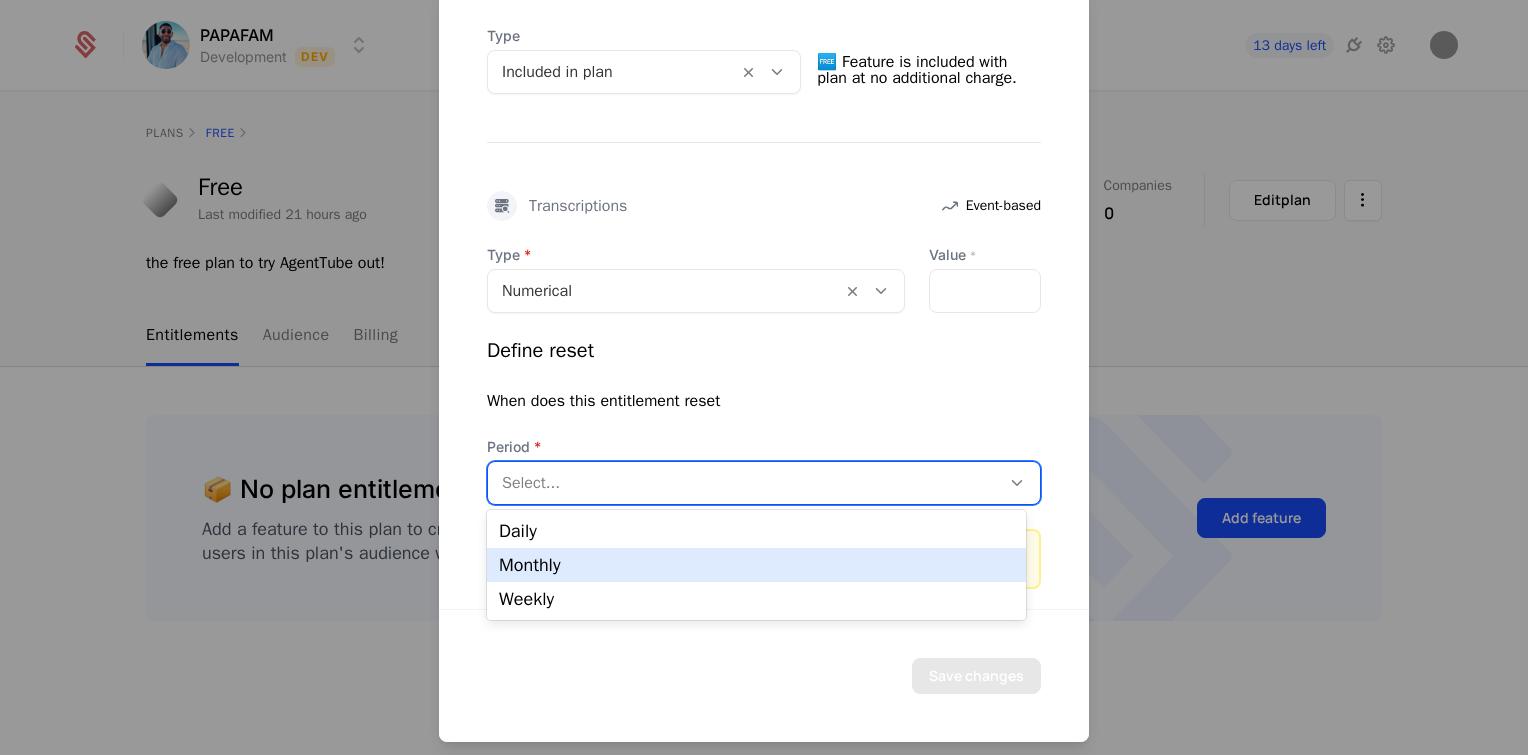 click on "Monthly" at bounding box center (756, 565) 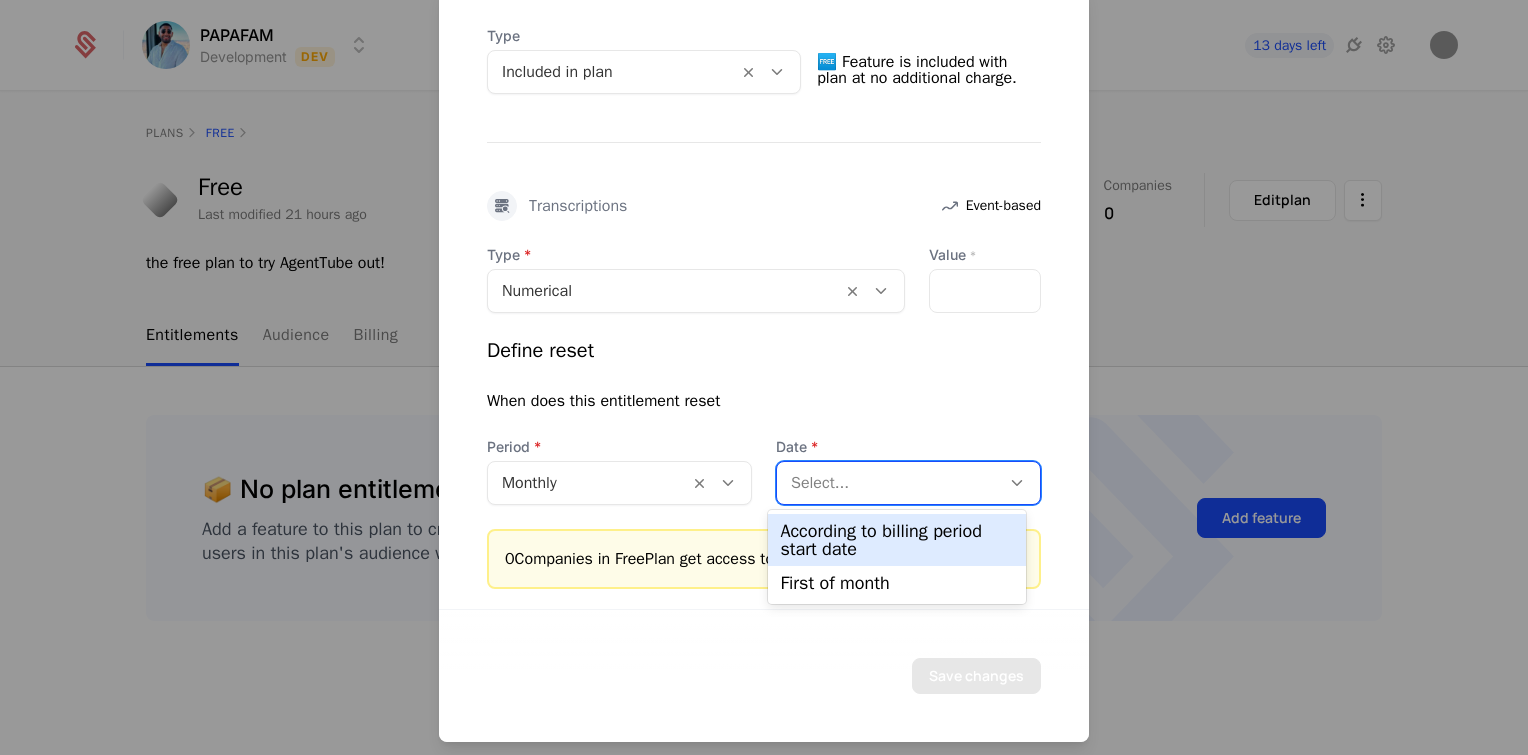 click at bounding box center [888, 482] 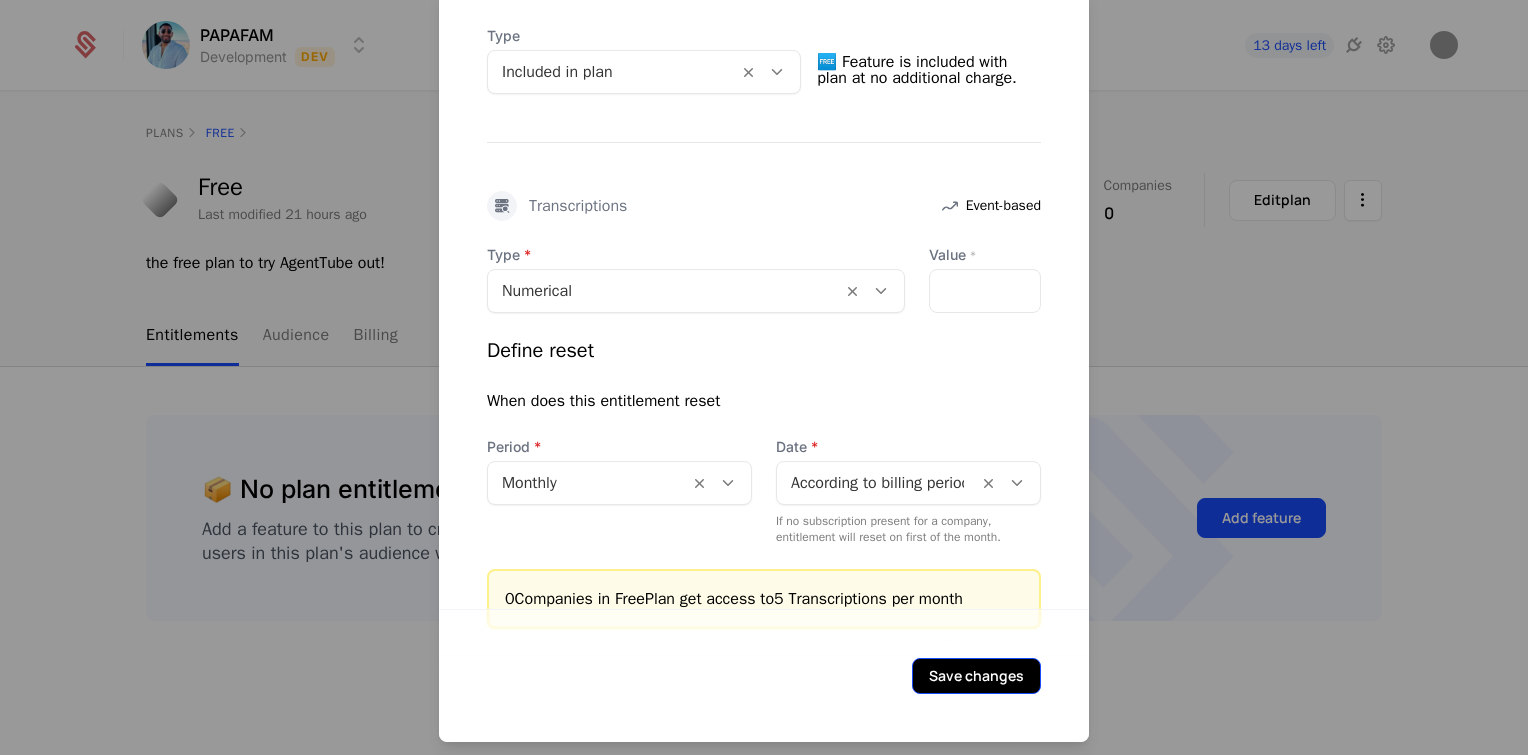 click on "Save changes" at bounding box center (976, 675) 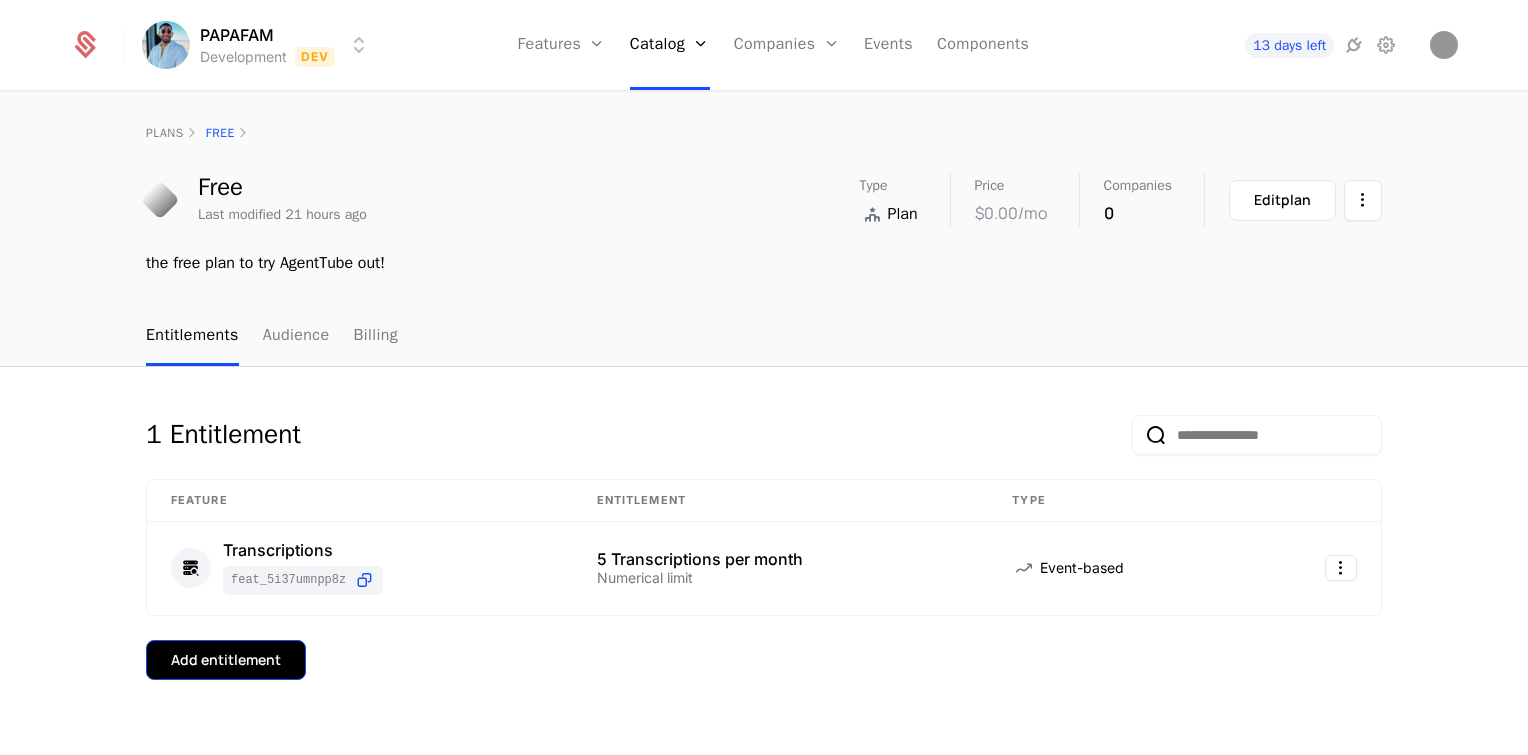 click on "Add entitlement" at bounding box center [226, 660] 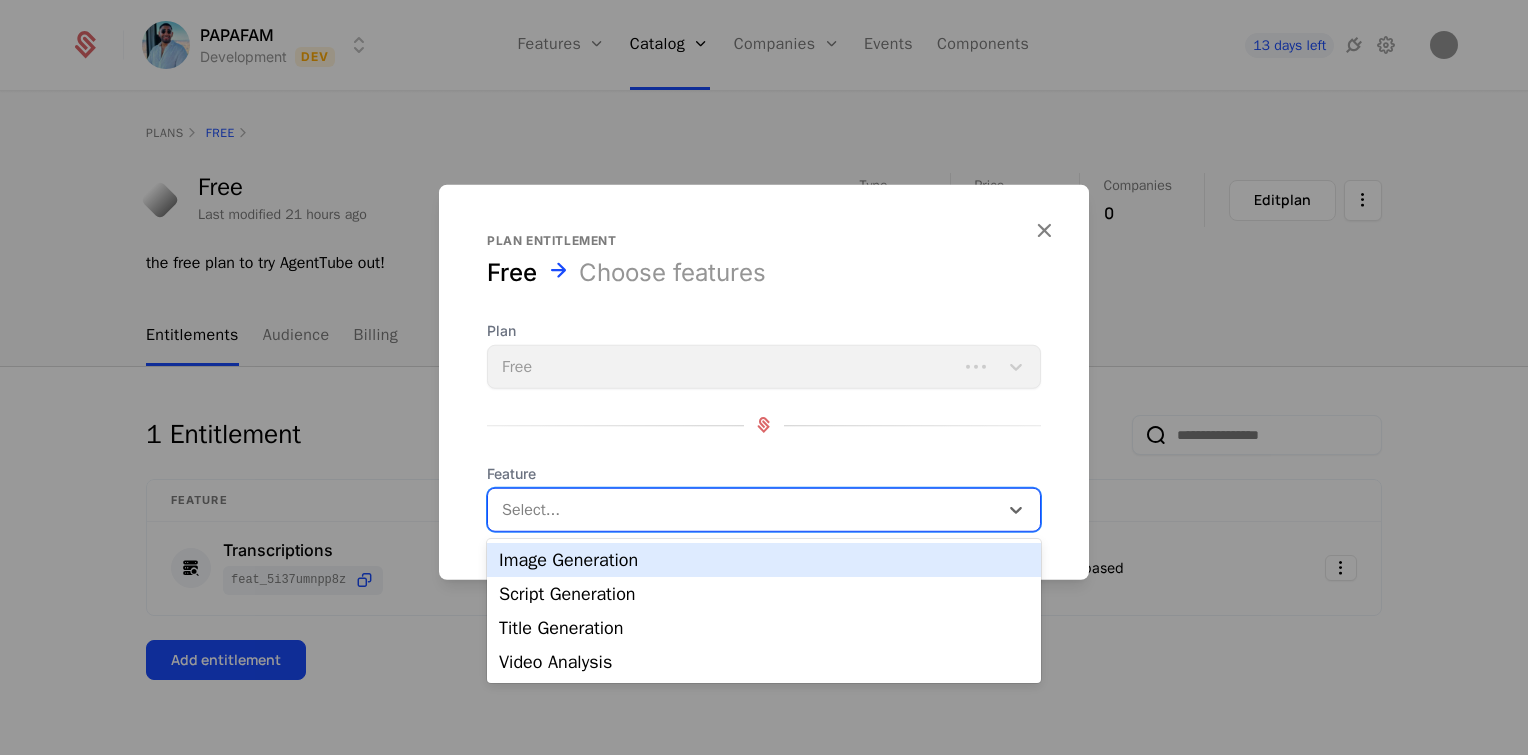 click at bounding box center [745, 509] 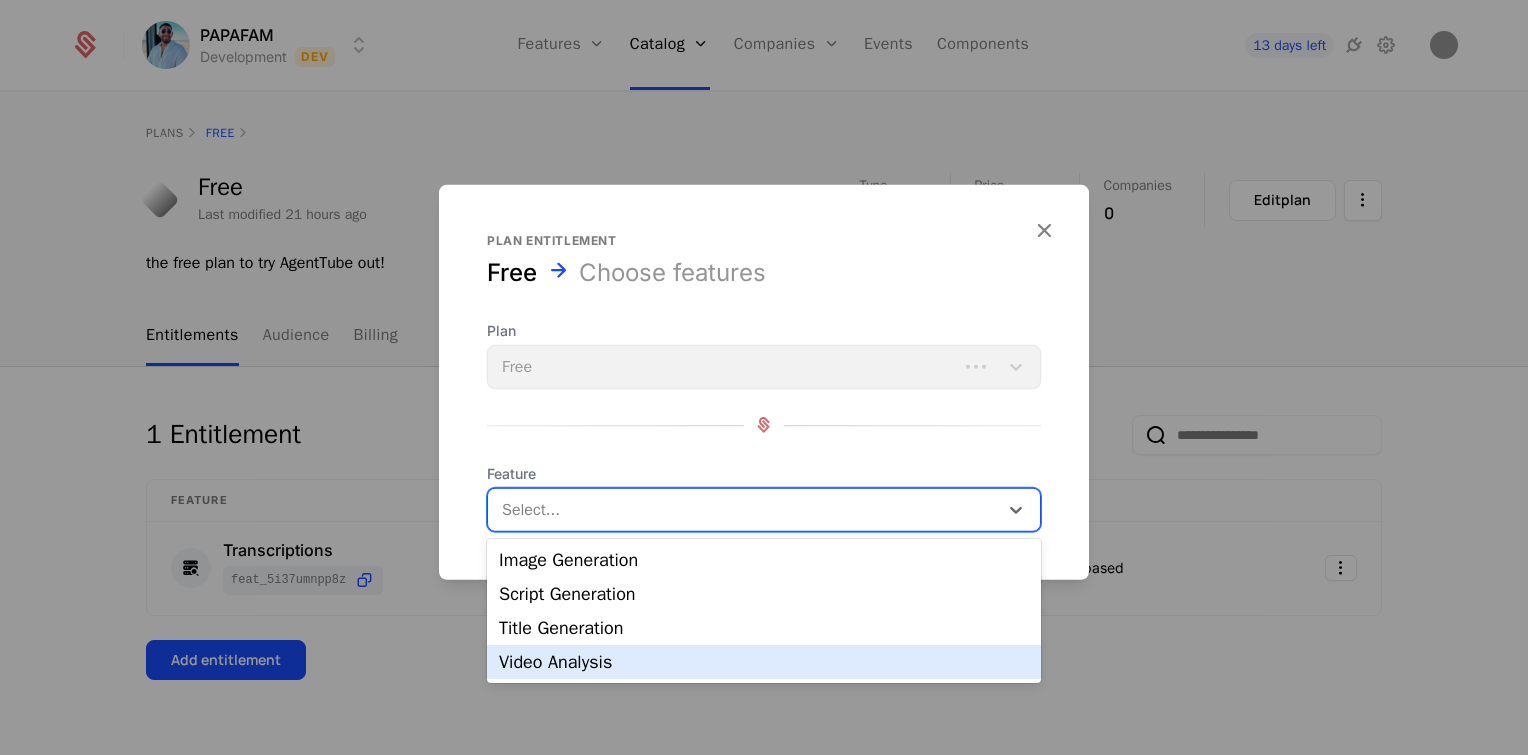 click on "Video Analysis" at bounding box center (764, 662) 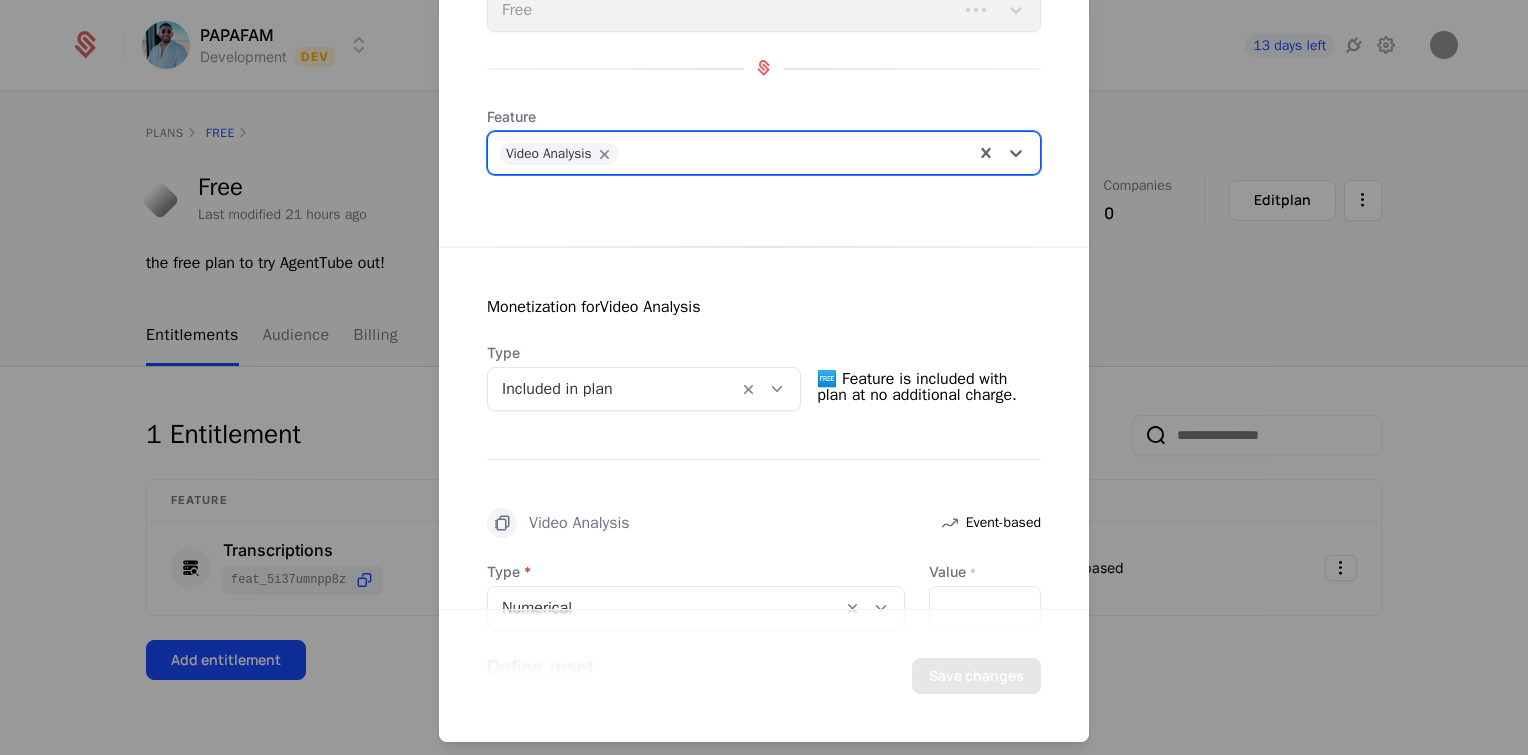 scroll, scrollTop: 164, scrollLeft: 0, axis: vertical 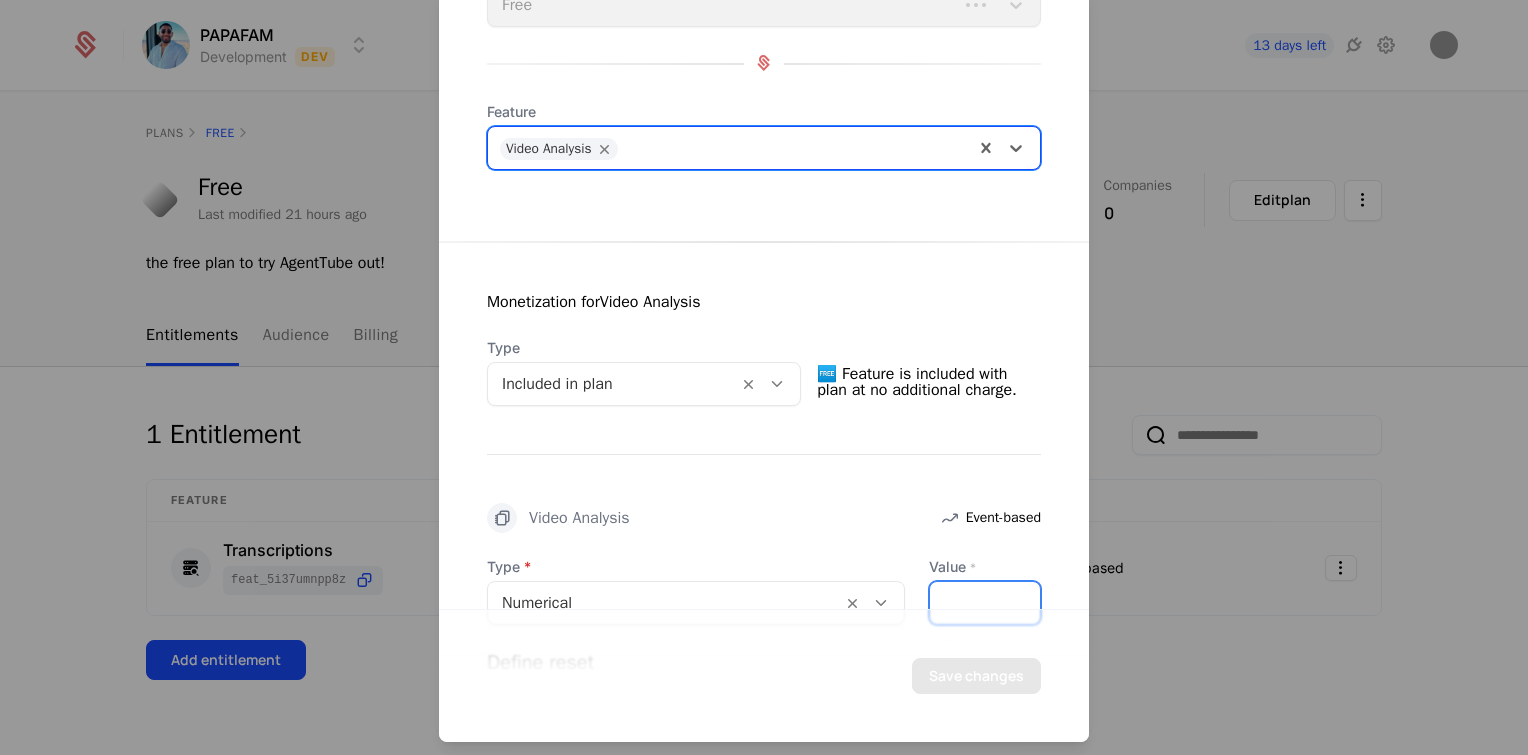 click on "*" at bounding box center [985, 602] 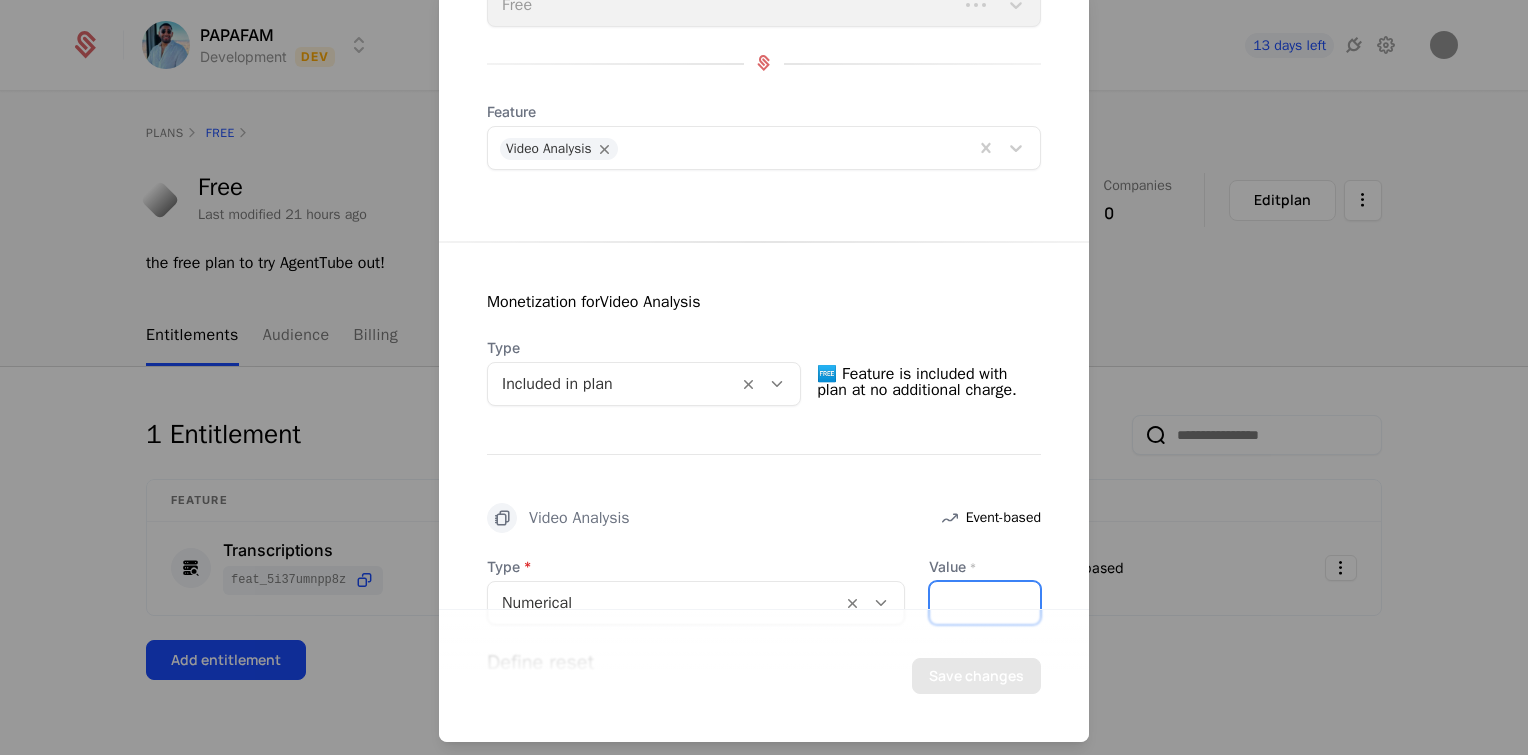 scroll, scrollTop: 476, scrollLeft: 0, axis: vertical 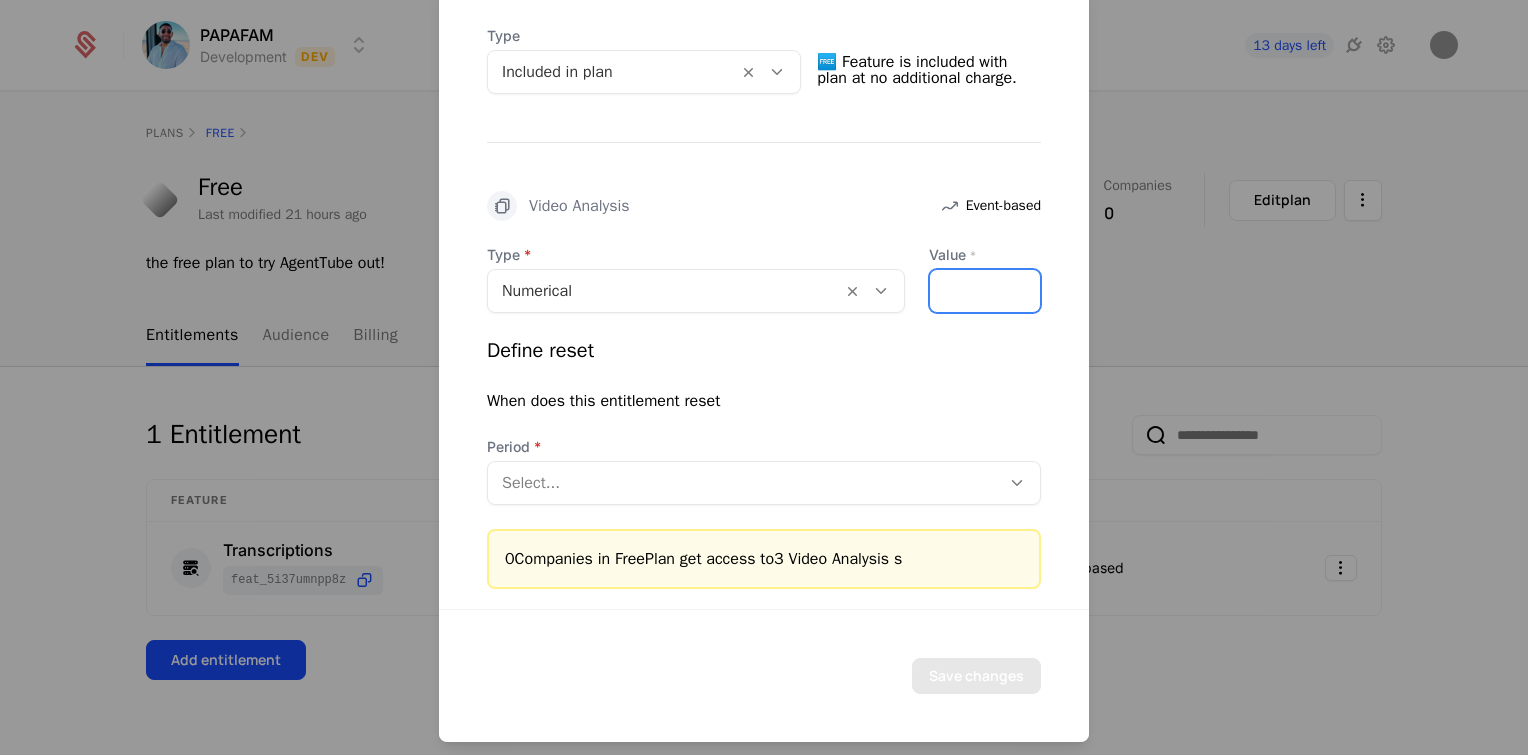 type on "*" 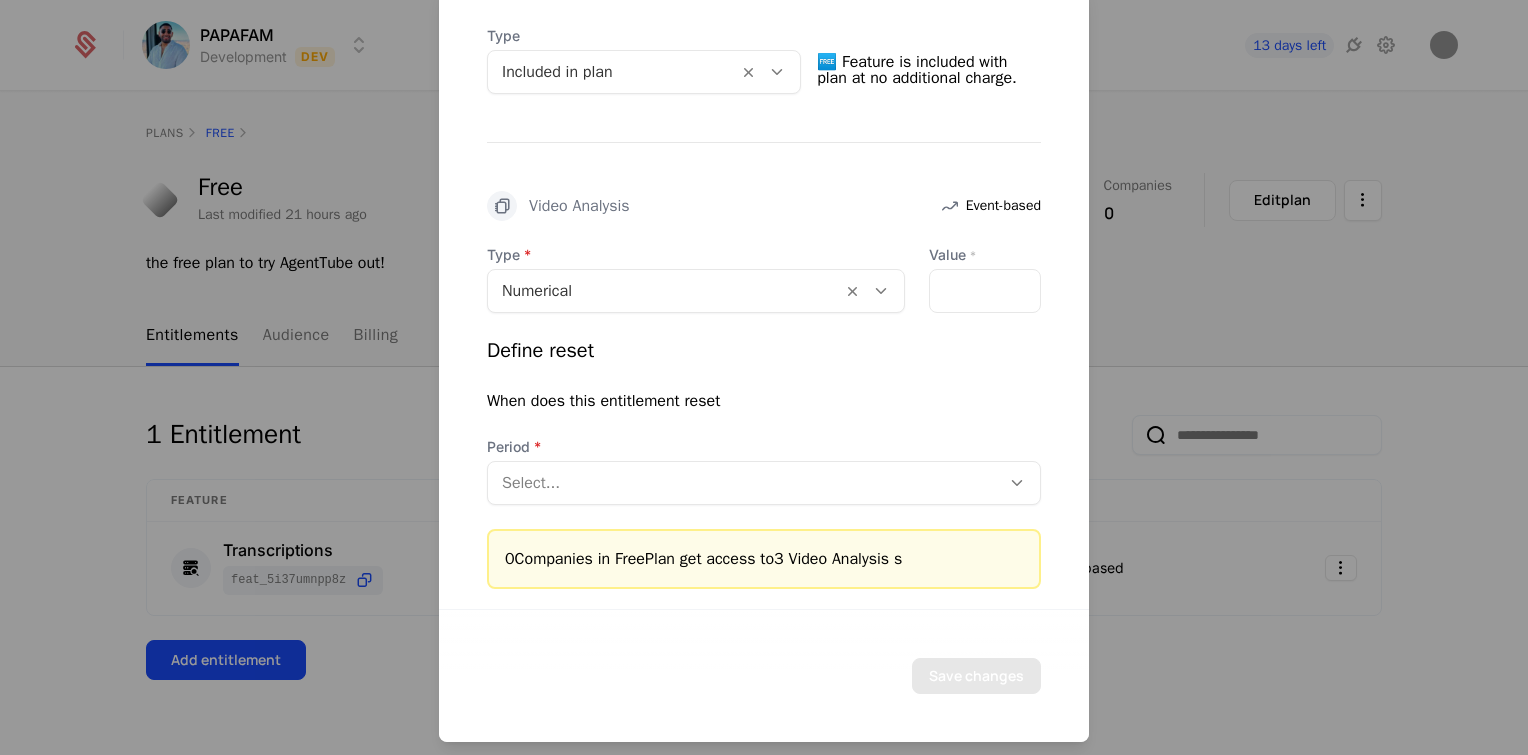 click at bounding box center (744, 482) 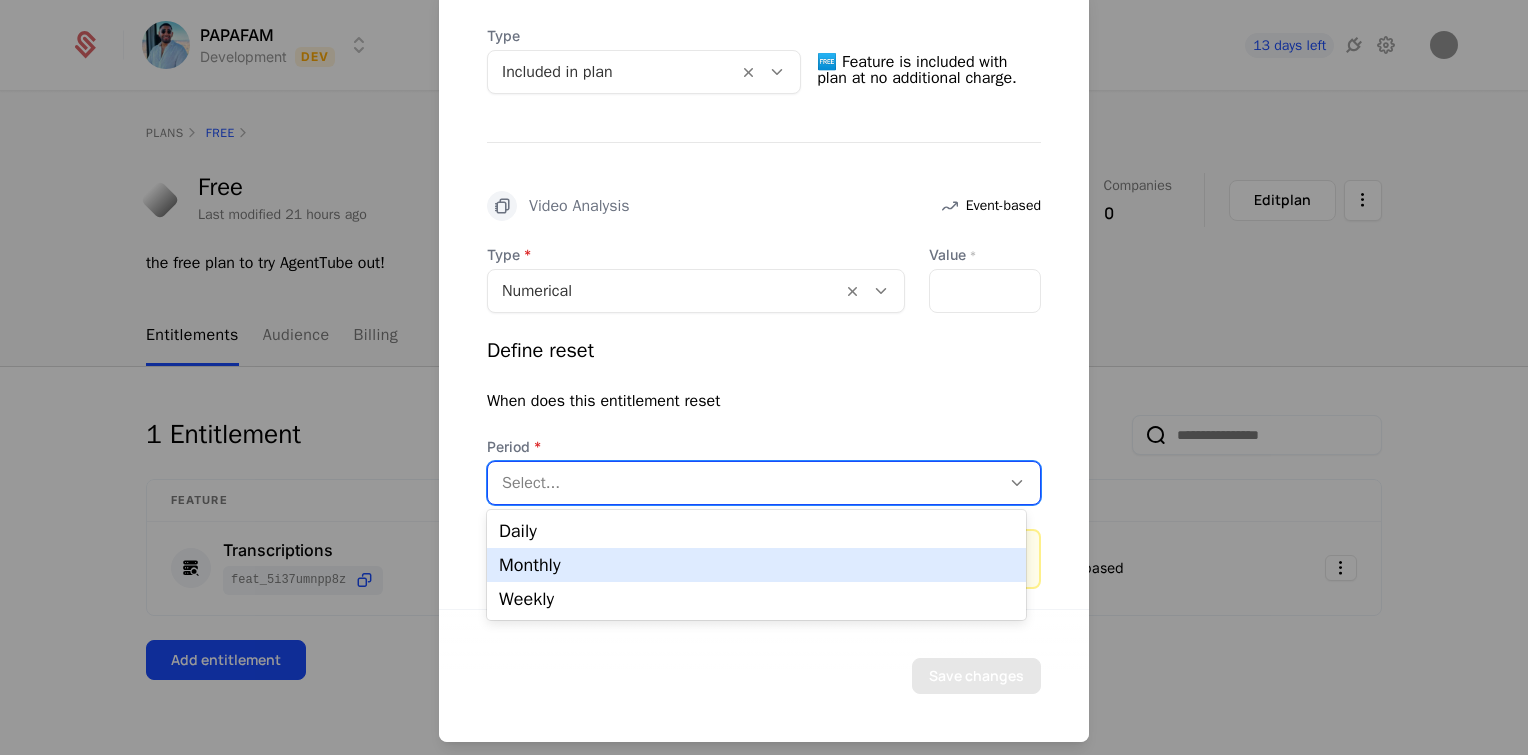 click on "Monthly" at bounding box center [756, 565] 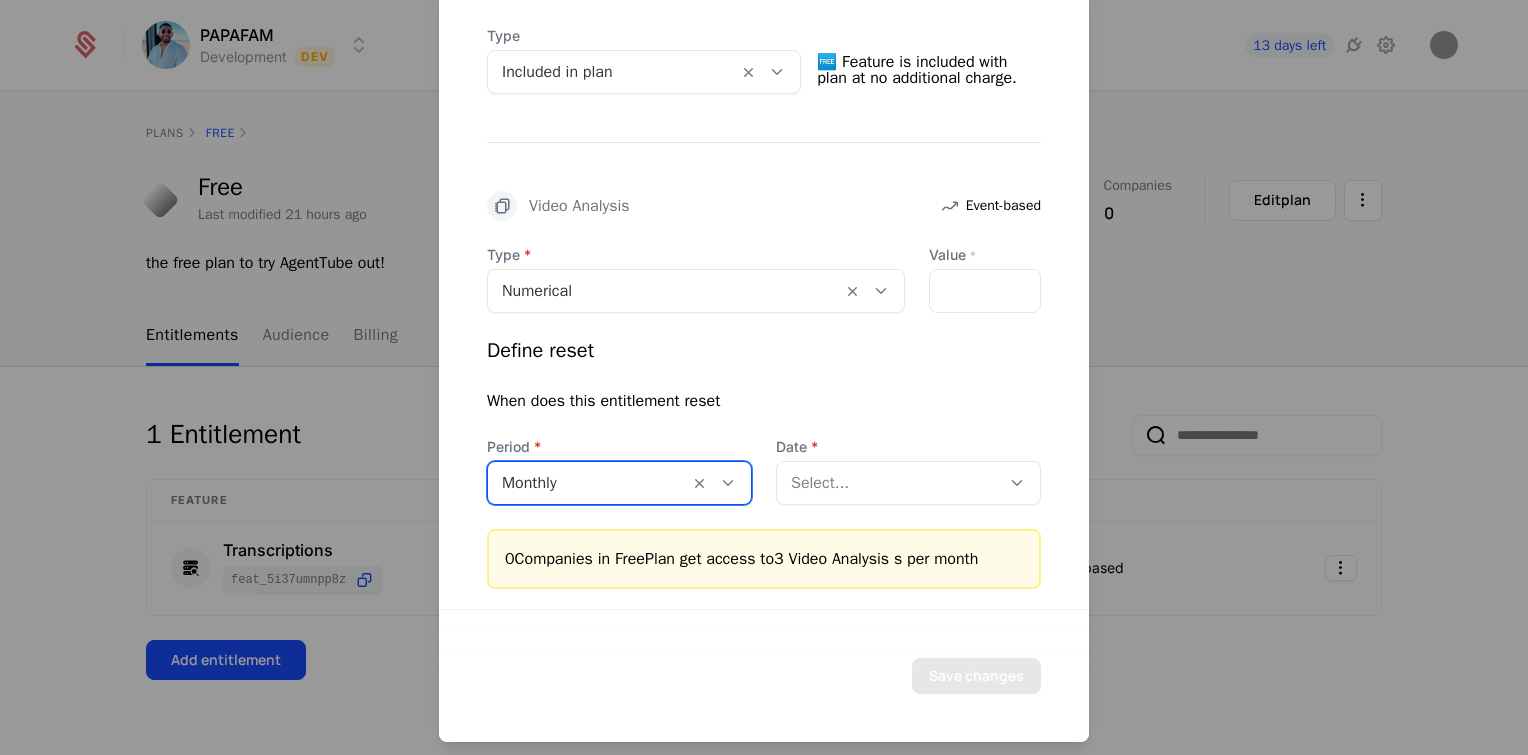 click at bounding box center [888, 482] 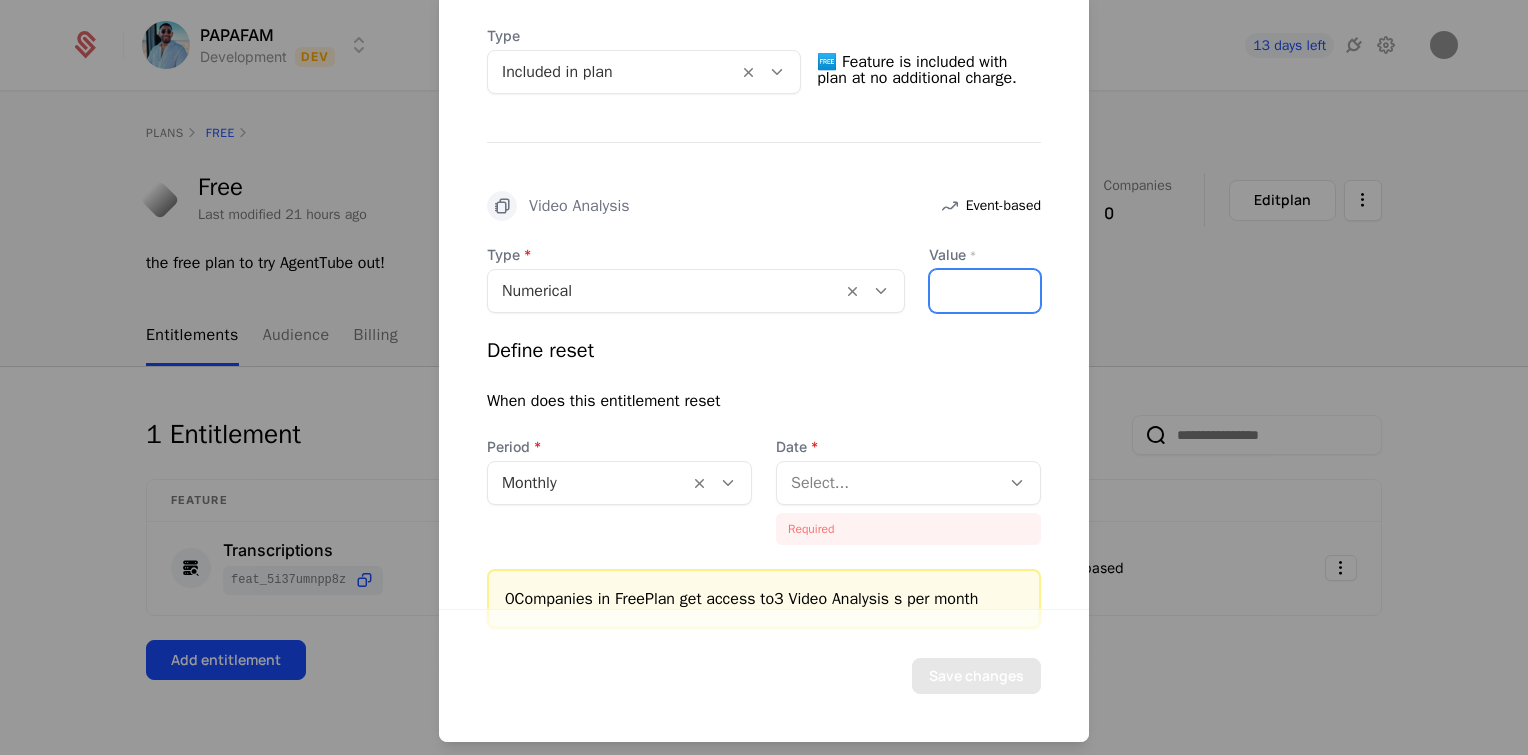 click on "*" at bounding box center [985, 290] 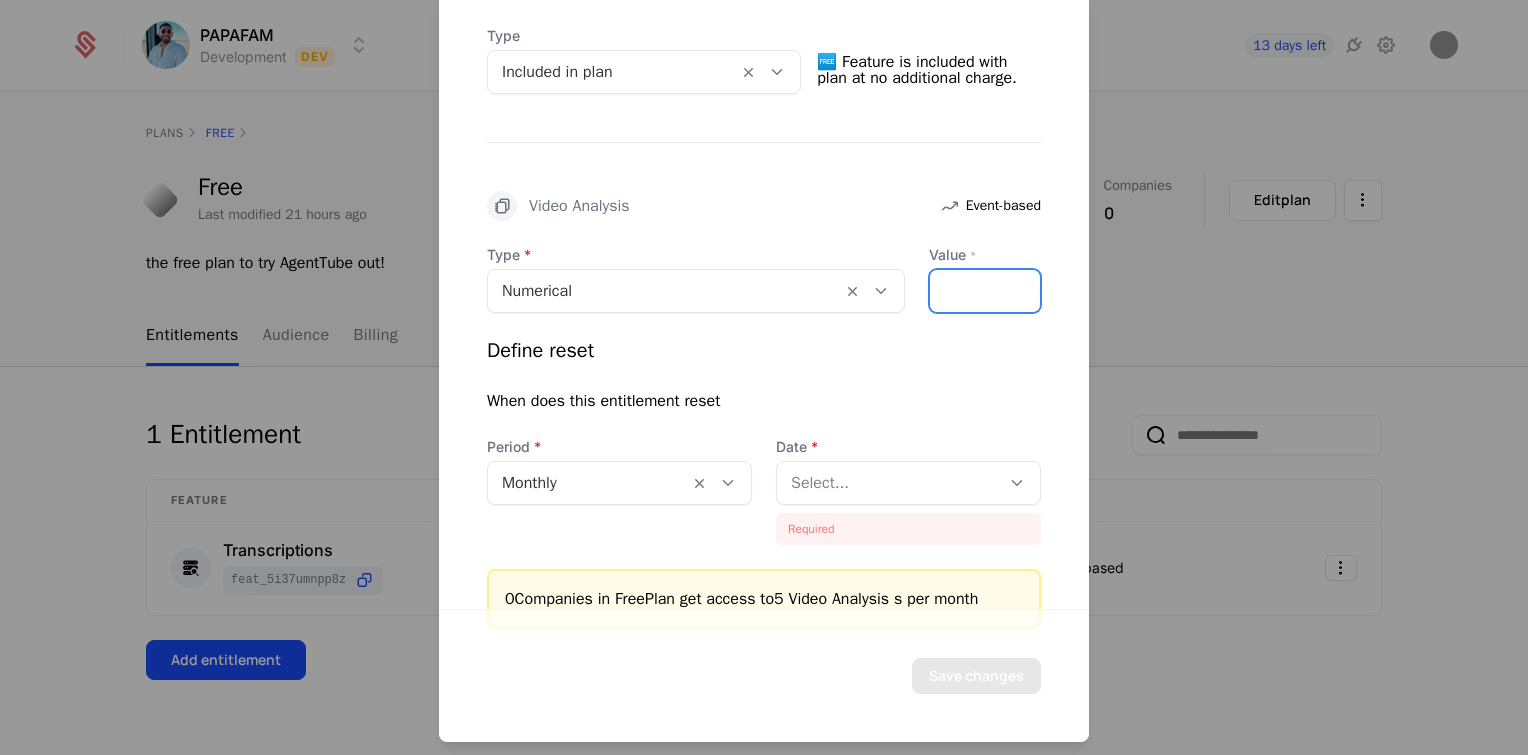 type on "*" 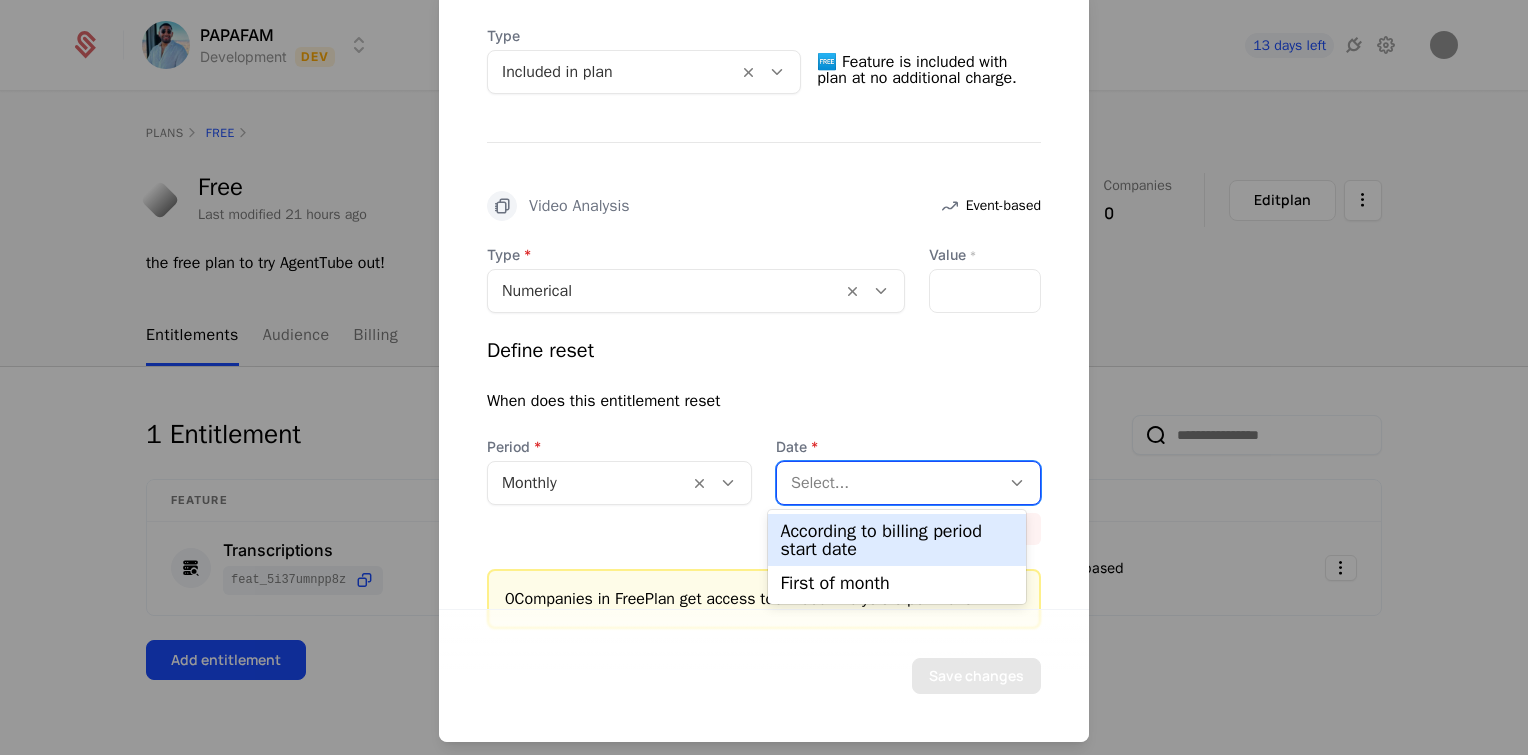 click at bounding box center (888, 482) 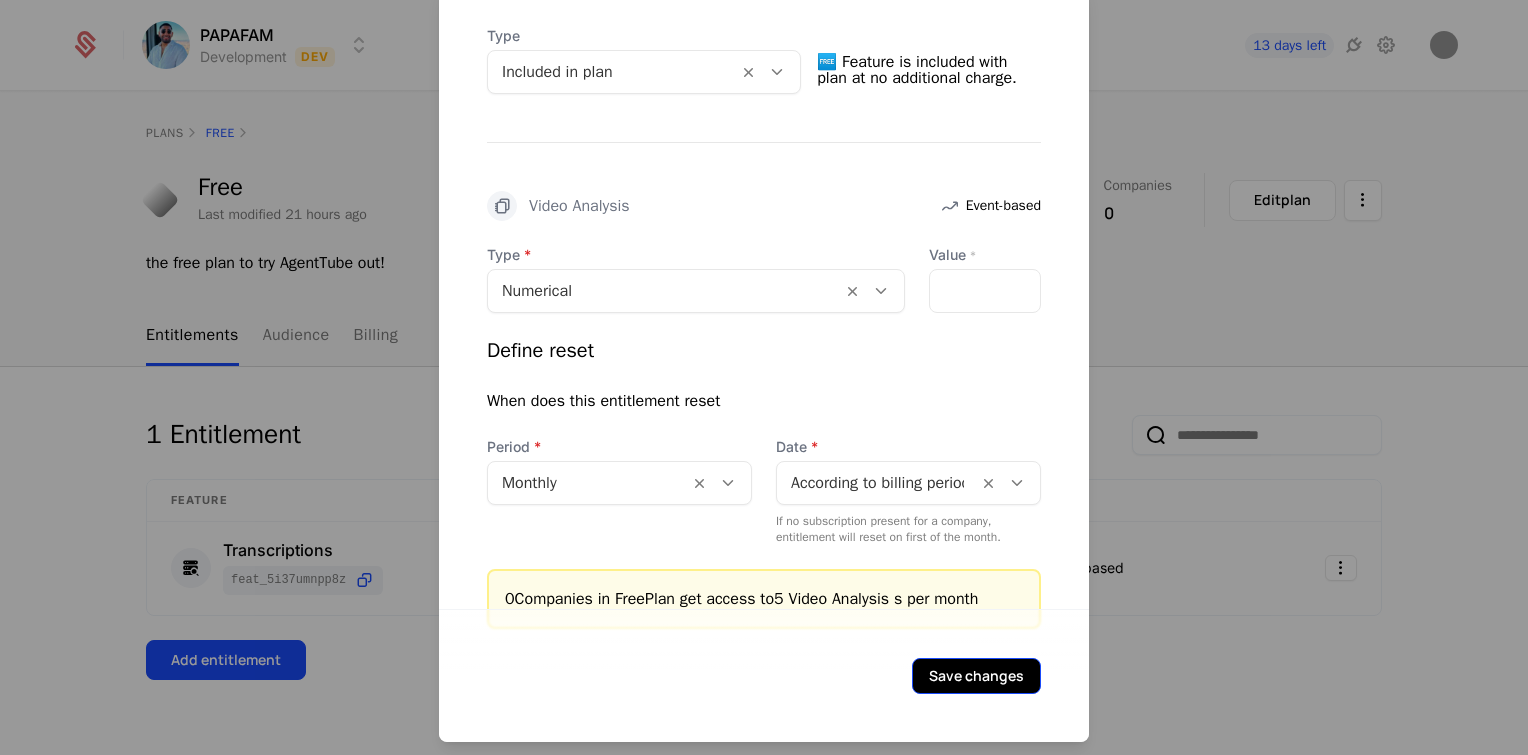 click on "Save changes" at bounding box center (976, 675) 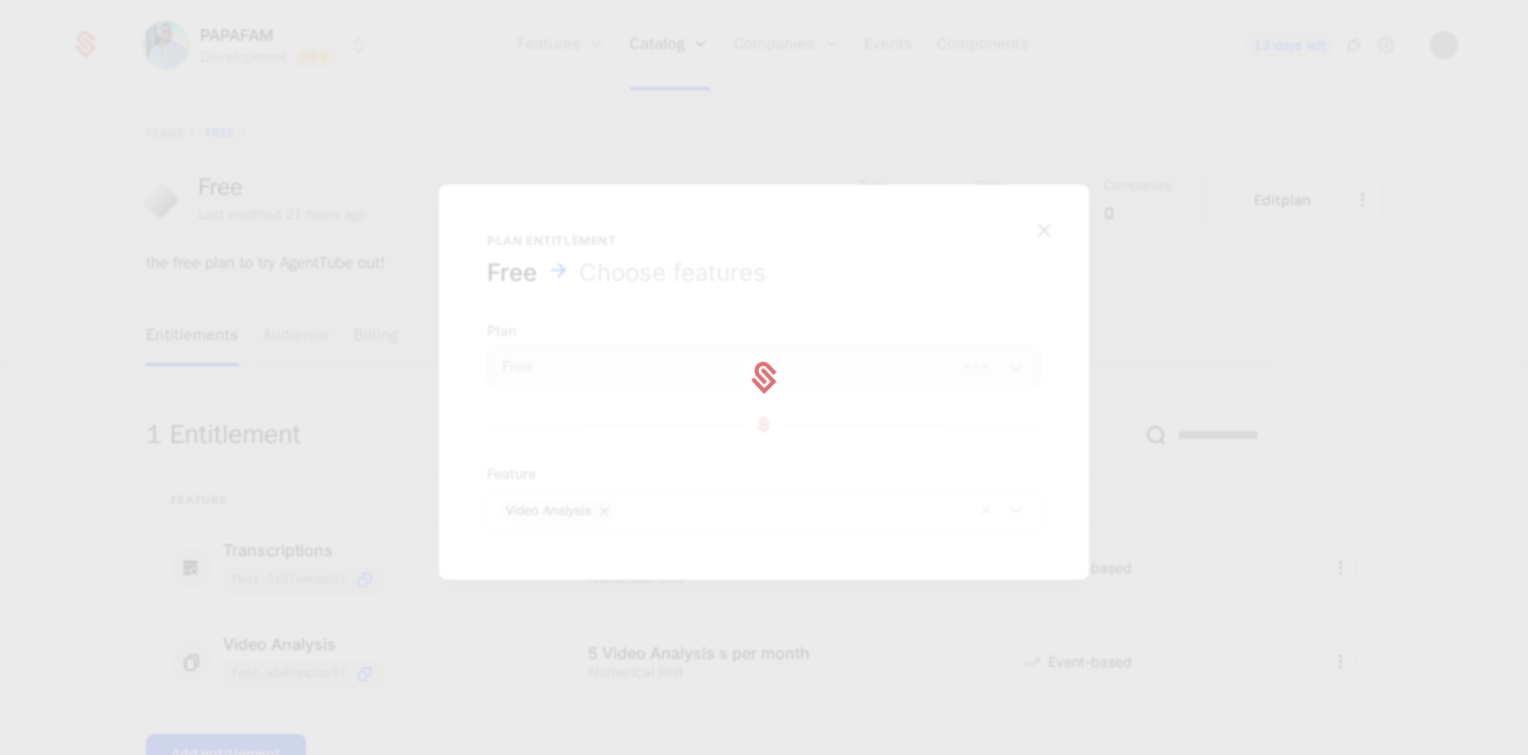 scroll, scrollTop: 0, scrollLeft: 0, axis: both 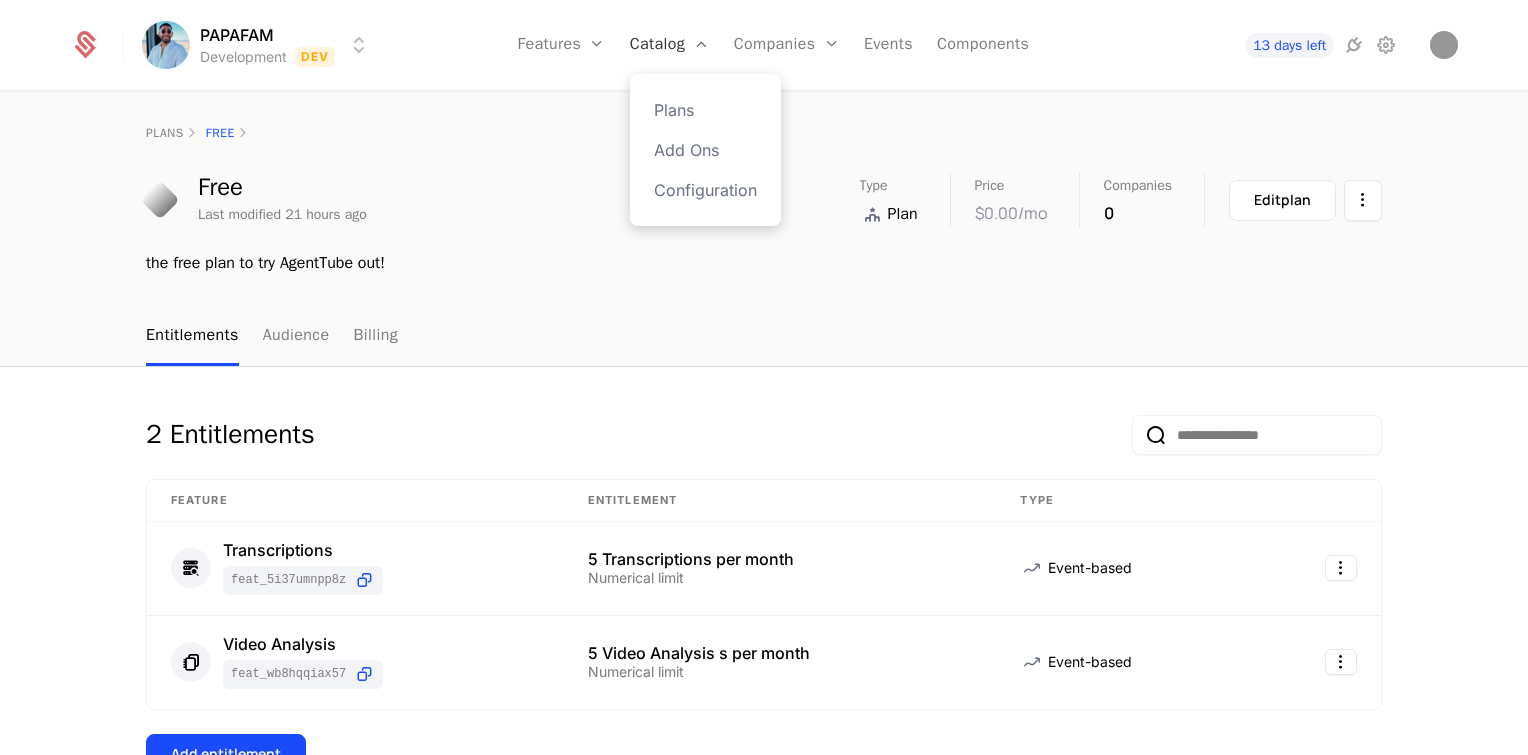 click on "Catalog" at bounding box center [670, 45] 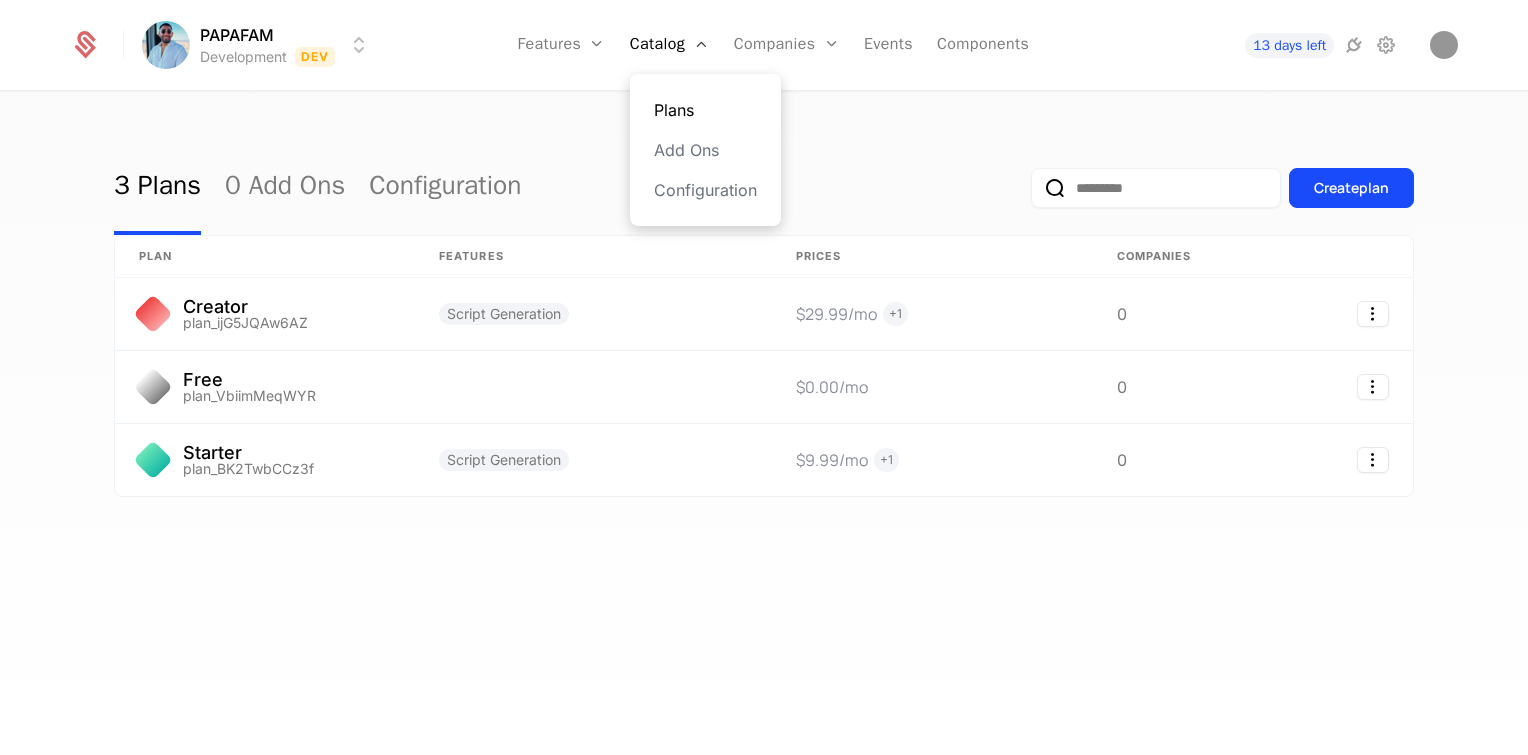 click on "Plans" at bounding box center [705, 110] 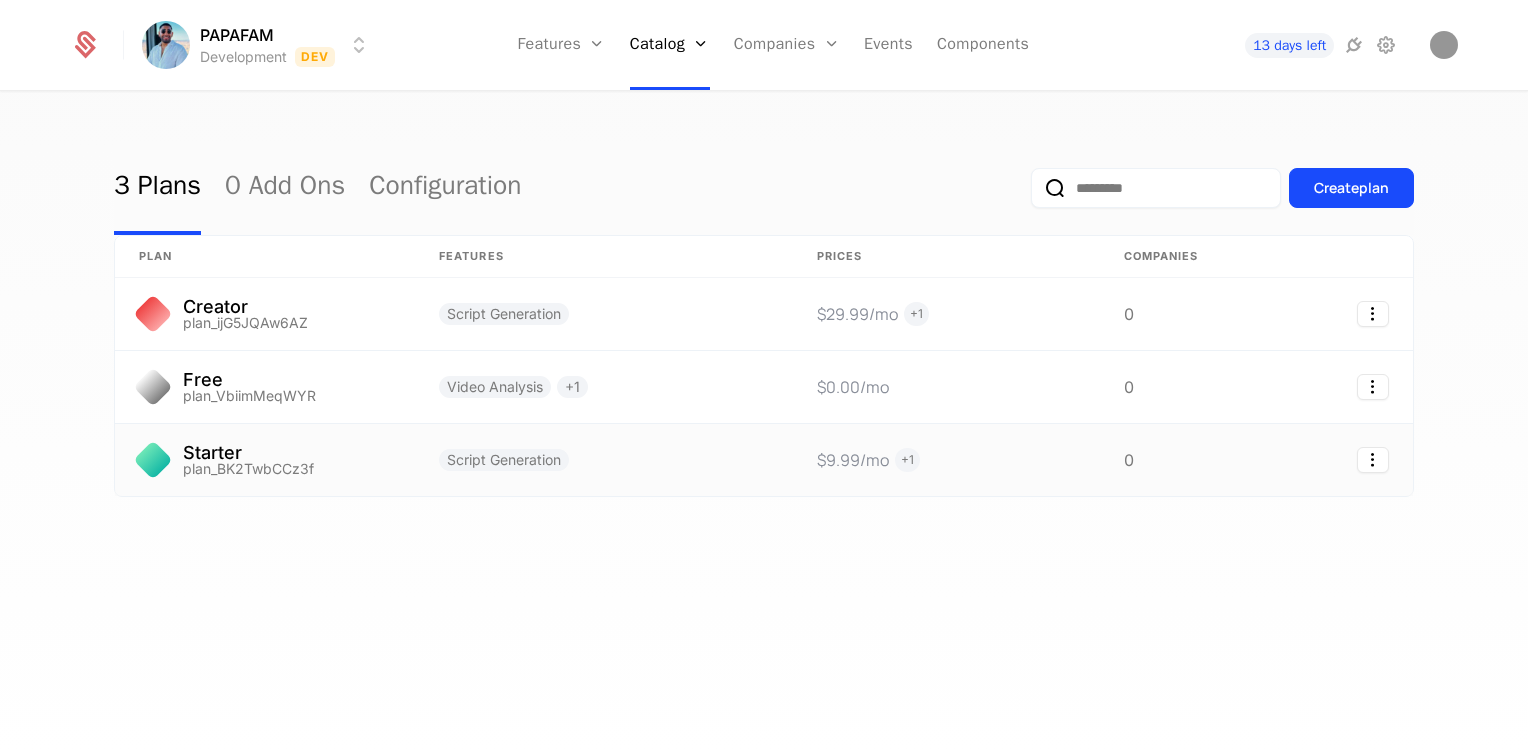 click on "Starter" at bounding box center [248, 453] 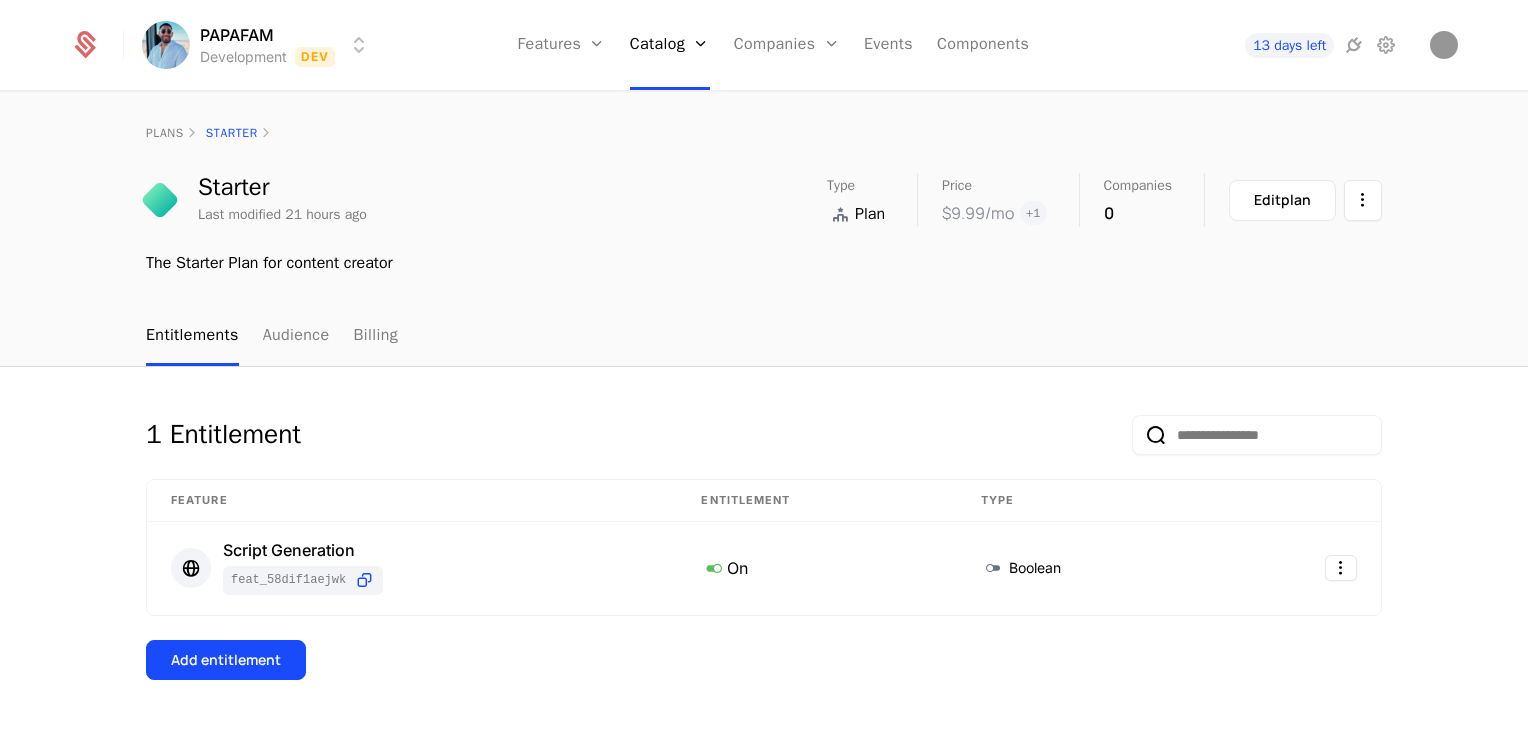 scroll, scrollTop: 33, scrollLeft: 0, axis: vertical 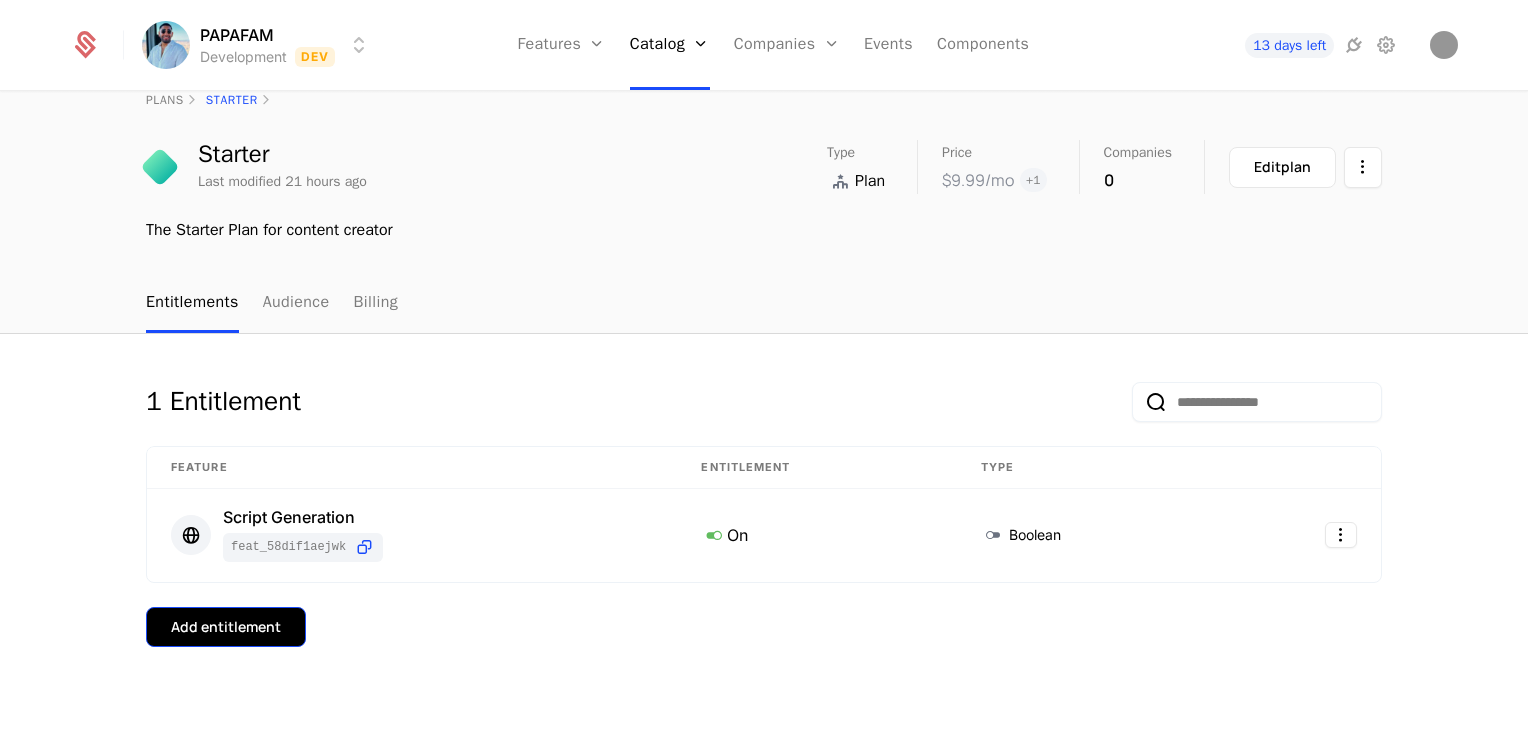 drag, startPoint x: 249, startPoint y: 621, endPoint x: 214, endPoint y: 639, distance: 39.357338 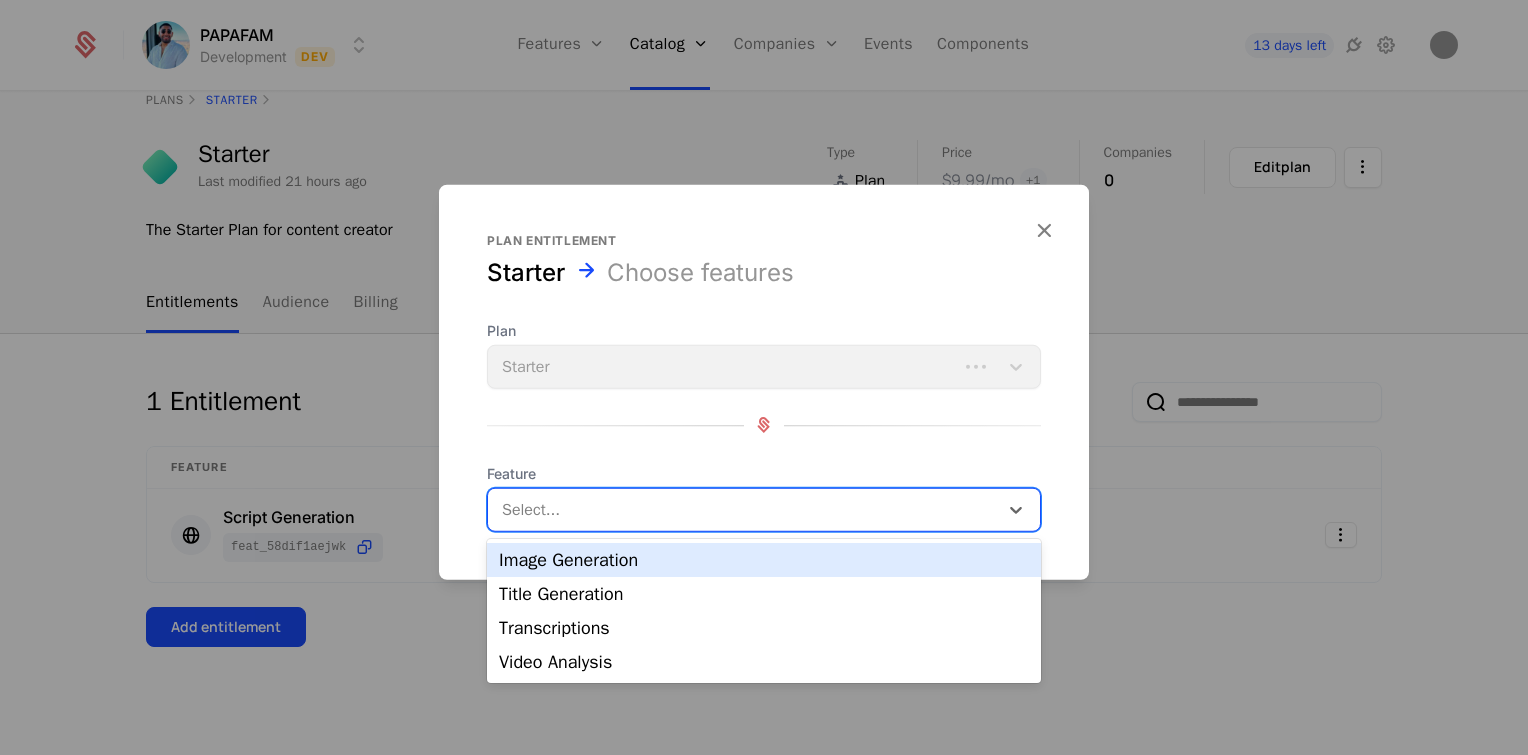 click at bounding box center (745, 509) 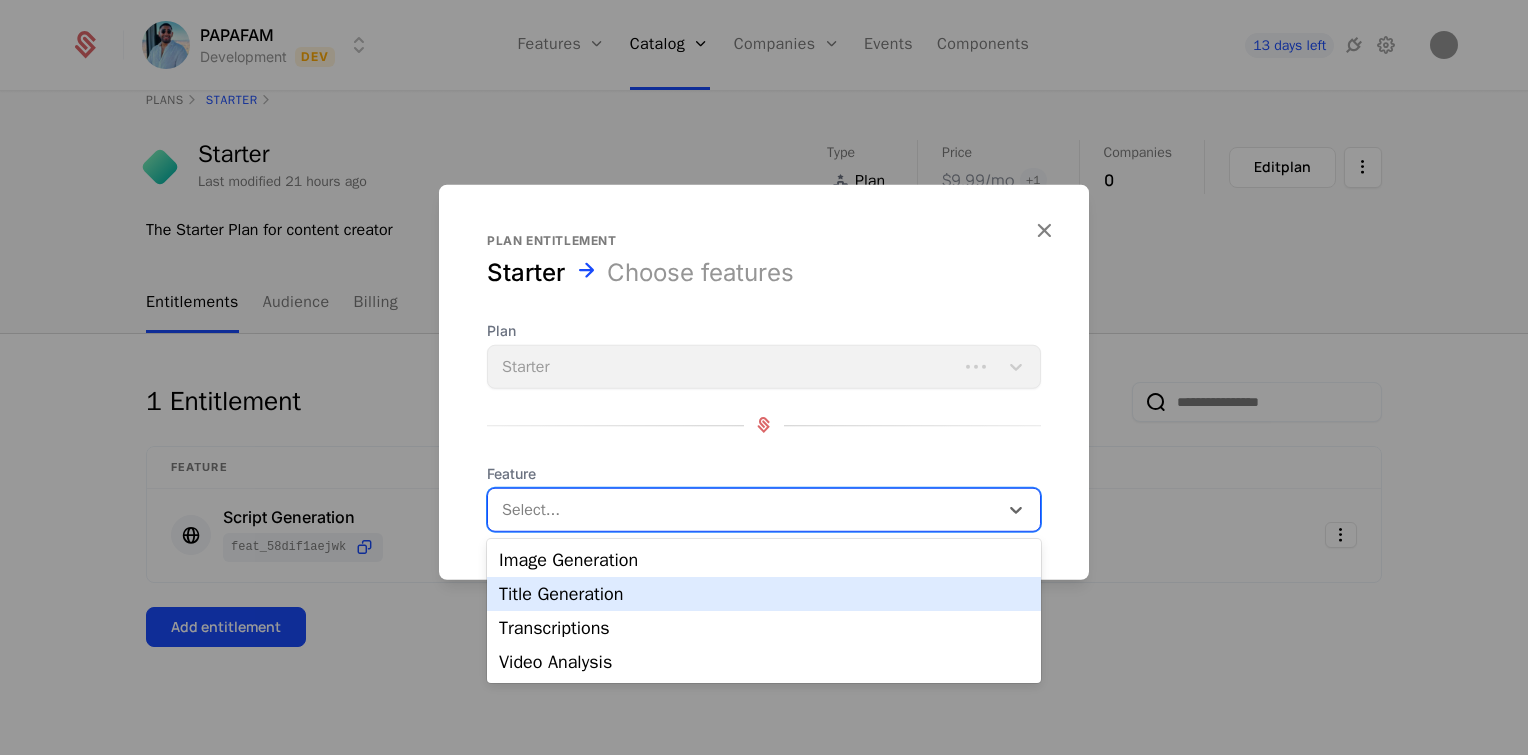 click on "Title Generation" at bounding box center [764, 594] 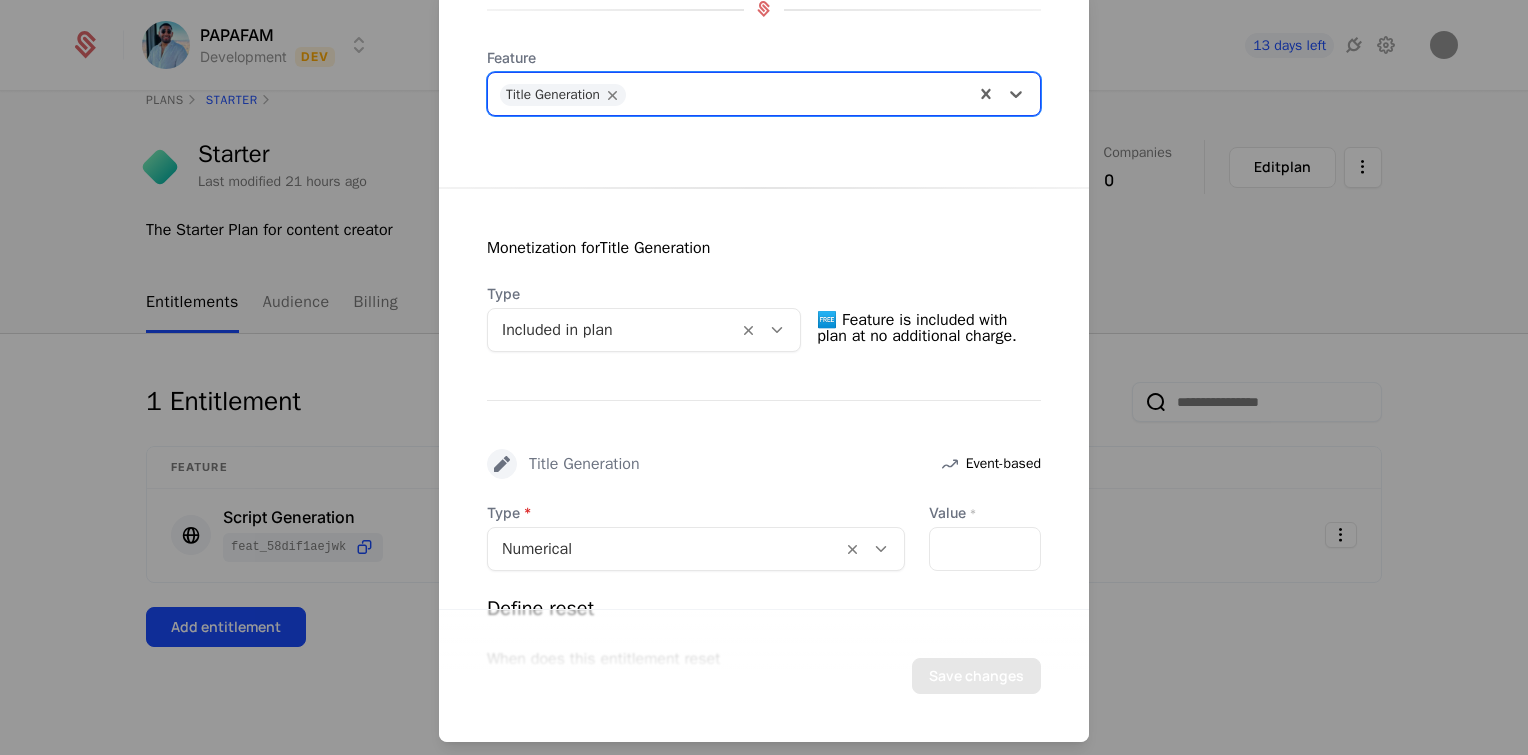 scroll, scrollTop: 246, scrollLeft: 0, axis: vertical 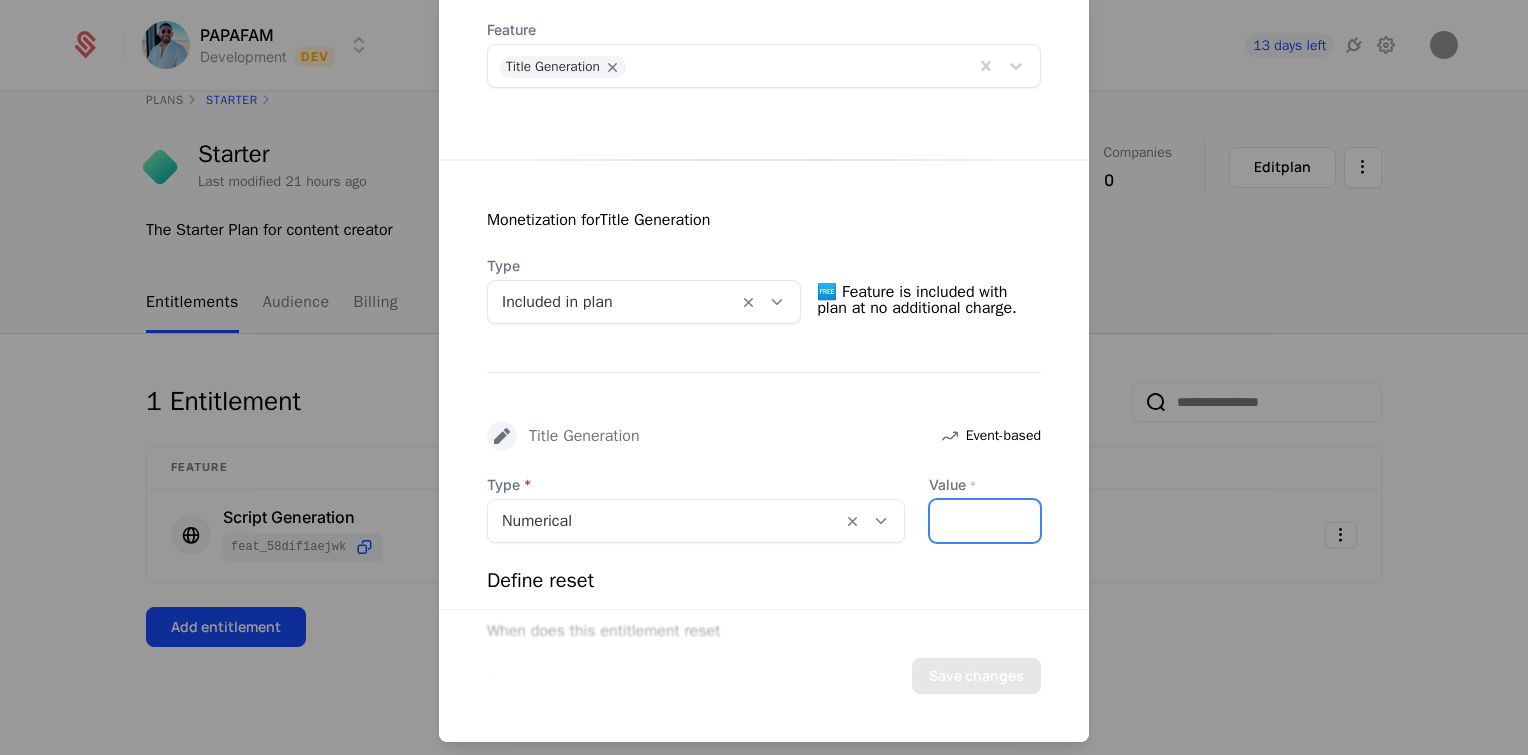 click on "*" at bounding box center (985, 520) 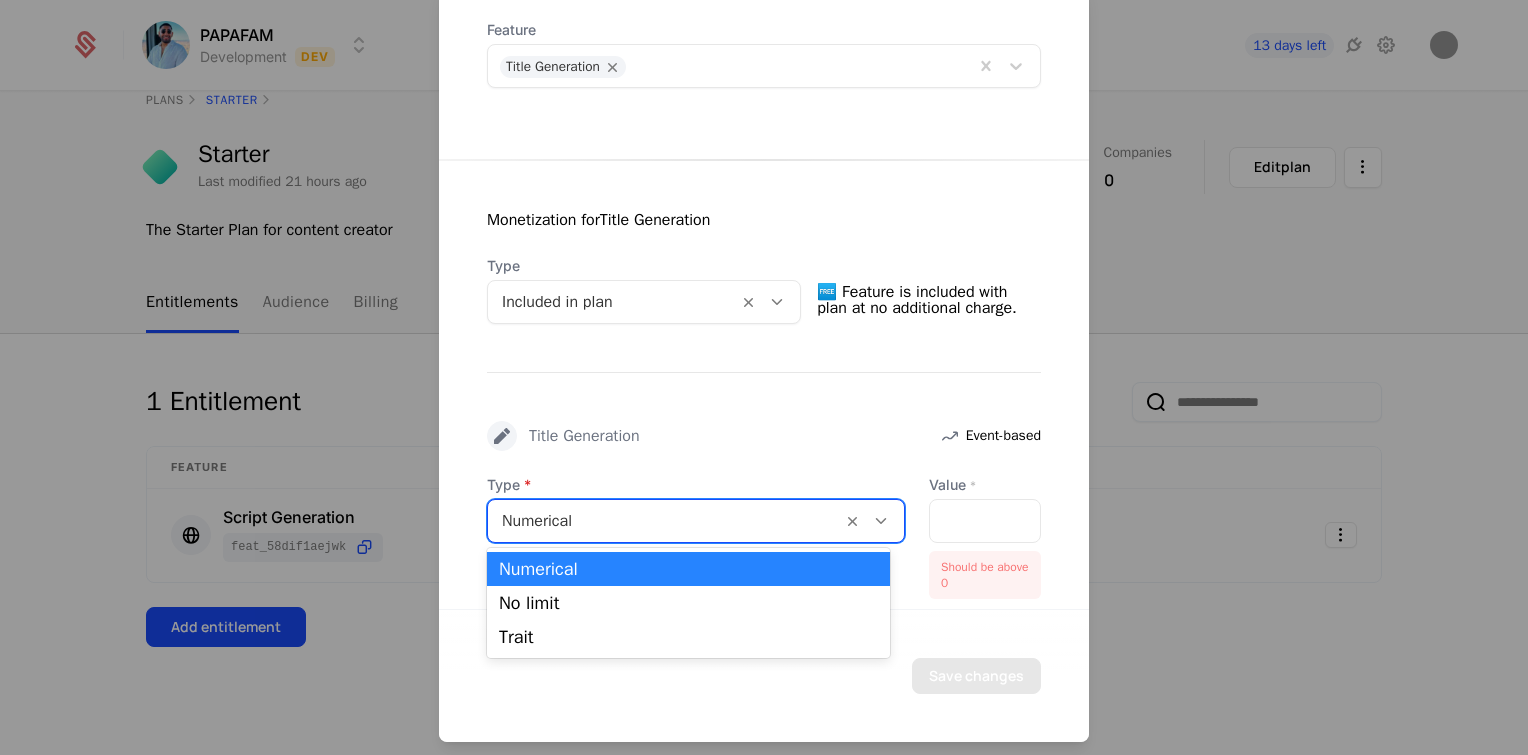click at bounding box center [881, 520] 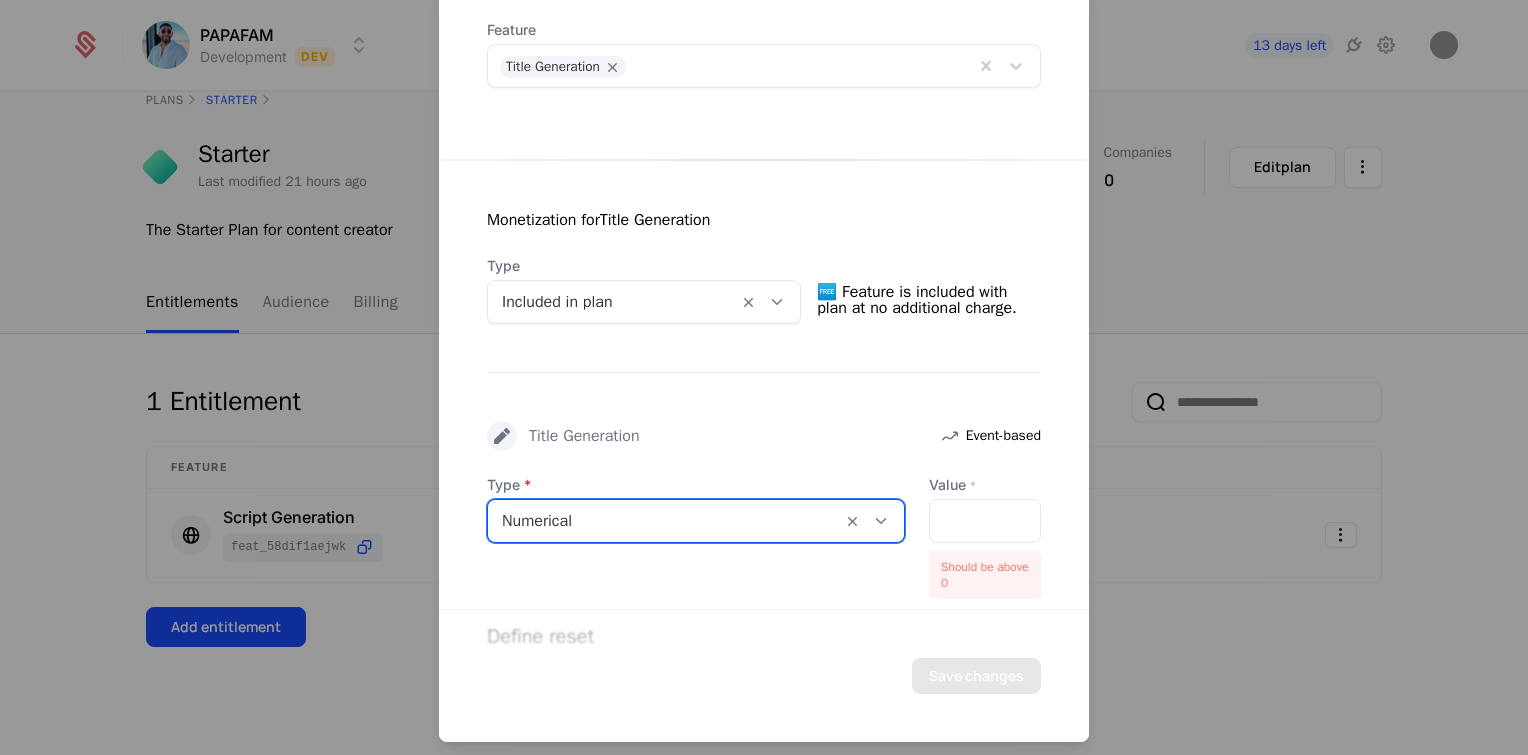 click at bounding box center [881, 520] 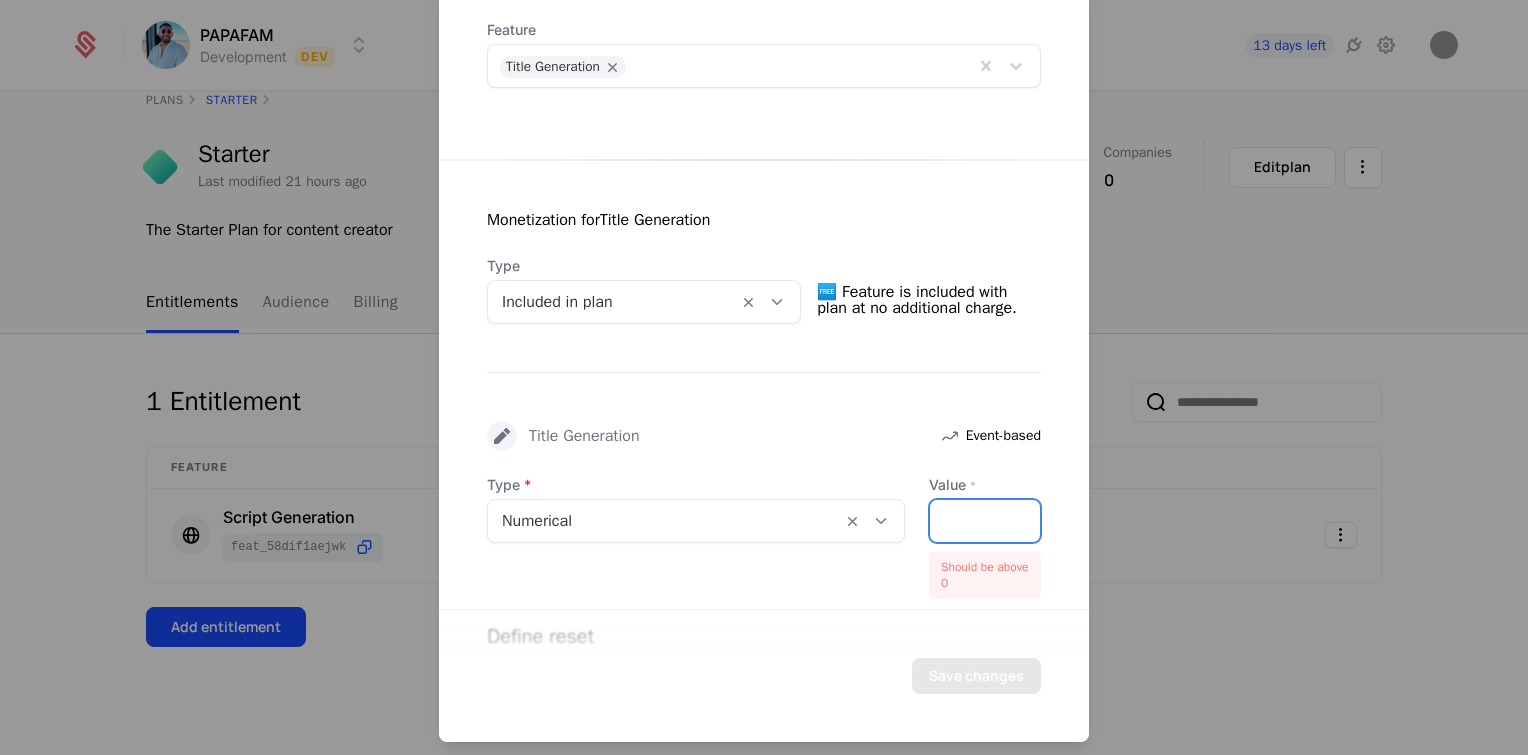 click on "*" at bounding box center [985, 520] 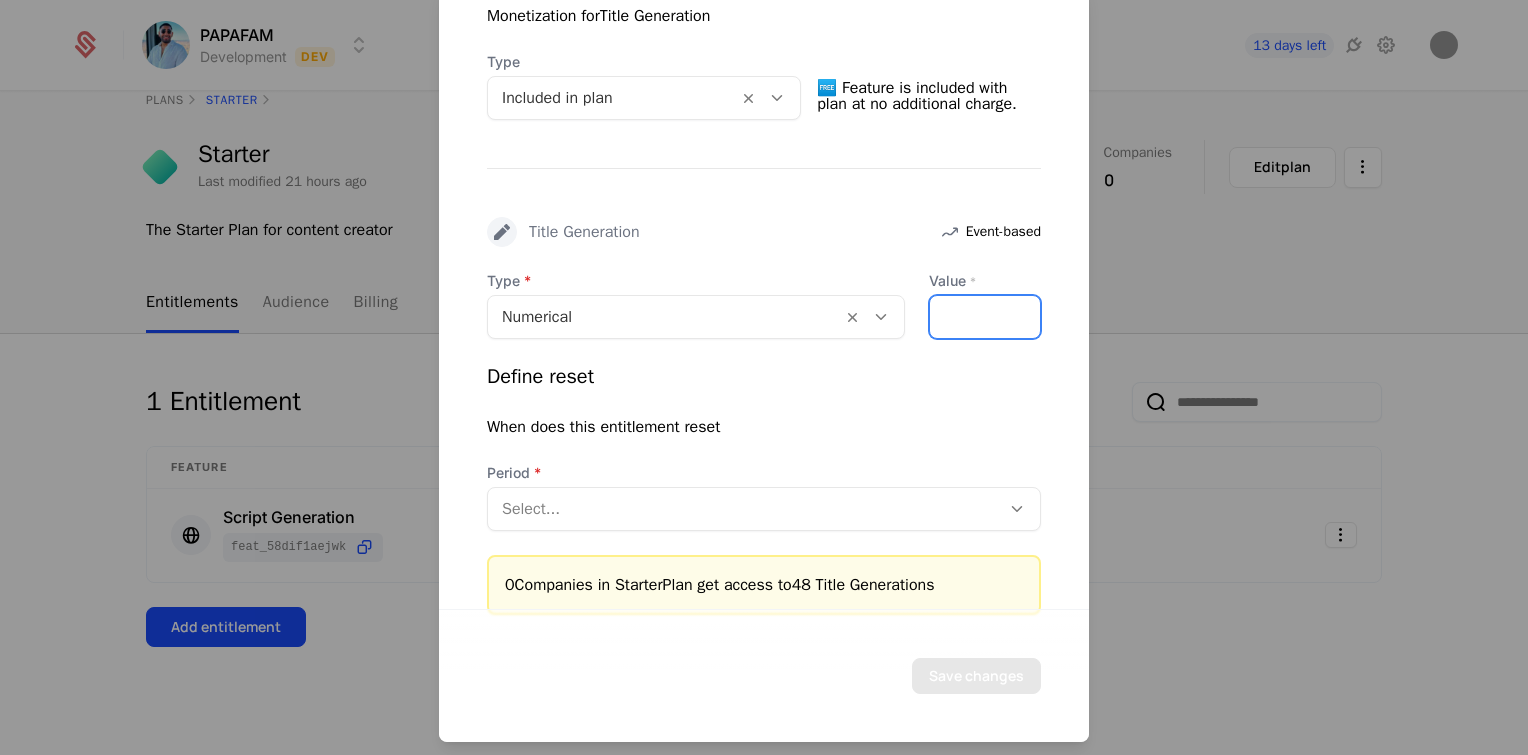 scroll, scrollTop: 452, scrollLeft: 0, axis: vertical 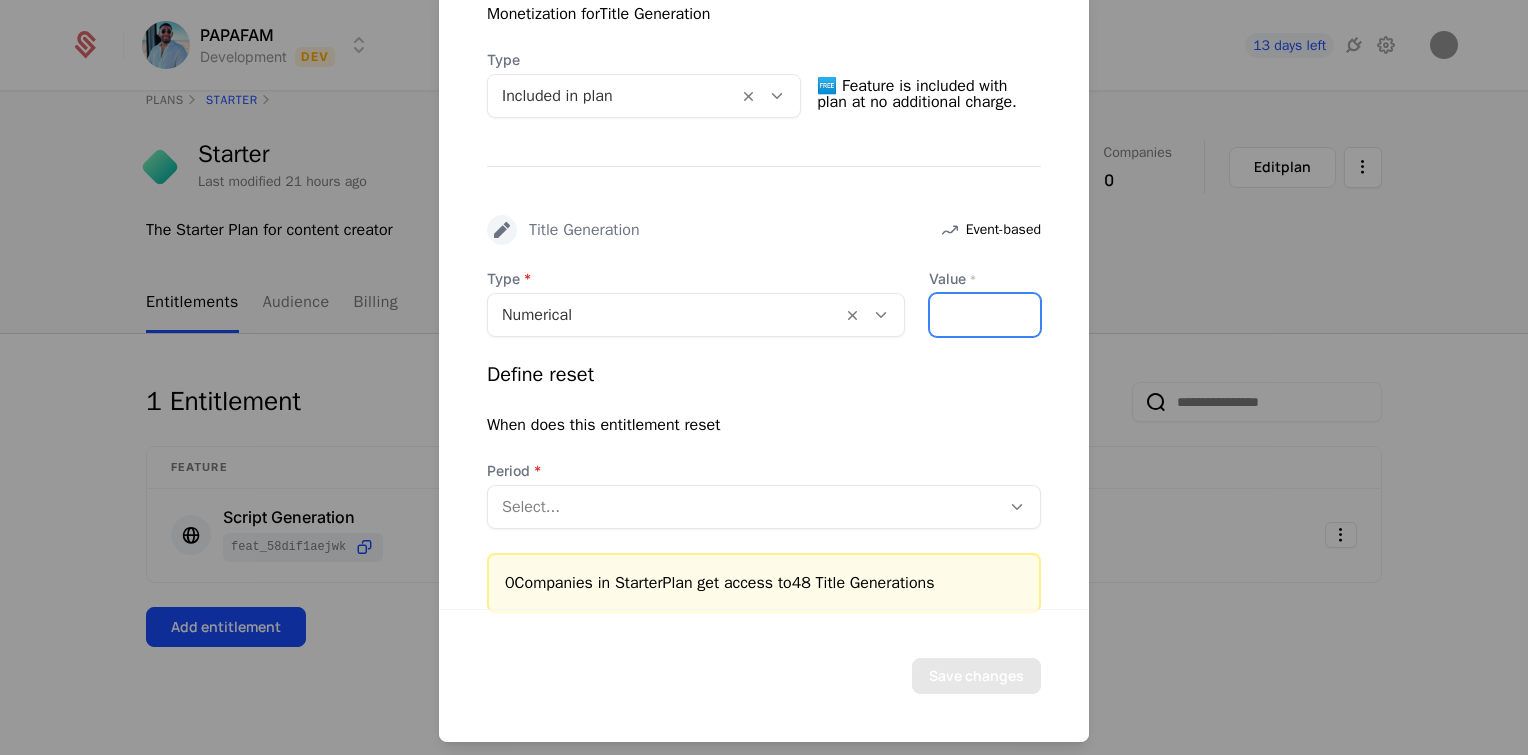 type on "**" 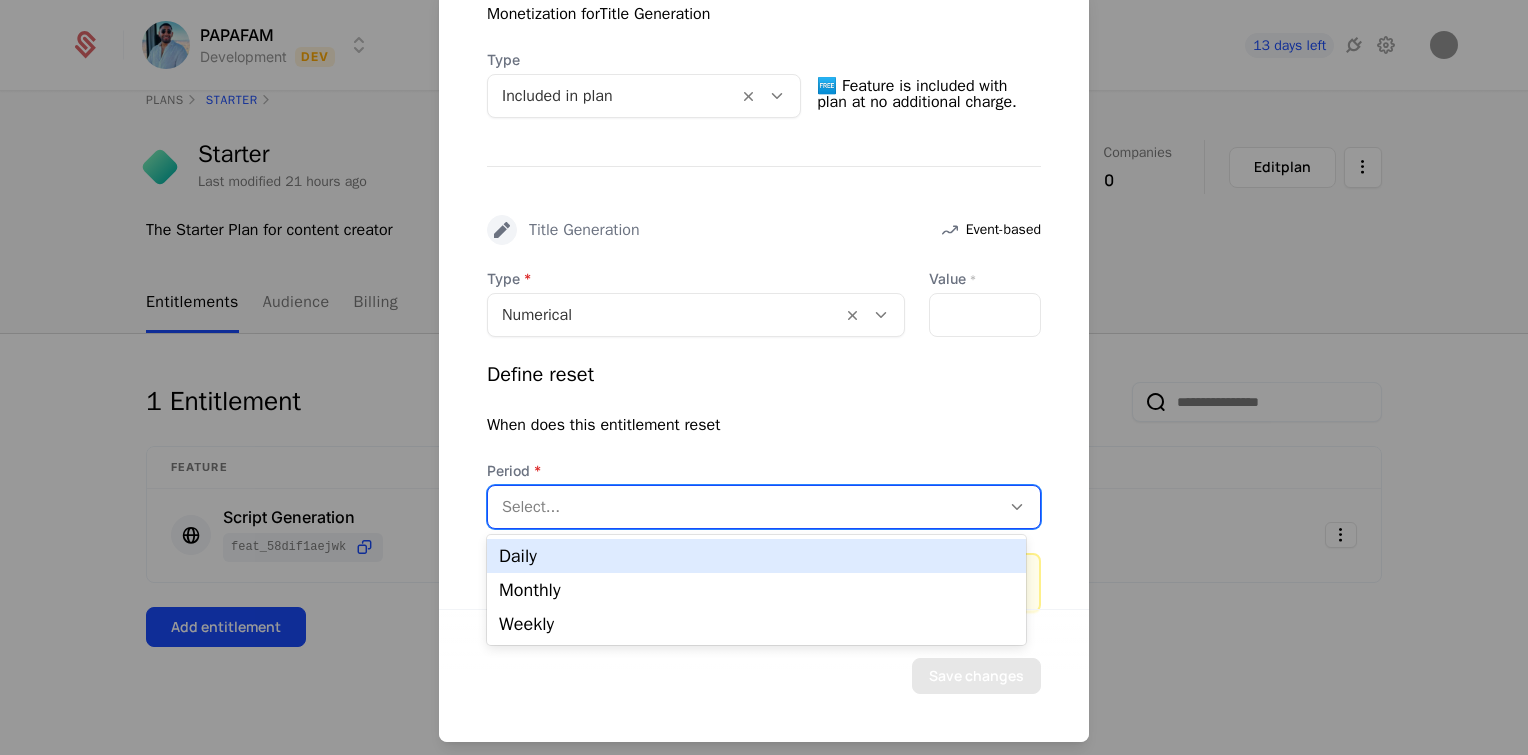 click at bounding box center [744, 506] 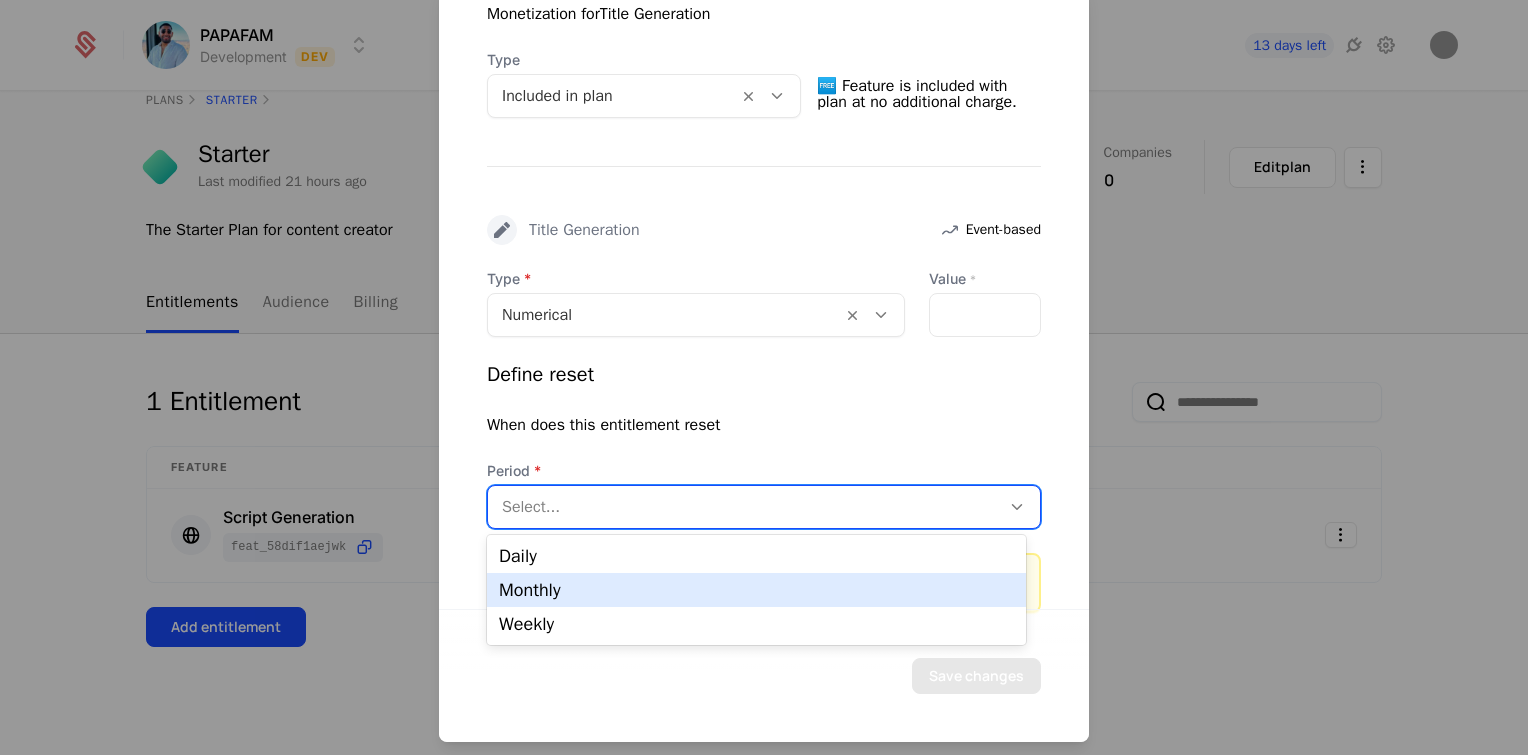 click on "Monthly" at bounding box center [756, 590] 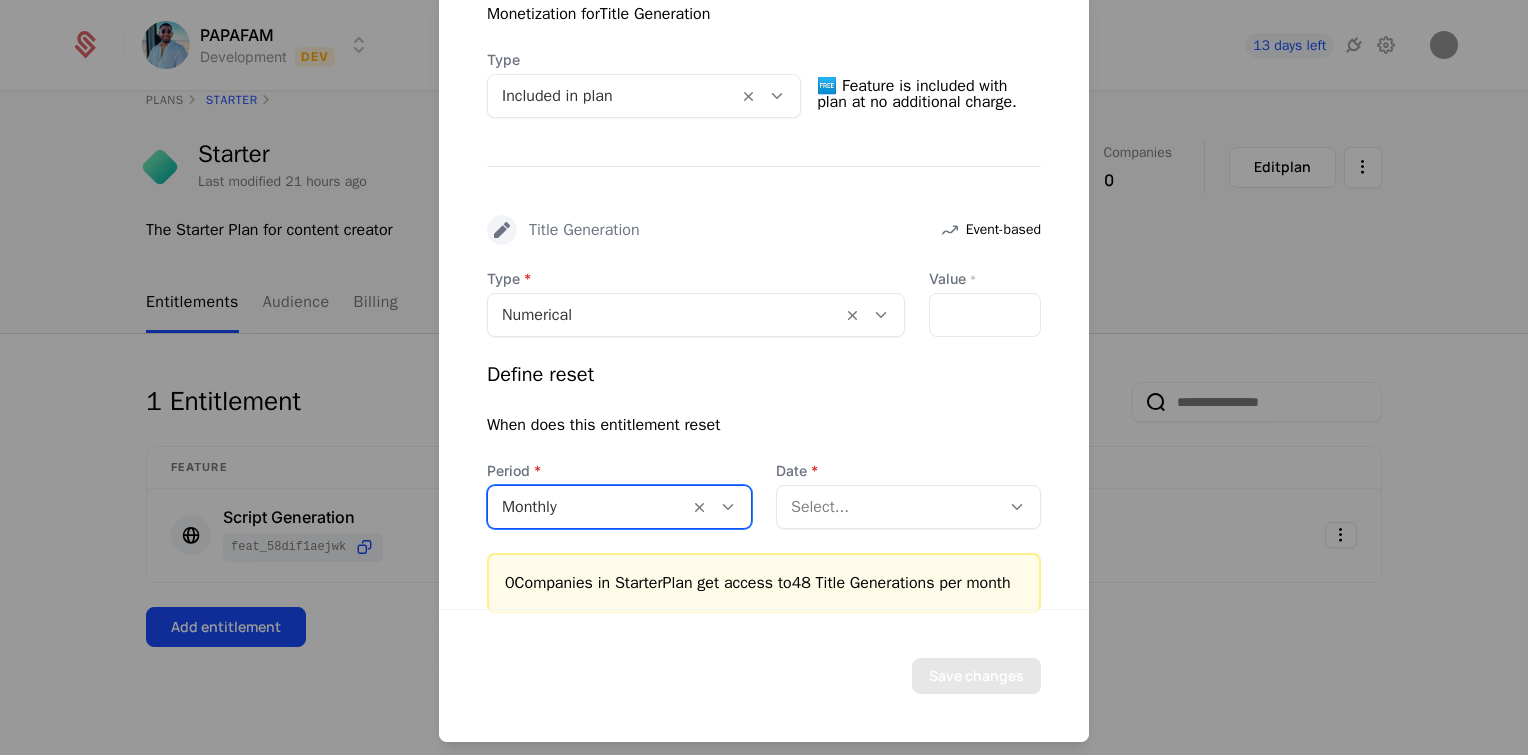 scroll, scrollTop: 500, scrollLeft: 0, axis: vertical 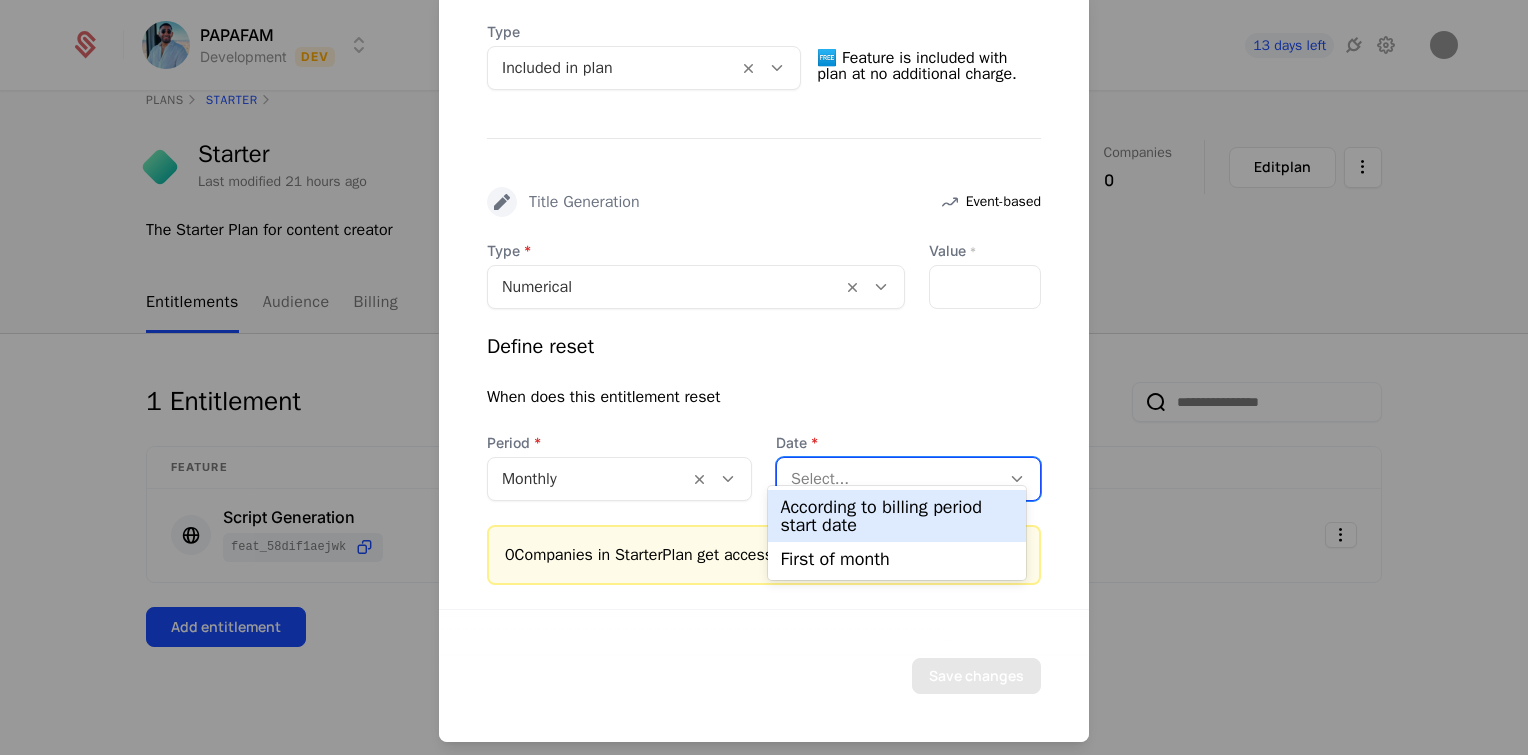 click on "Select..." at bounding box center [888, 478] 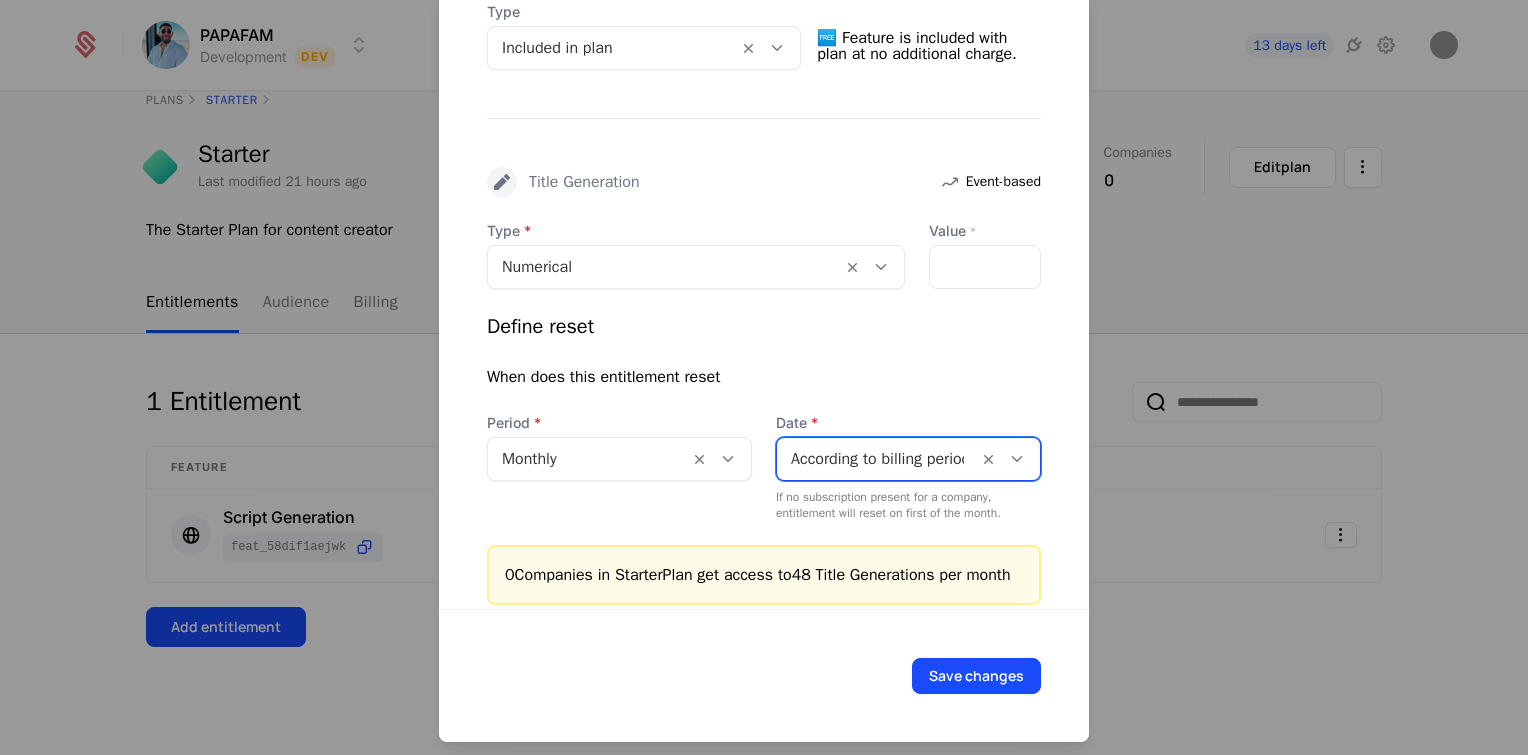 scroll, scrollTop: 540, scrollLeft: 0, axis: vertical 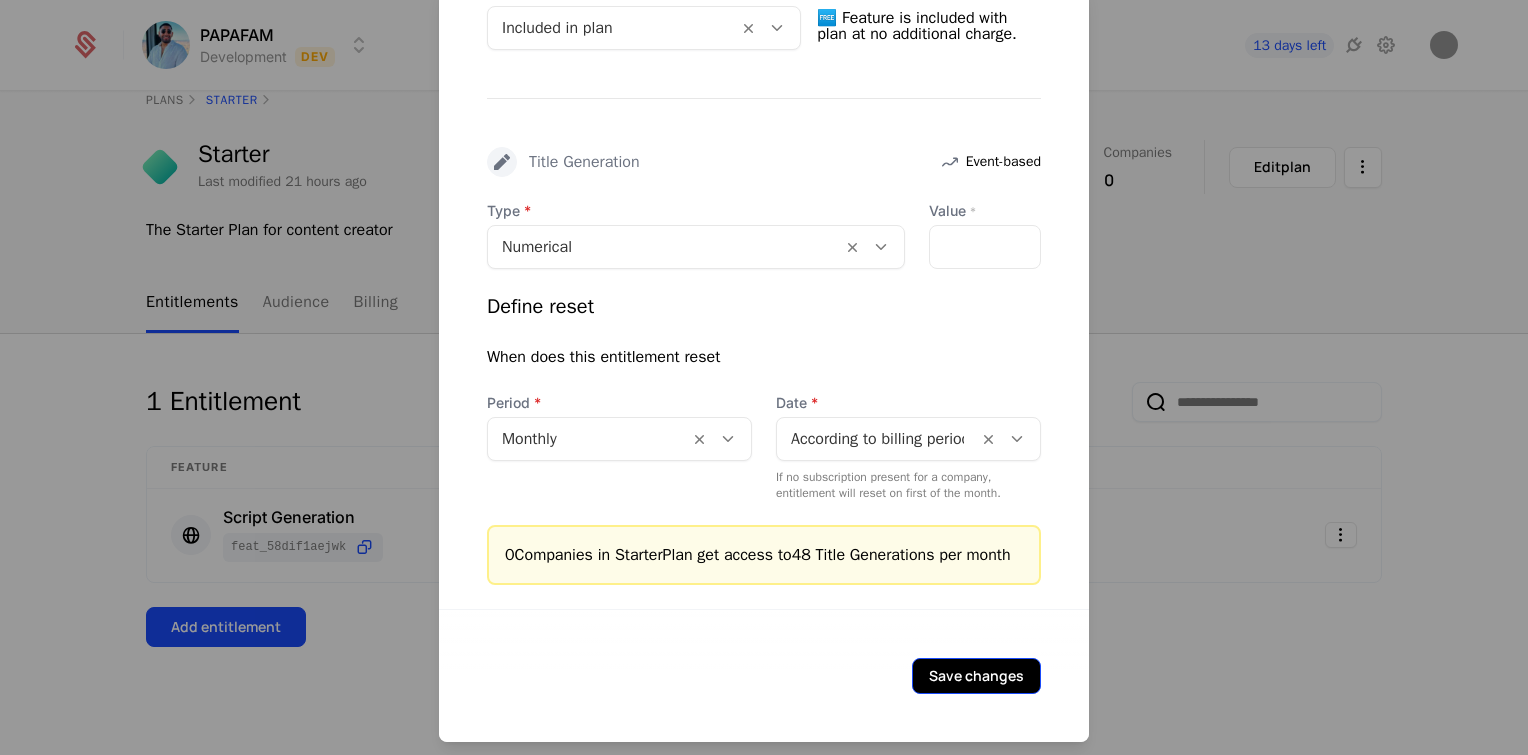 click on "Save changes" at bounding box center [976, 675] 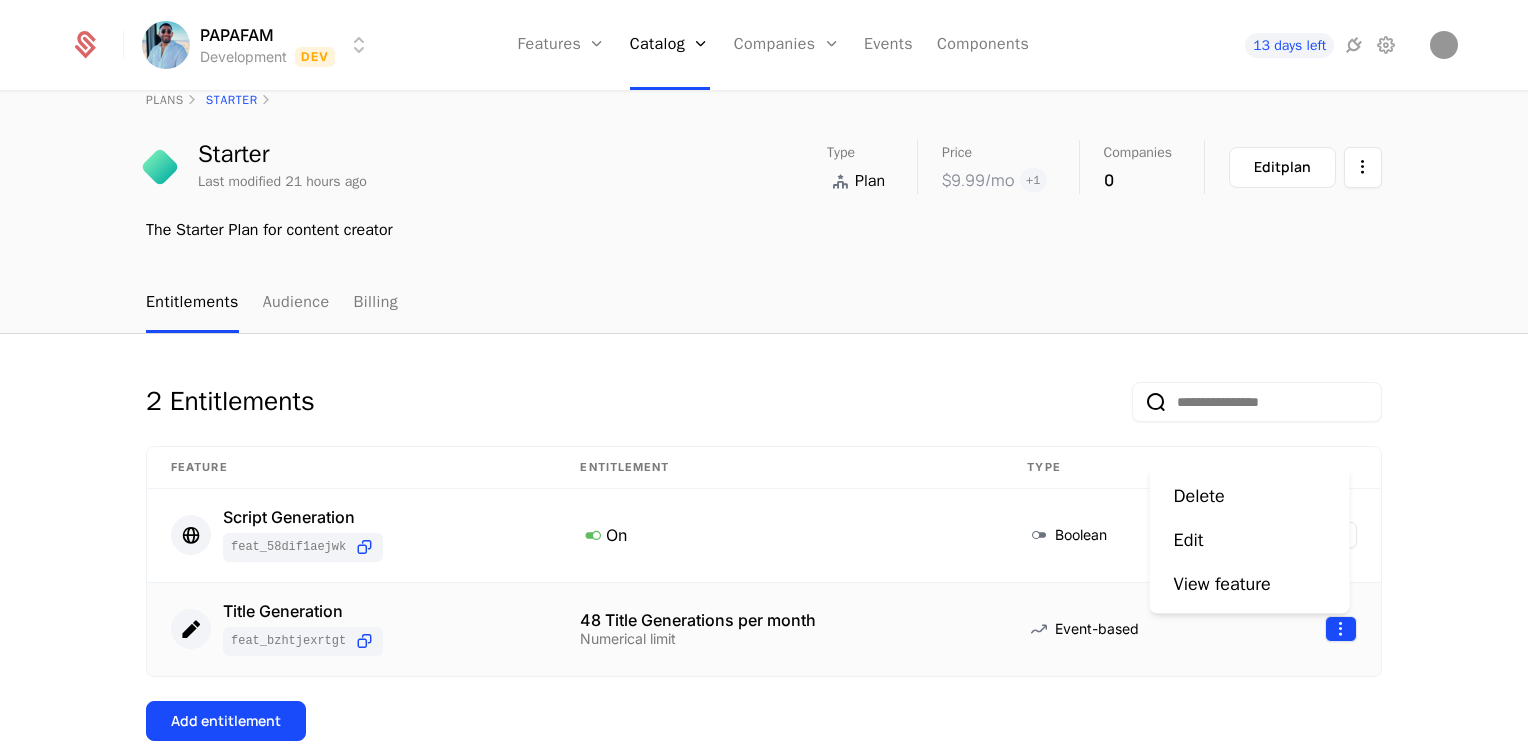 click on "PAPAFAM Development Dev Features Features Flags Catalog Plans Add Ons Configuration Companies Companies Users Events Components 13 days left plans Starter Starter Last modified 21 hours ago Type Plan Price $9.99 /mo + 1 Companies 0 Edit  plan The Starter Plan for content creator Entitlements Audience Billing 2 Entitlements Feature Entitlement Type Script Generation feat_58DiF1aEJwK On Boolean Title Generation feat_bZhTJExRTgT 48
Title Generations per month Numerical limit Event-based Add entitlement
Best Viewed on Desktop You're currently viewing this on a  mobile device . For the best experience,   we recommend using a desktop or larger screens , as the application isn't fully optimized for smaller resolutions just yet. Got it  Delete Edit View feature" at bounding box center (764, 377) 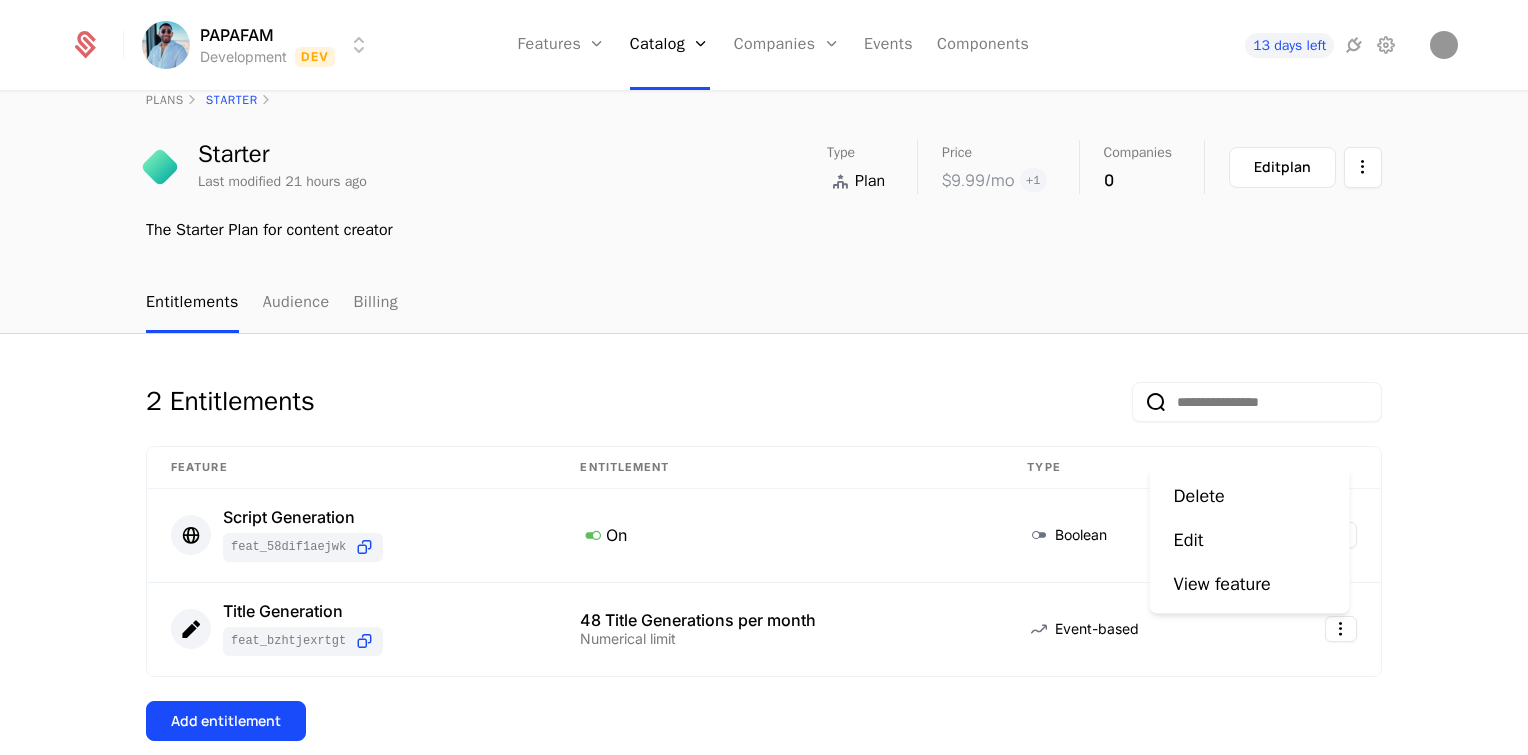click on "Delete Edit View feature" at bounding box center (1250, 540) 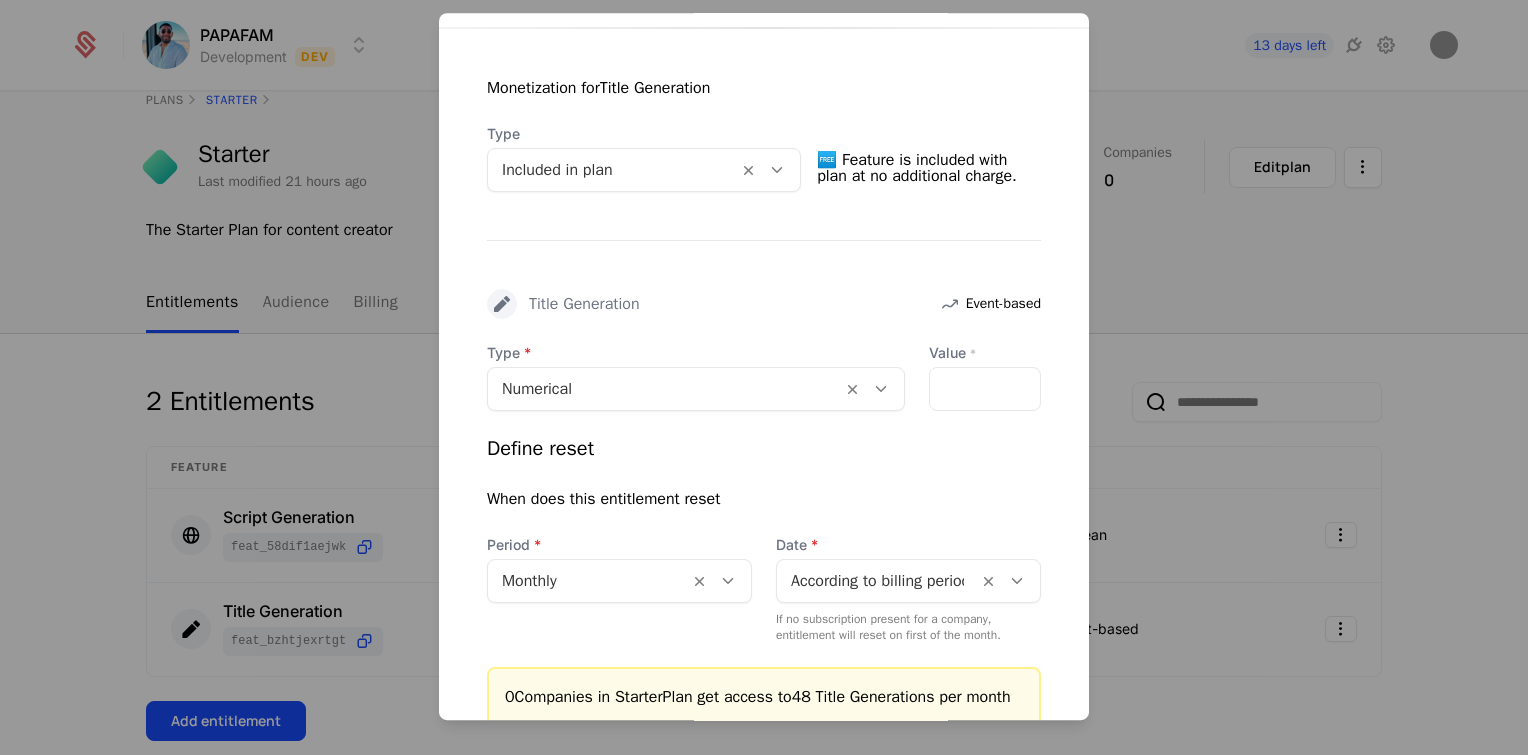 scroll, scrollTop: 382, scrollLeft: 0, axis: vertical 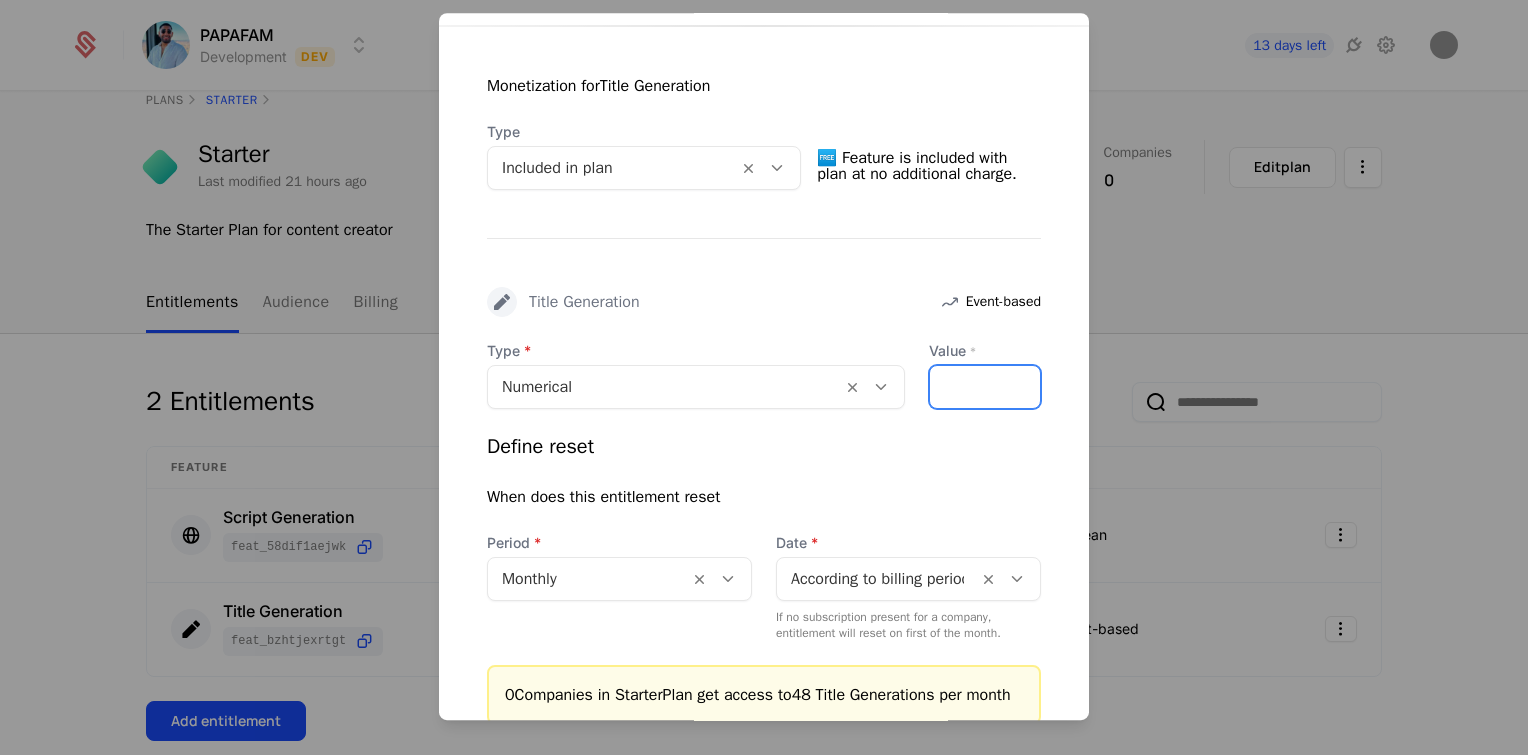 click on "**" at bounding box center (985, 387) 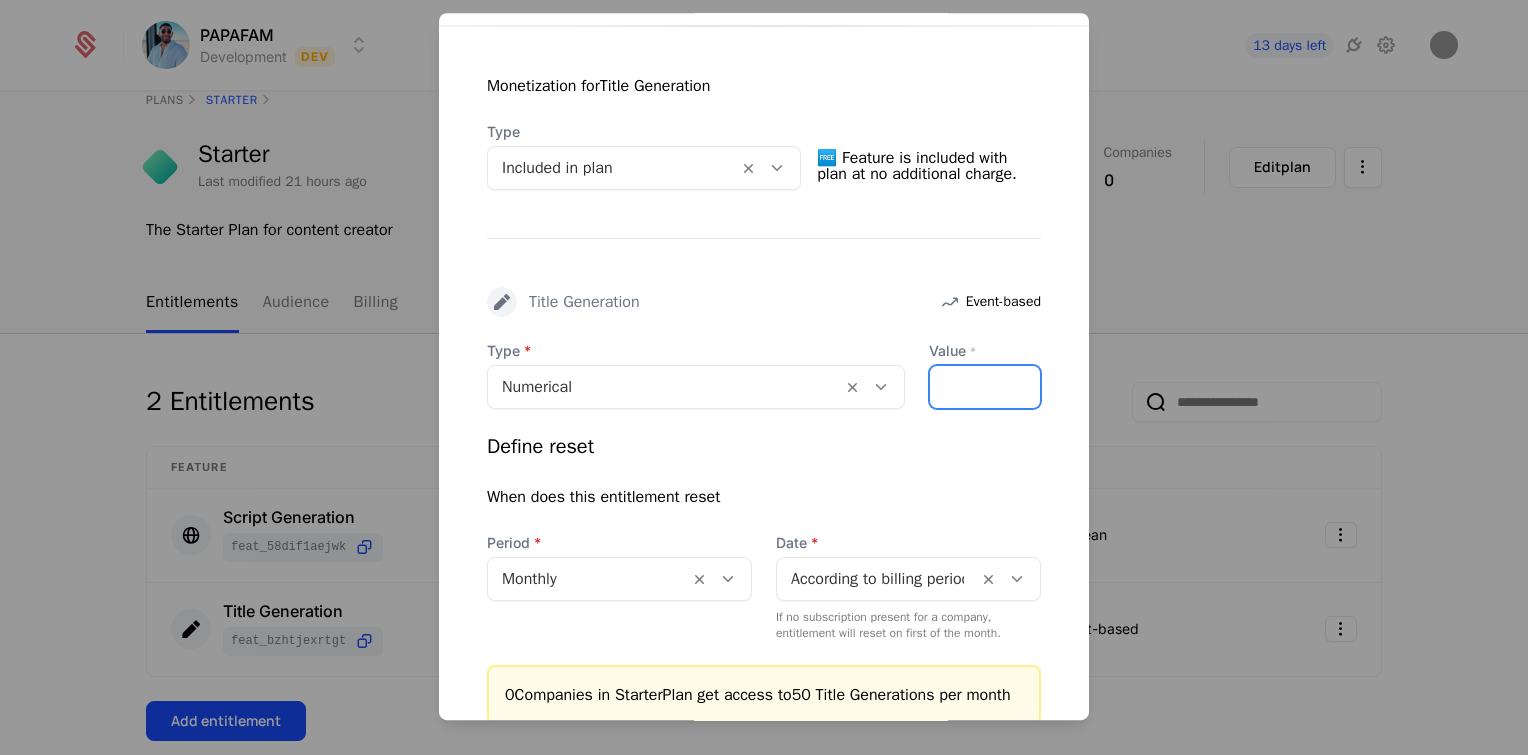 scroll, scrollTop: 552, scrollLeft: 0, axis: vertical 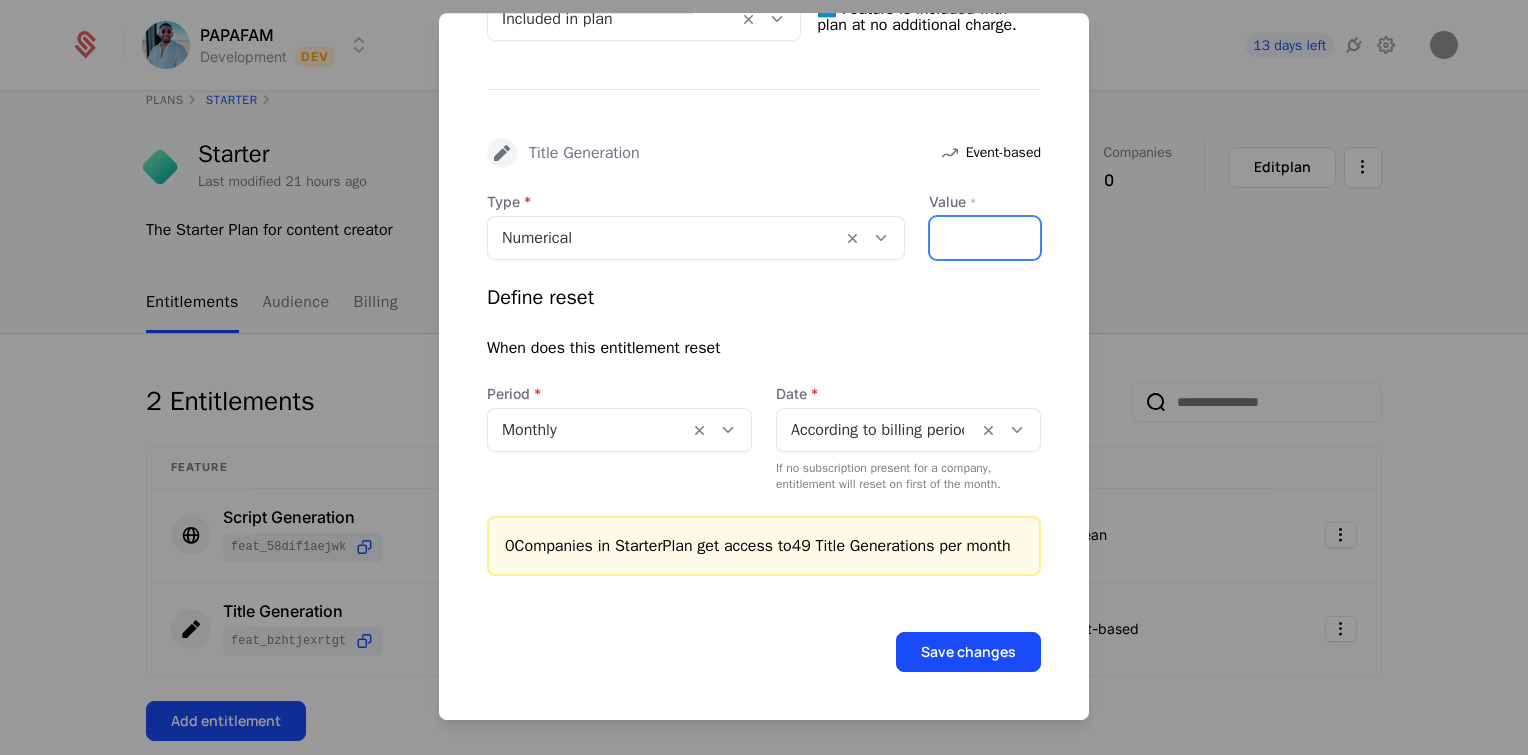 type on "*" 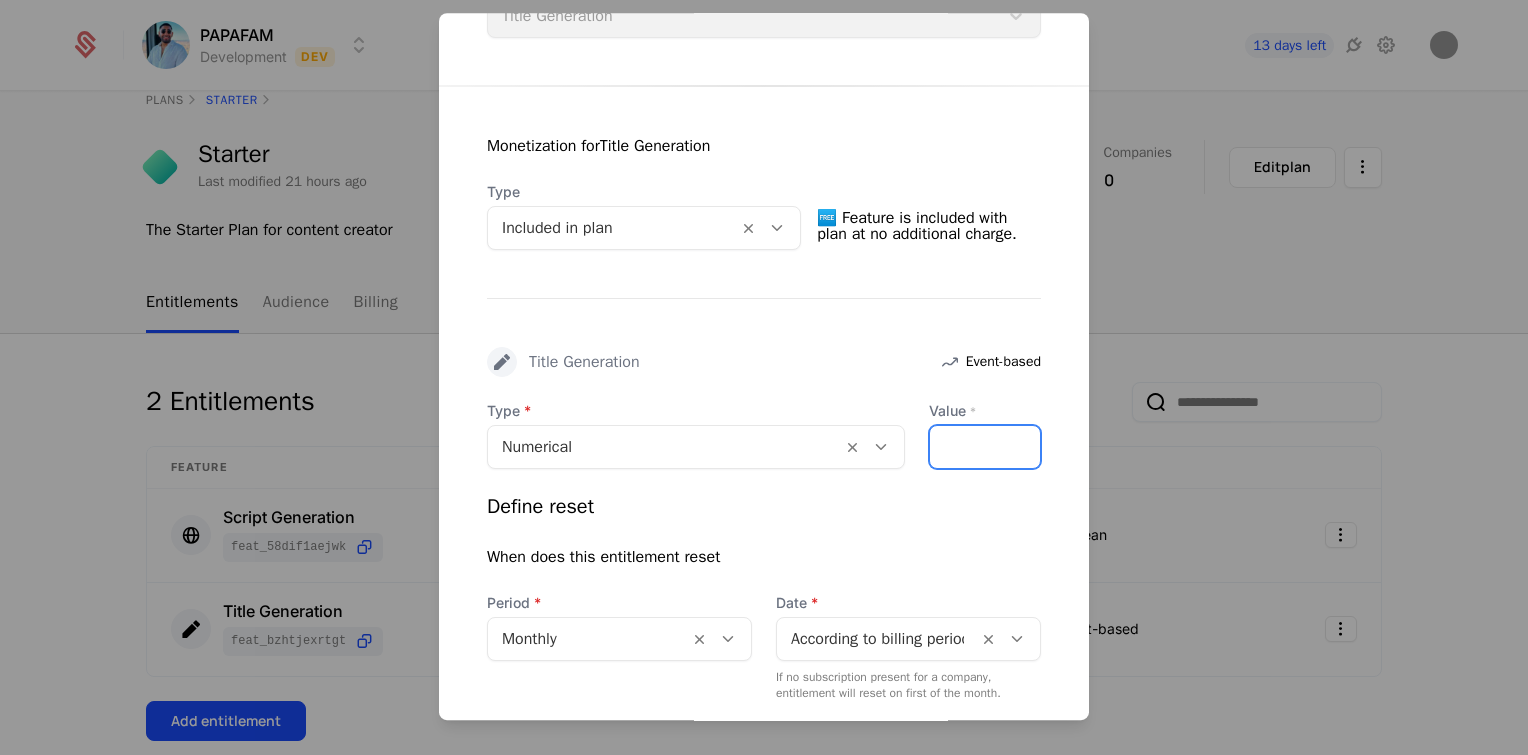 scroll, scrollTop: 552, scrollLeft: 0, axis: vertical 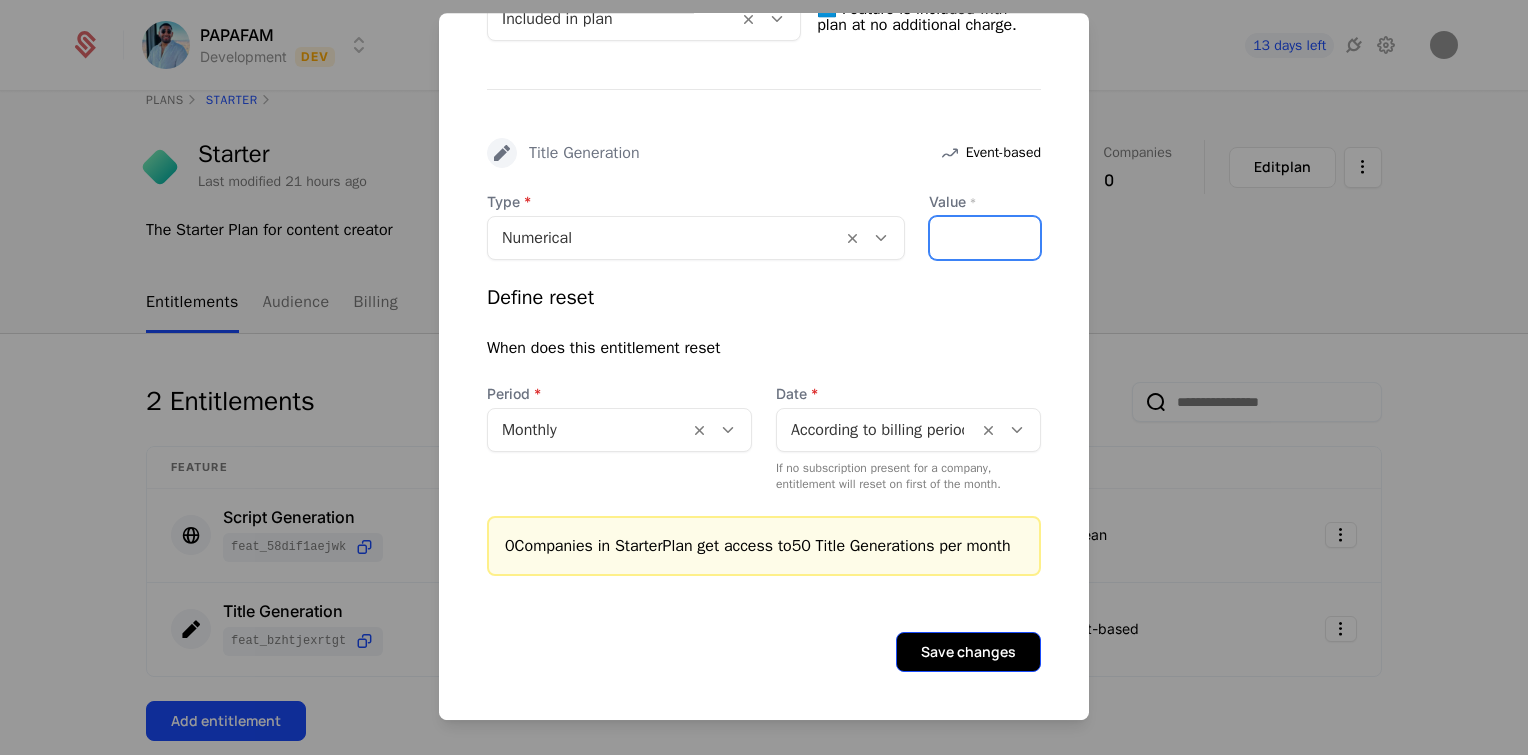 type on "**" 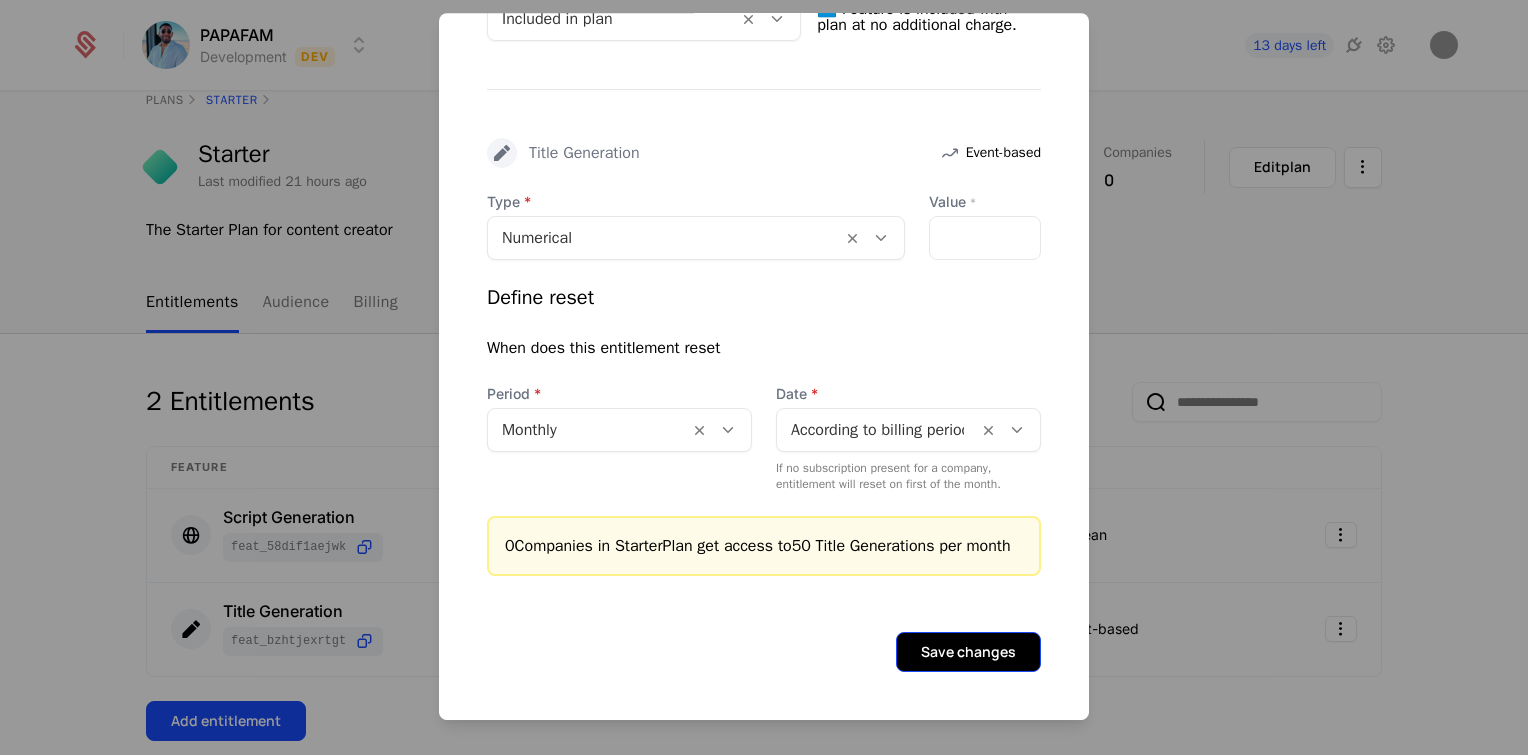 click on "Save changes" at bounding box center (968, 652) 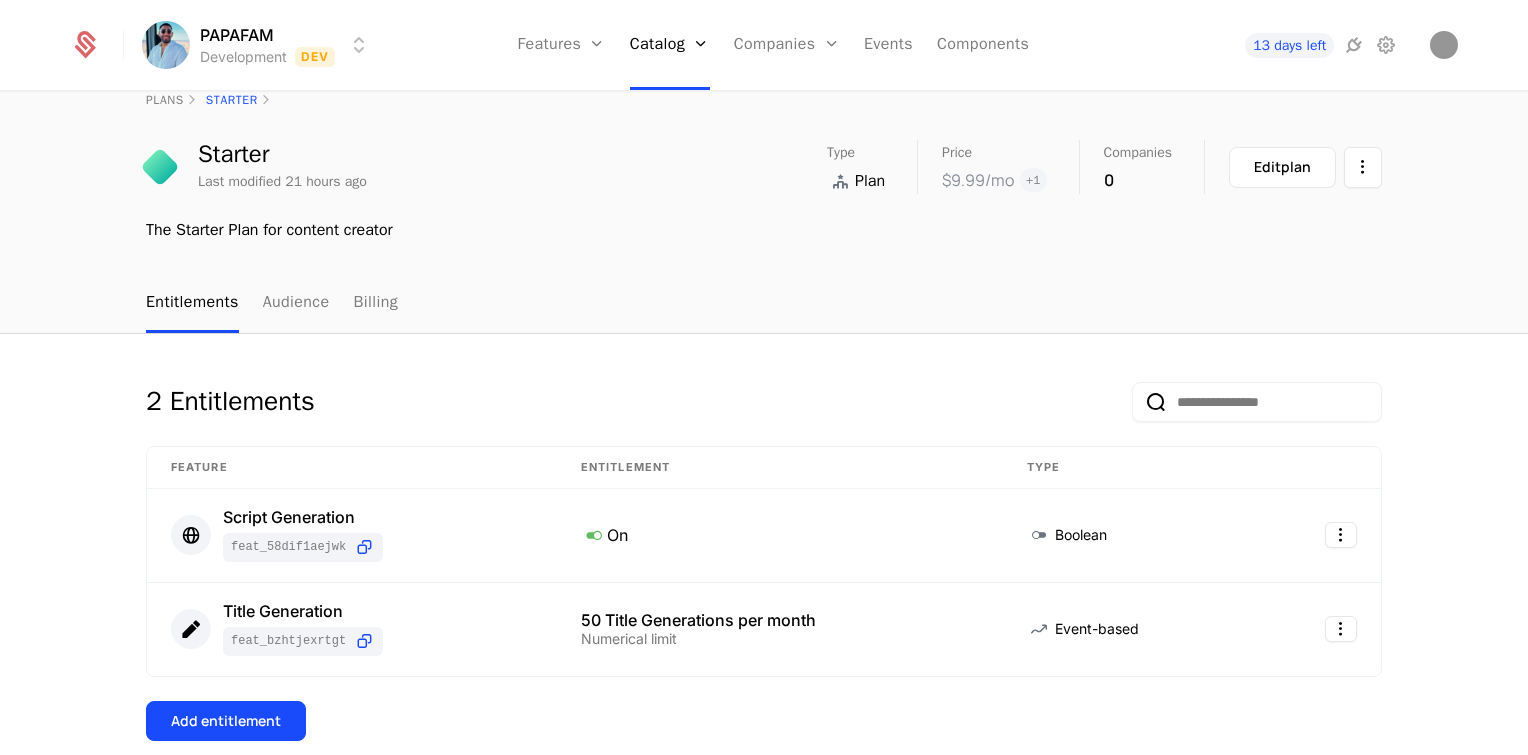 click on "50
Title Generations per month Numerical limit" at bounding box center [780, 629] 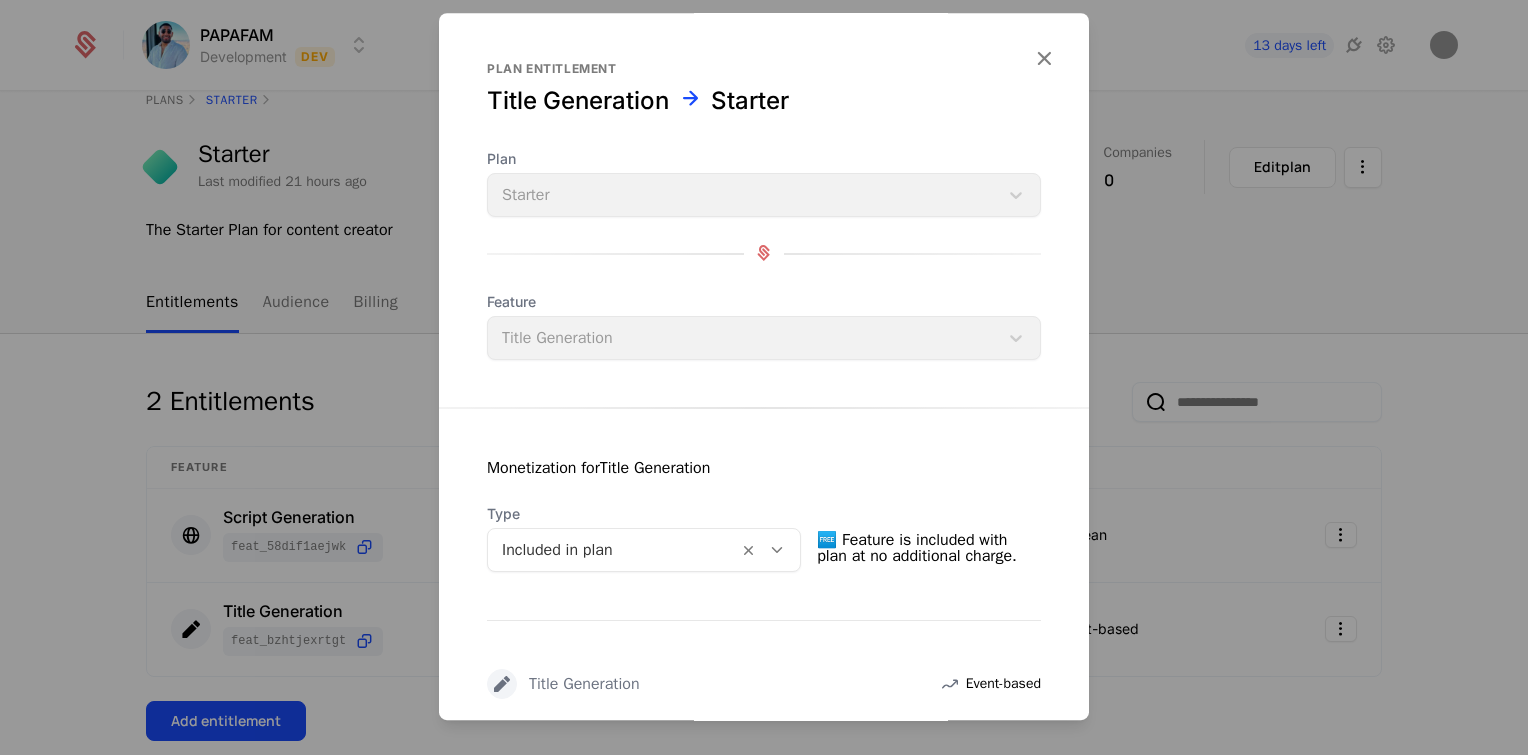 click at bounding box center (764, 377) 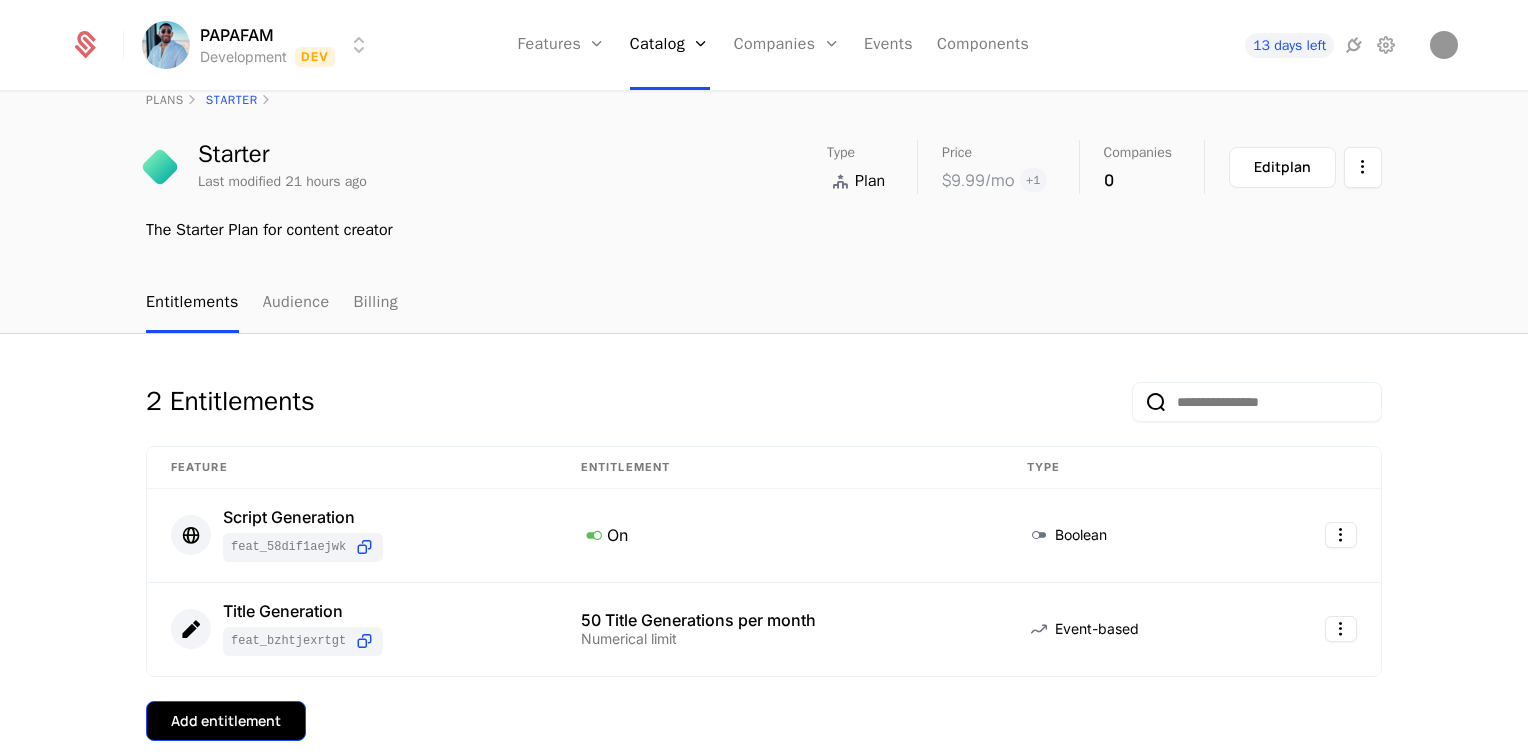 click on "Add entitlement" at bounding box center (226, 721) 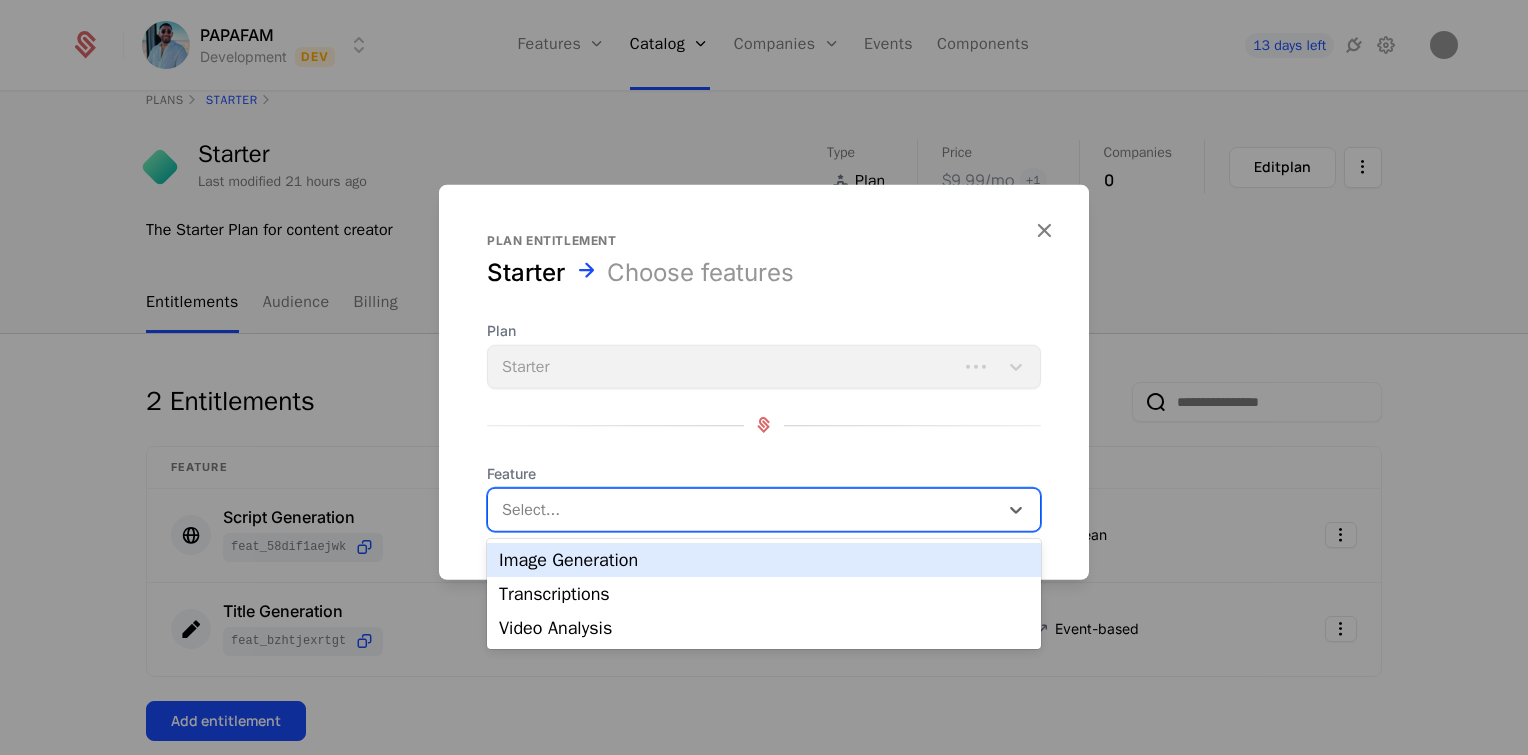 click at bounding box center [745, 509] 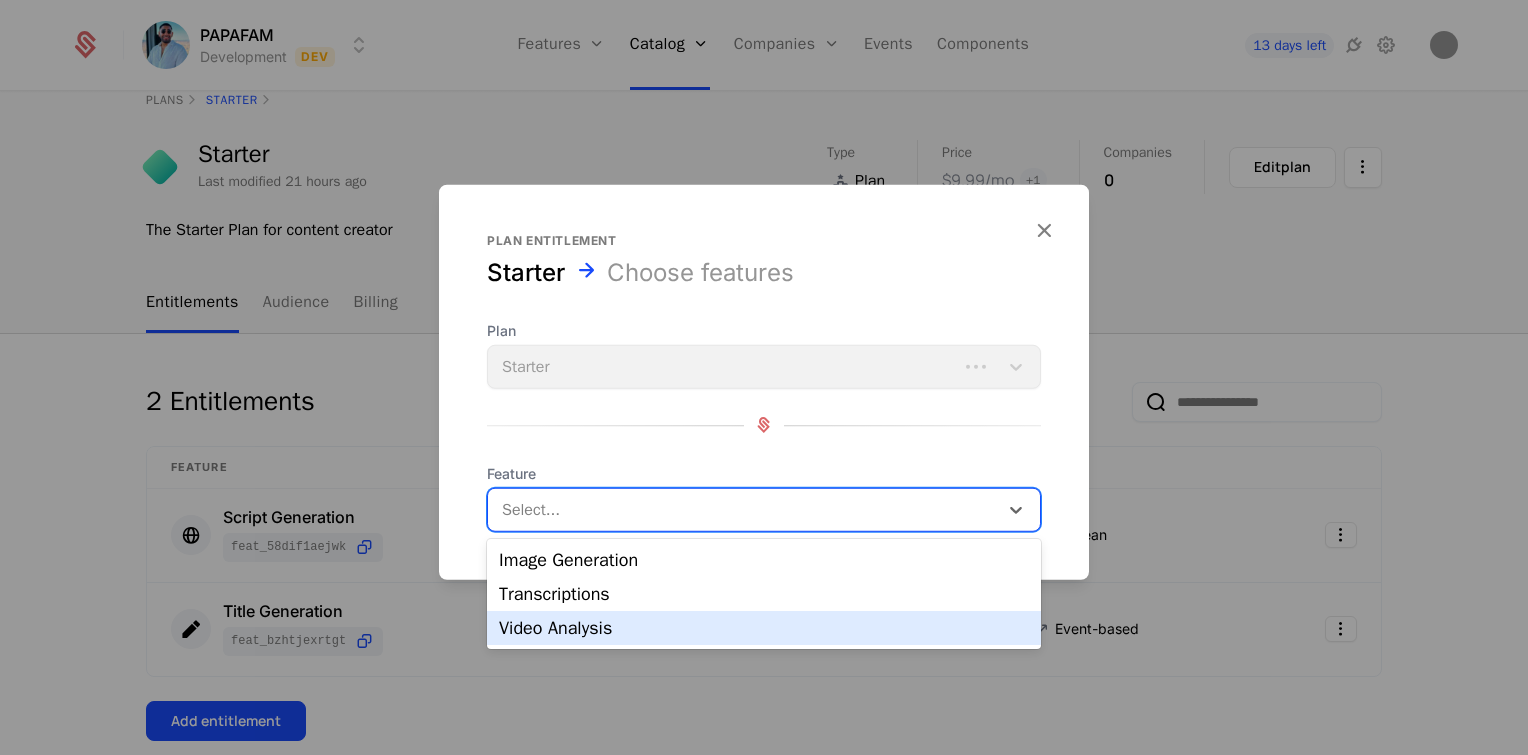 click on "Video Analysis" at bounding box center [764, 628] 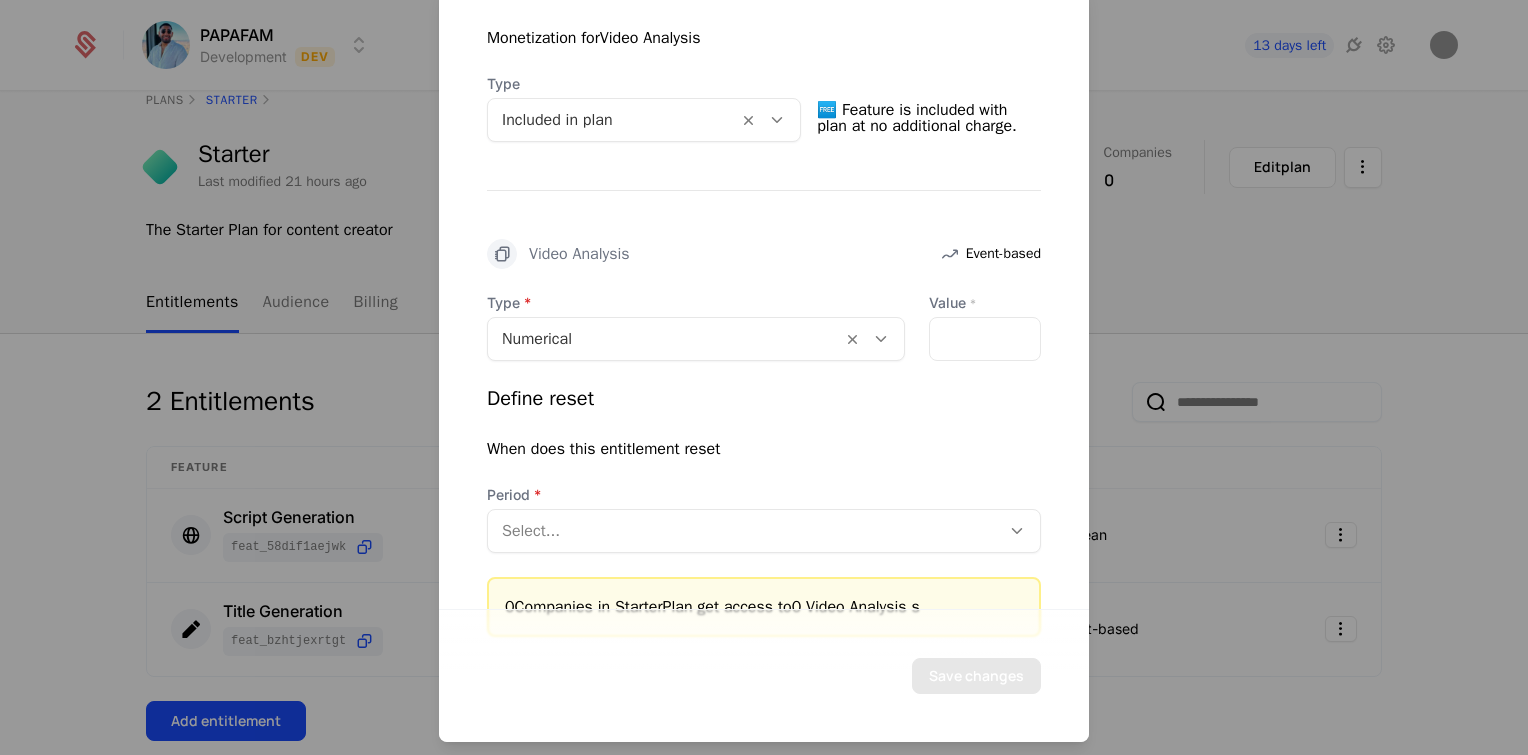 scroll, scrollTop: 432, scrollLeft: 0, axis: vertical 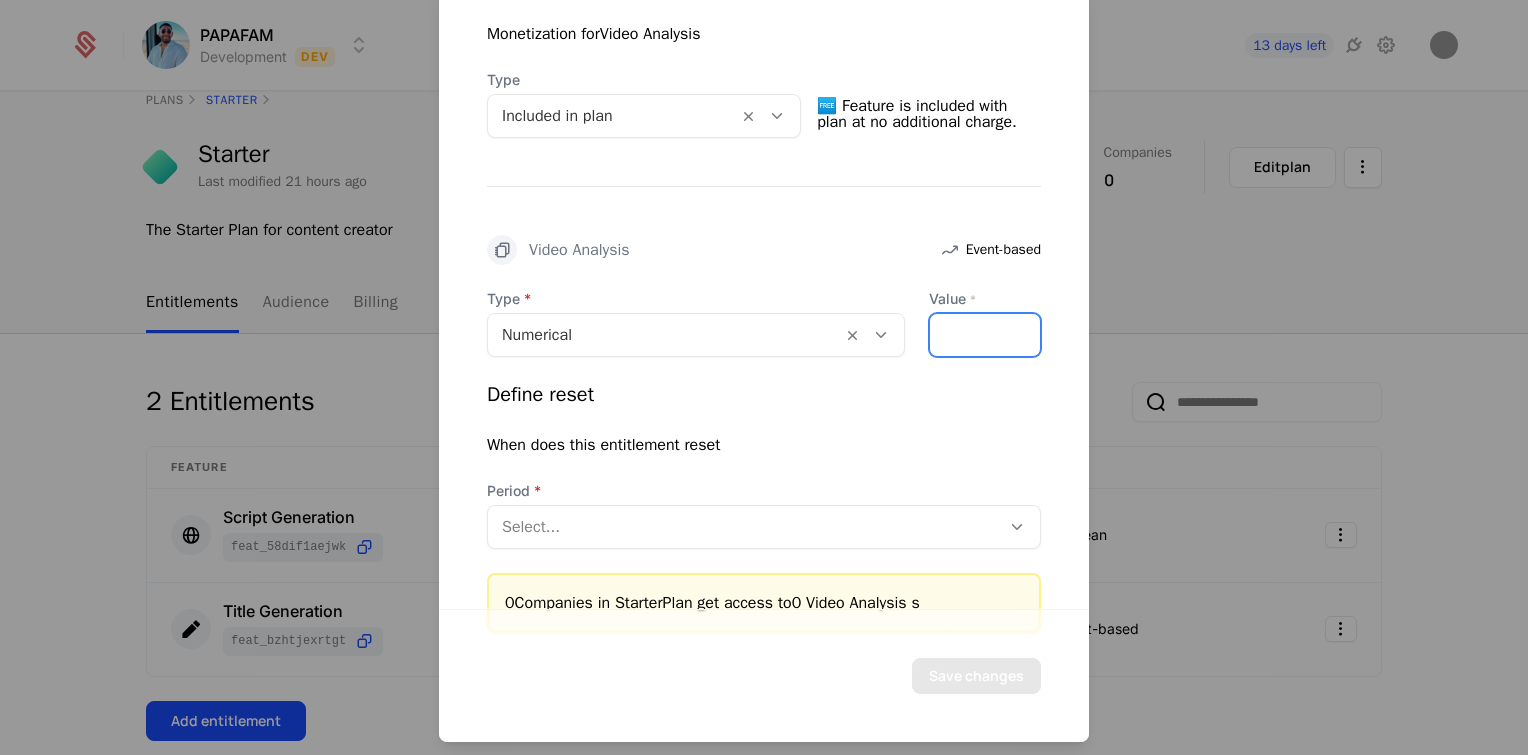 click on "*" at bounding box center [985, 334] 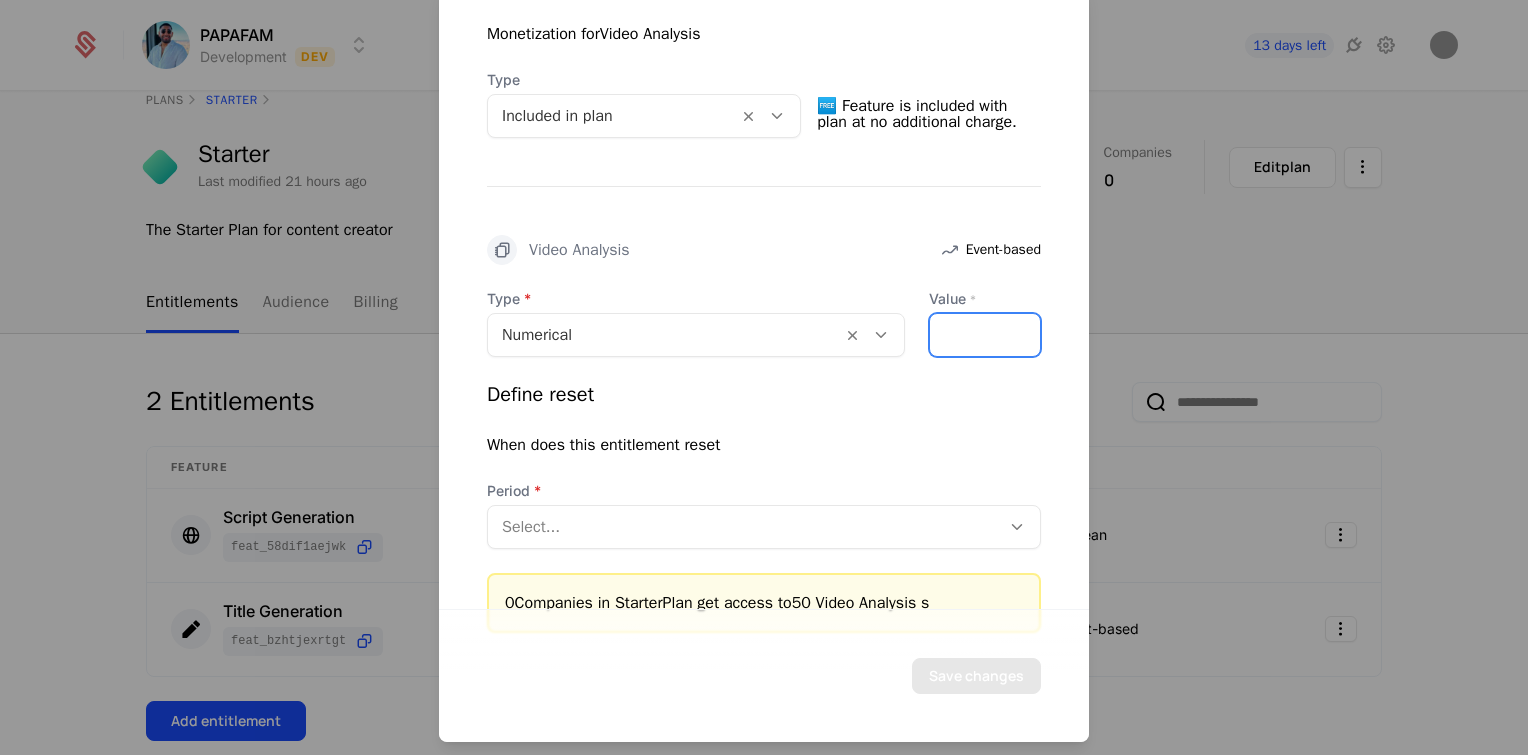 type on "**" 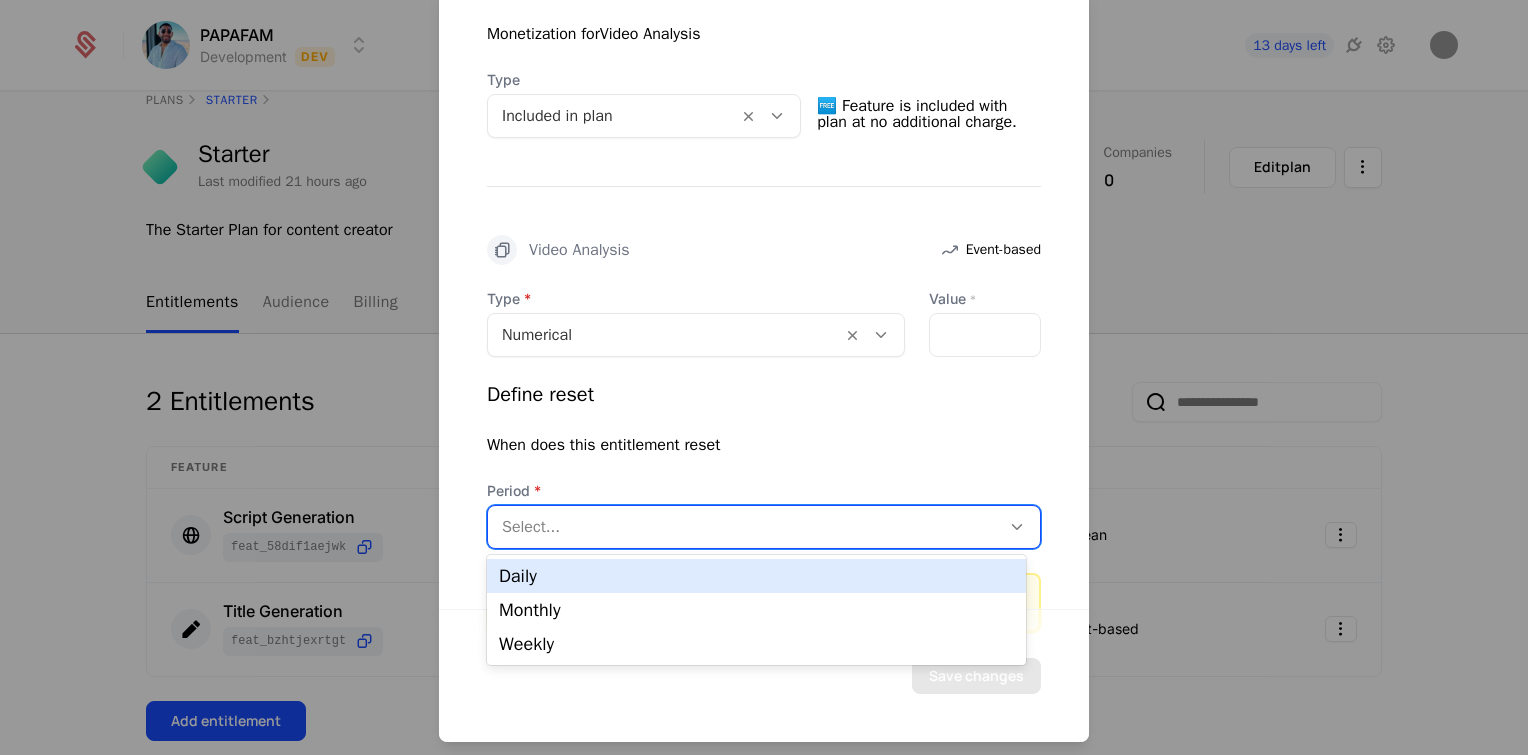 click at bounding box center [744, 526] 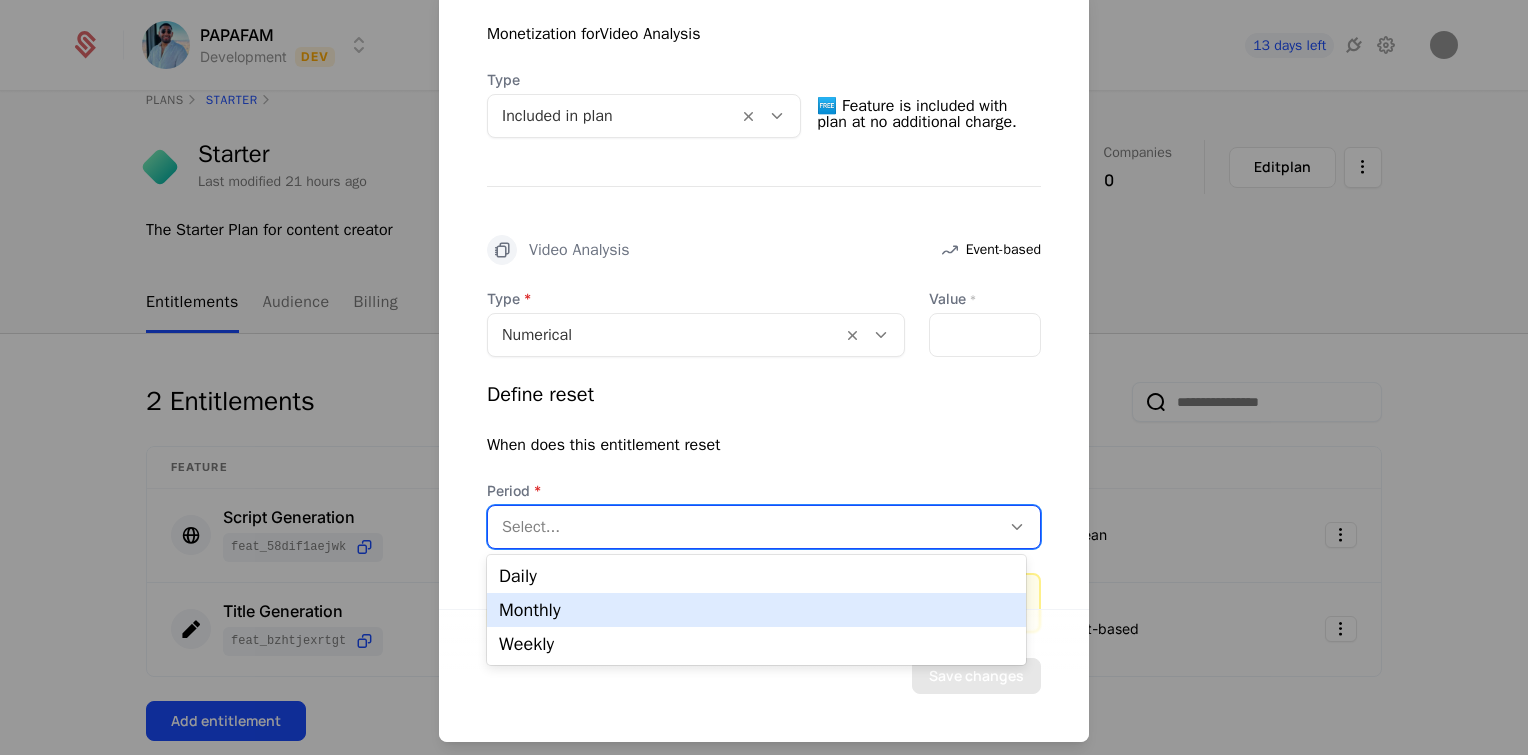 click on "Monthly" at bounding box center (756, 610) 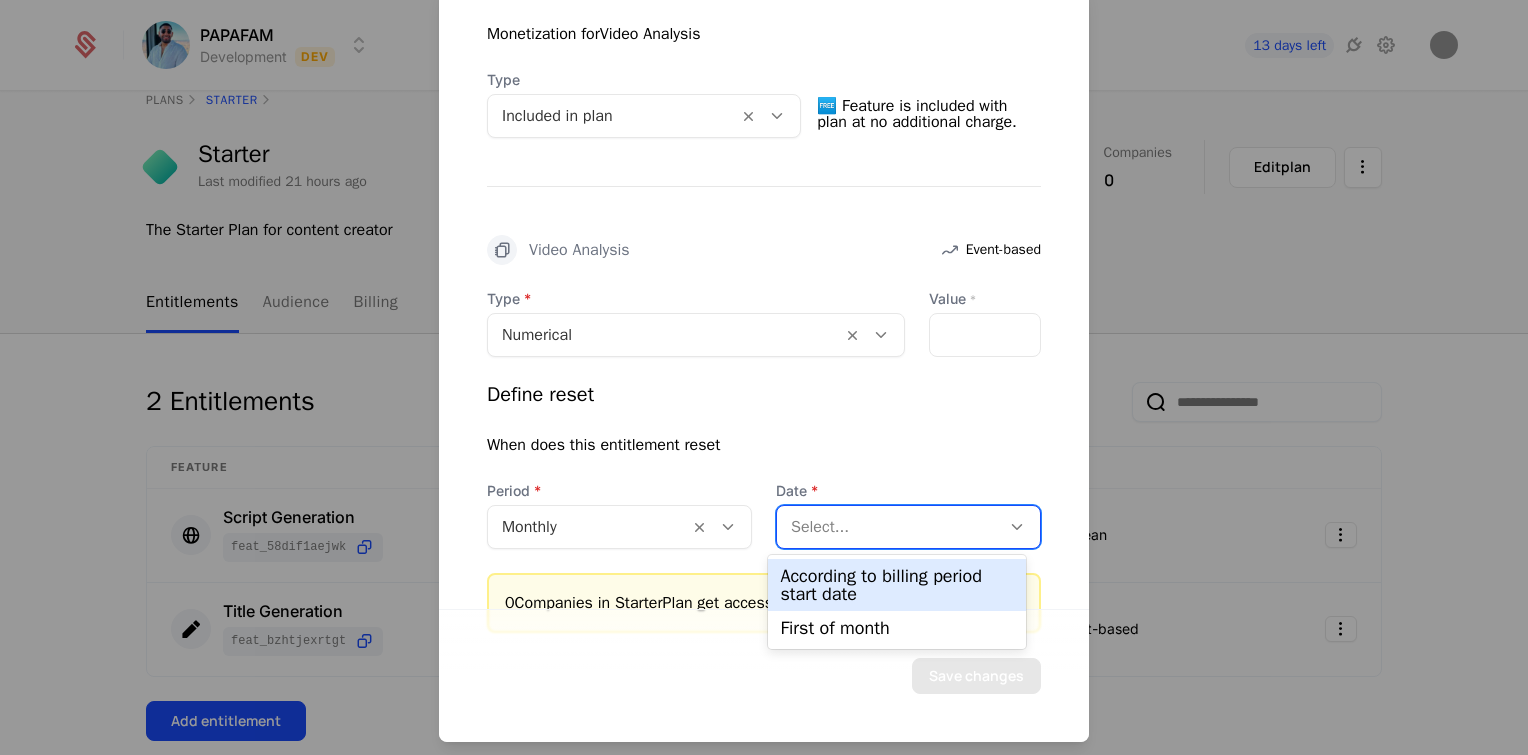 click on "Select..." at bounding box center [888, 526] 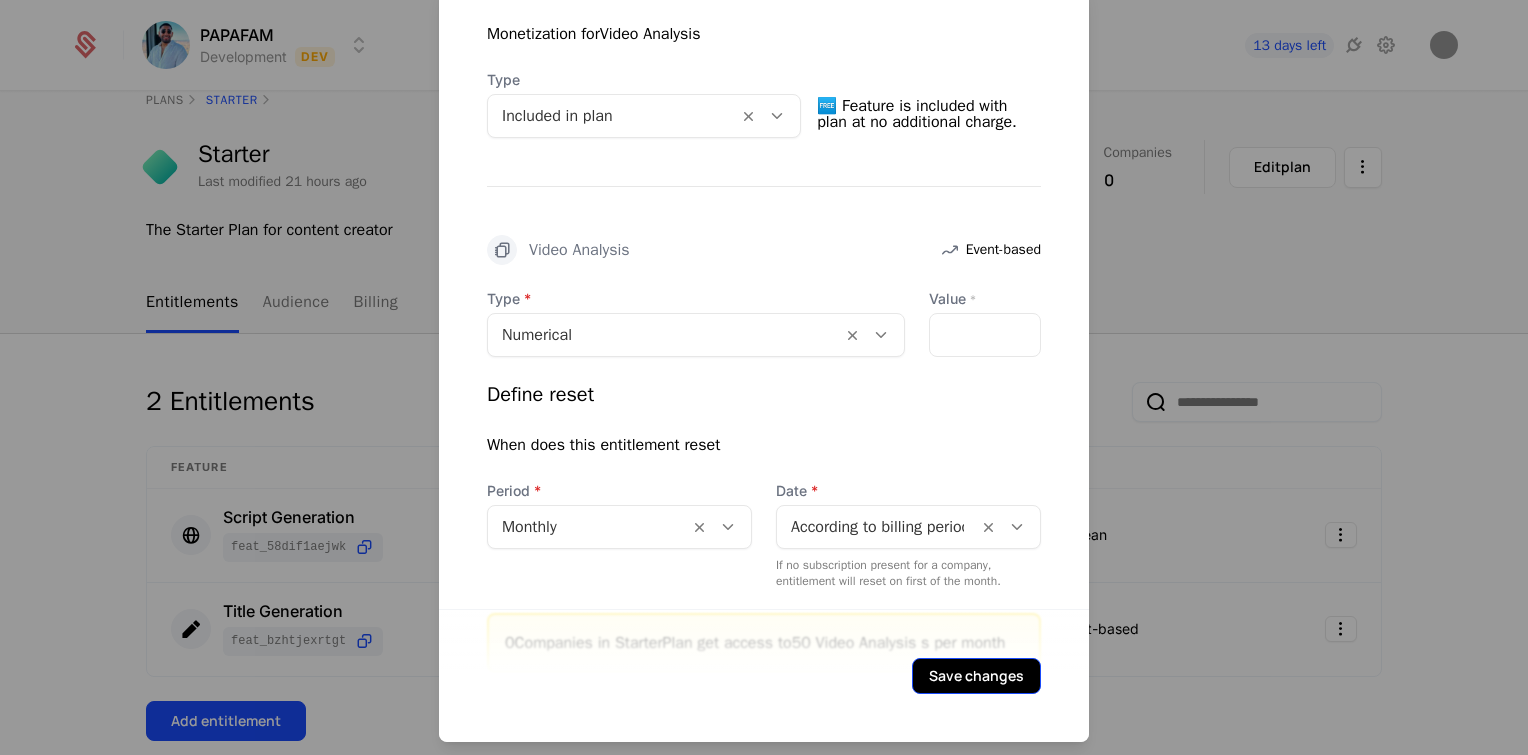 click on "Save changes" at bounding box center (976, 675) 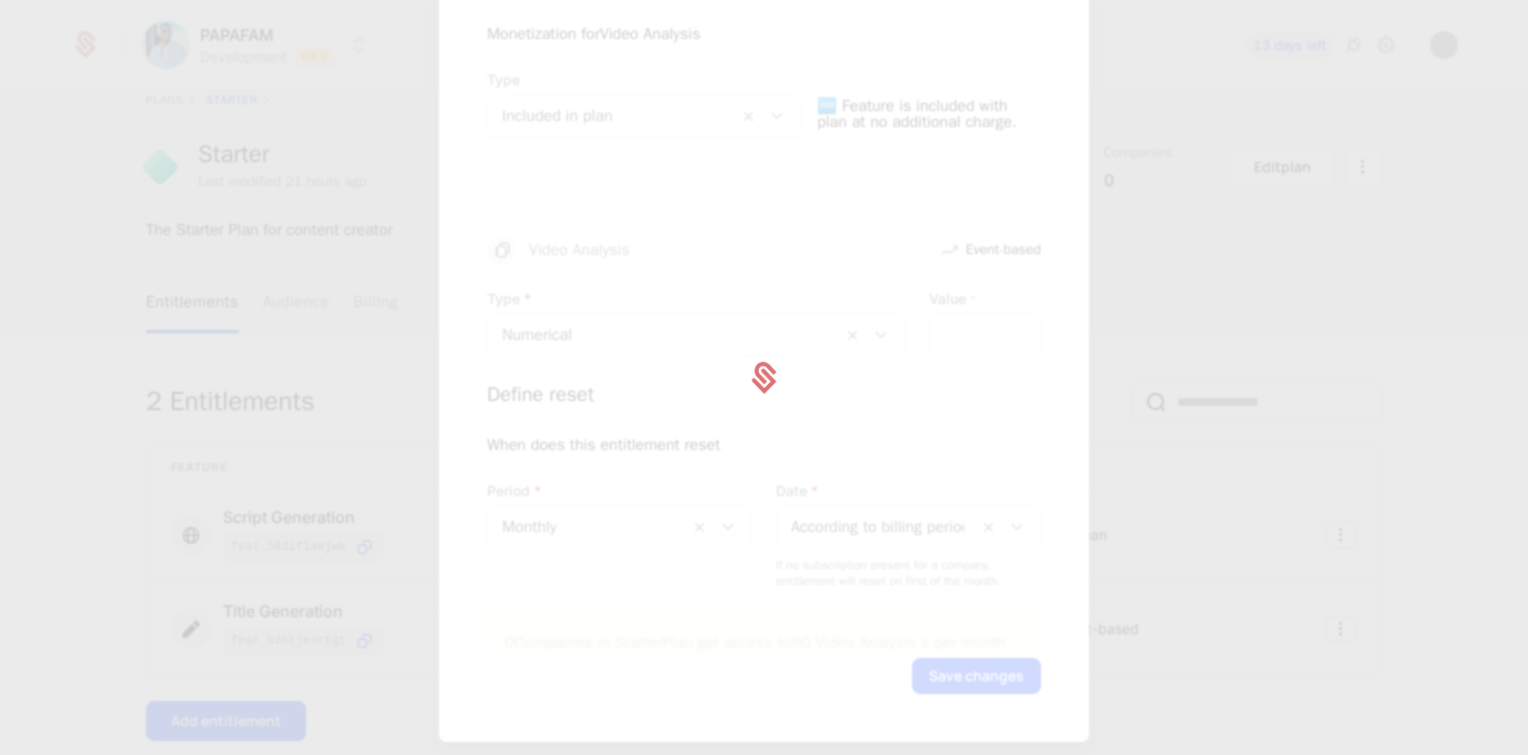 scroll, scrollTop: 0, scrollLeft: 0, axis: both 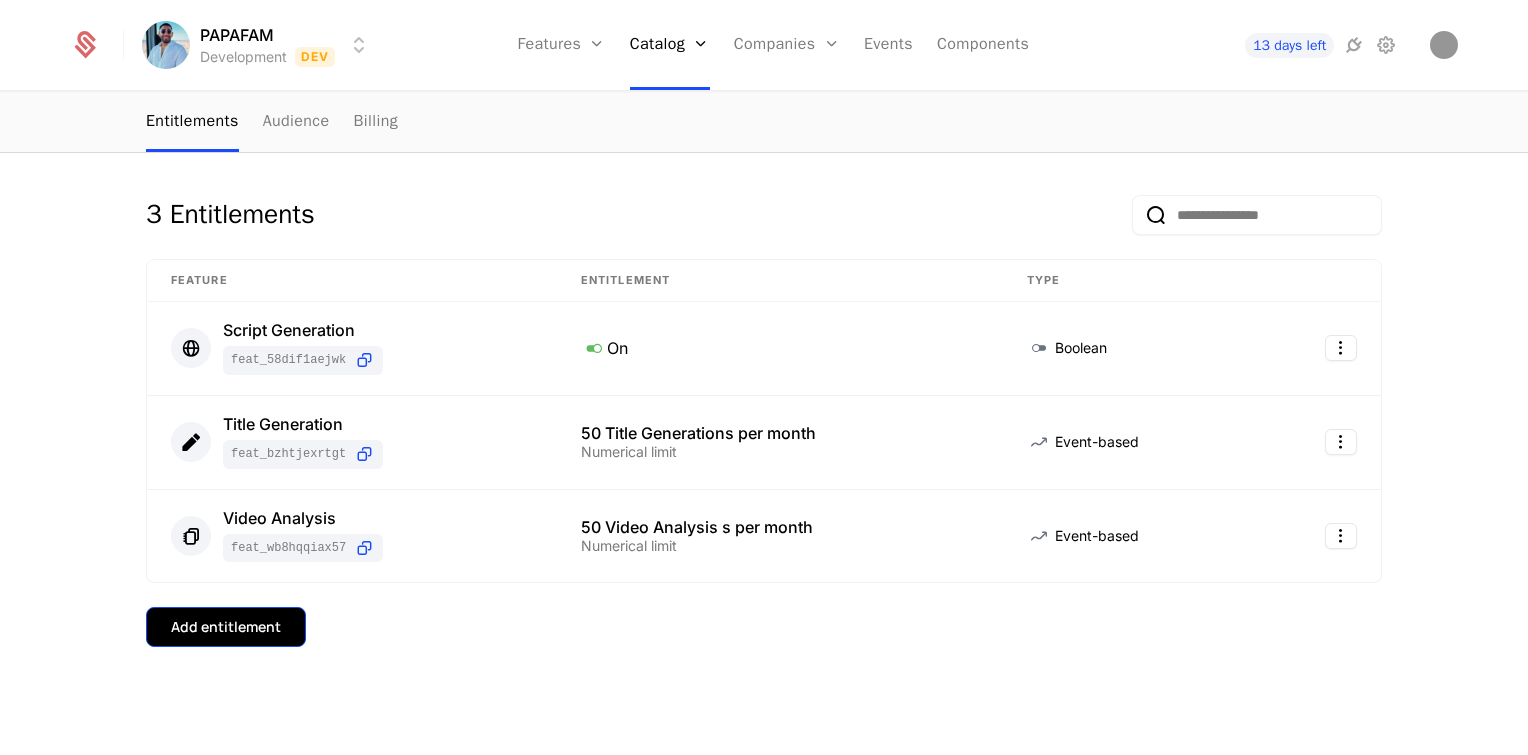 click on "Add entitlement" at bounding box center (226, 627) 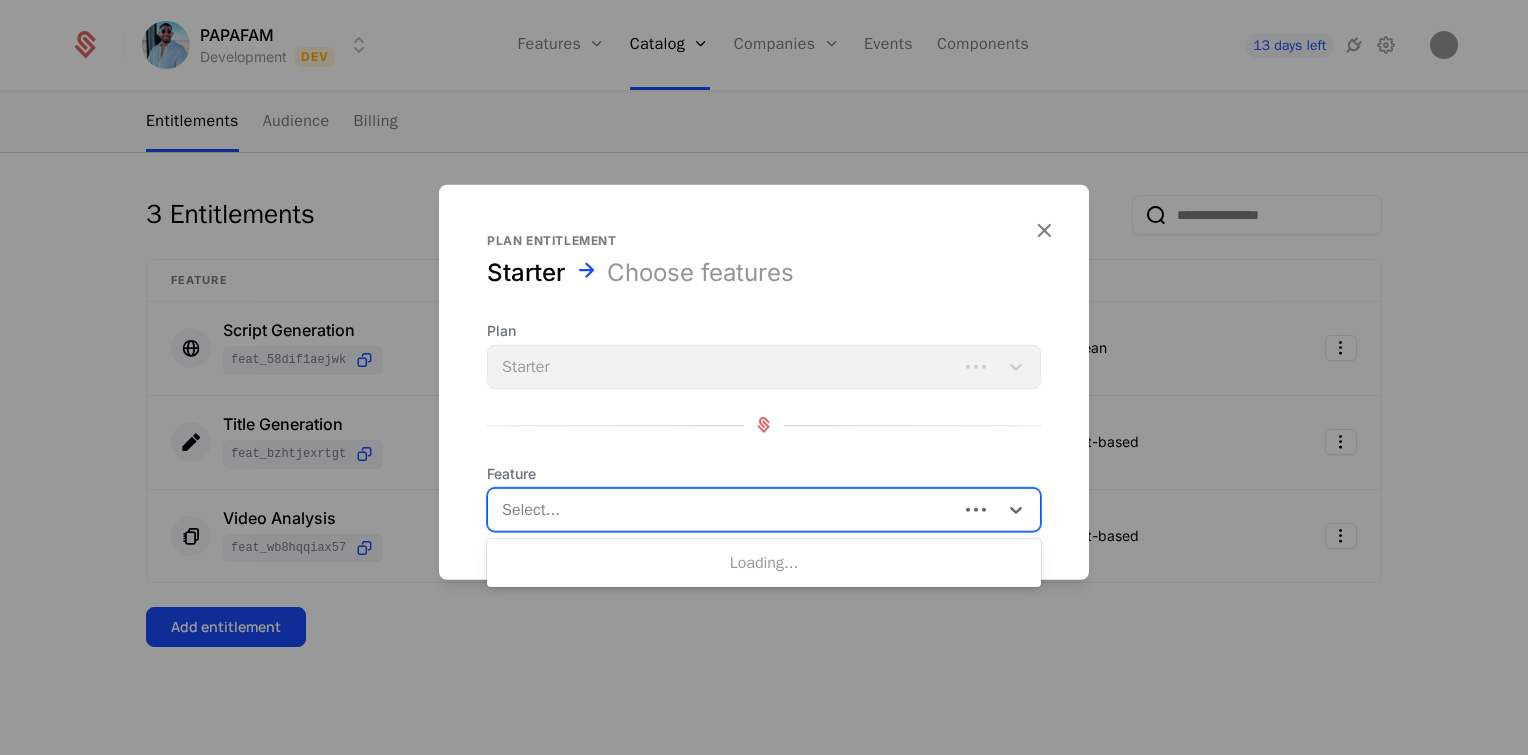 click at bounding box center (725, 509) 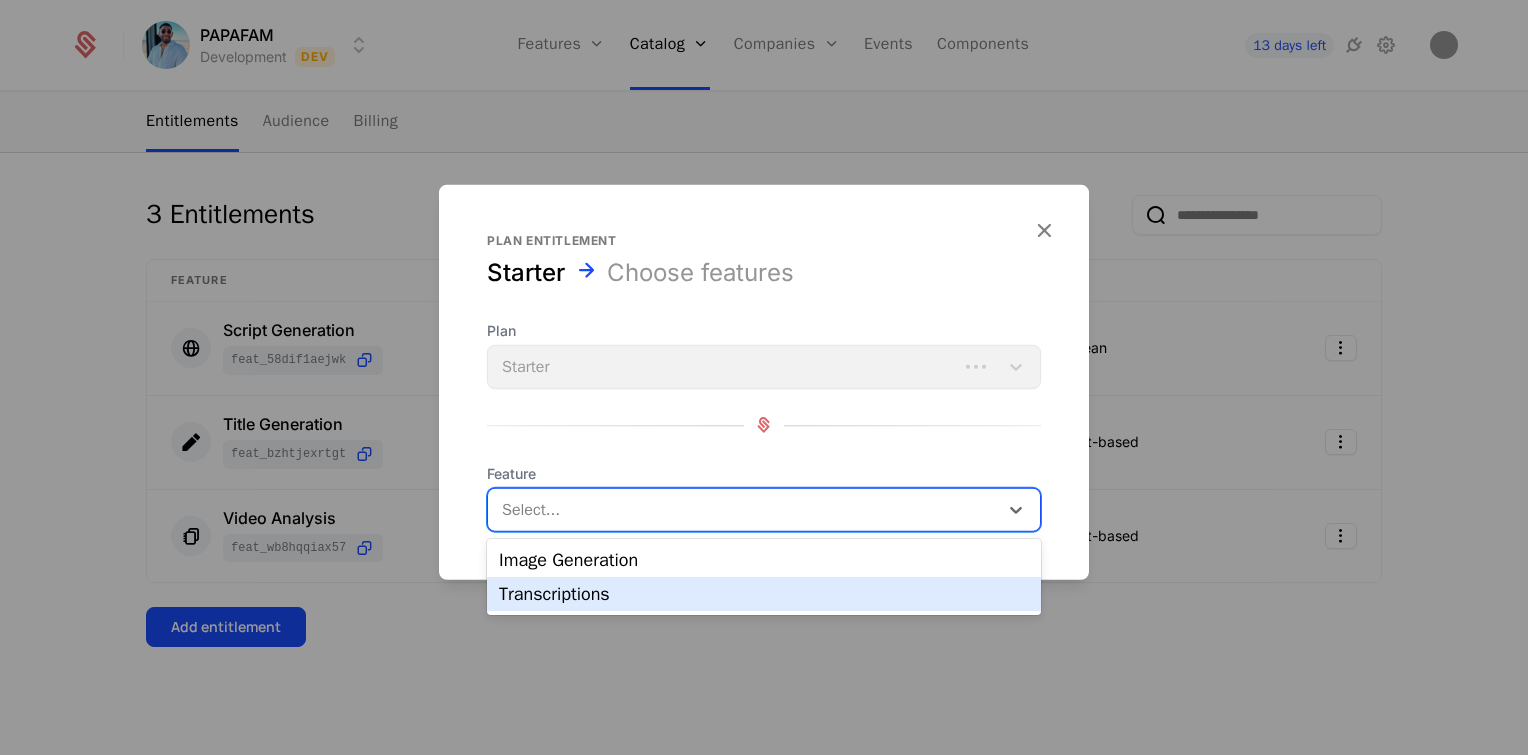 click on "Transcriptions" at bounding box center [764, 594] 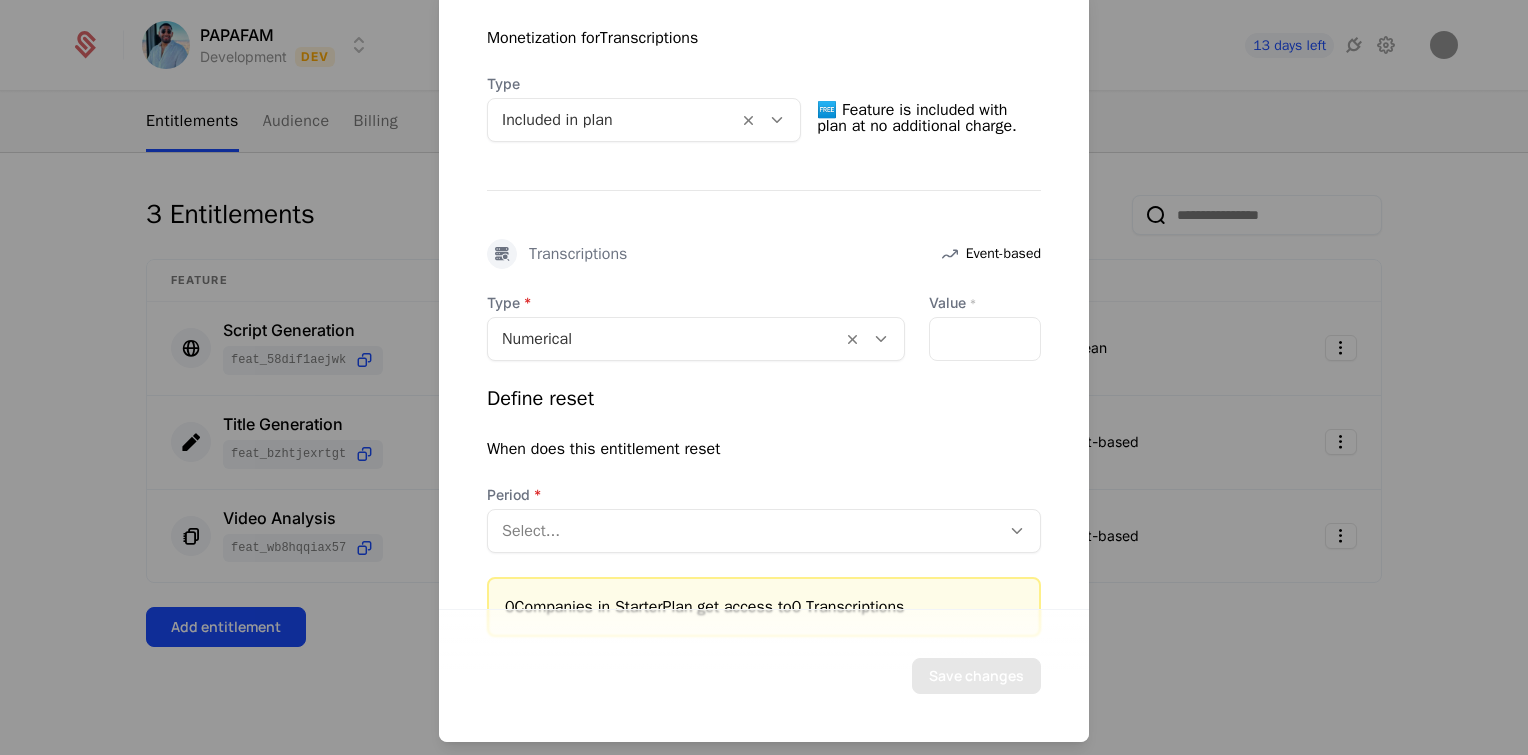 scroll, scrollTop: 476, scrollLeft: 0, axis: vertical 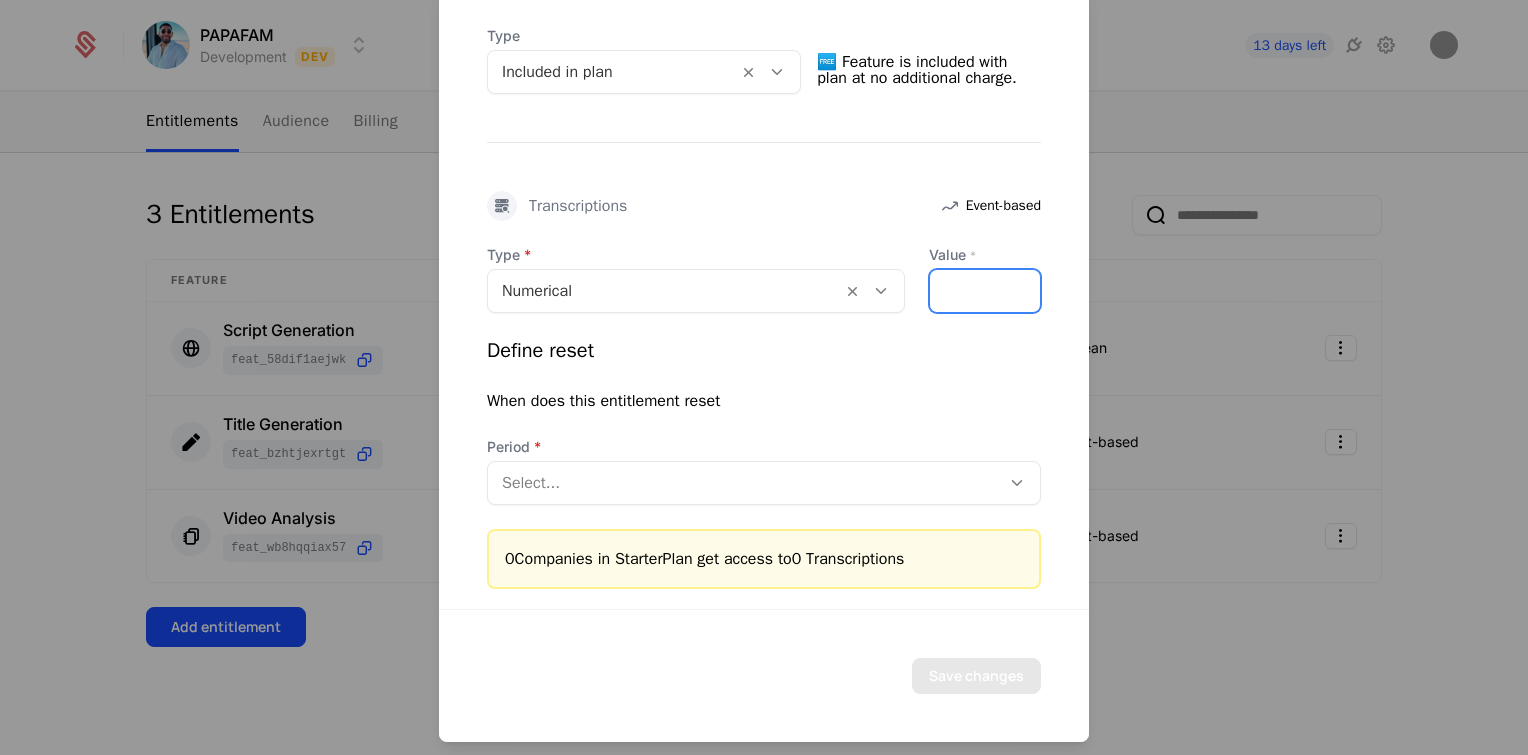 click on "*" at bounding box center [985, 290] 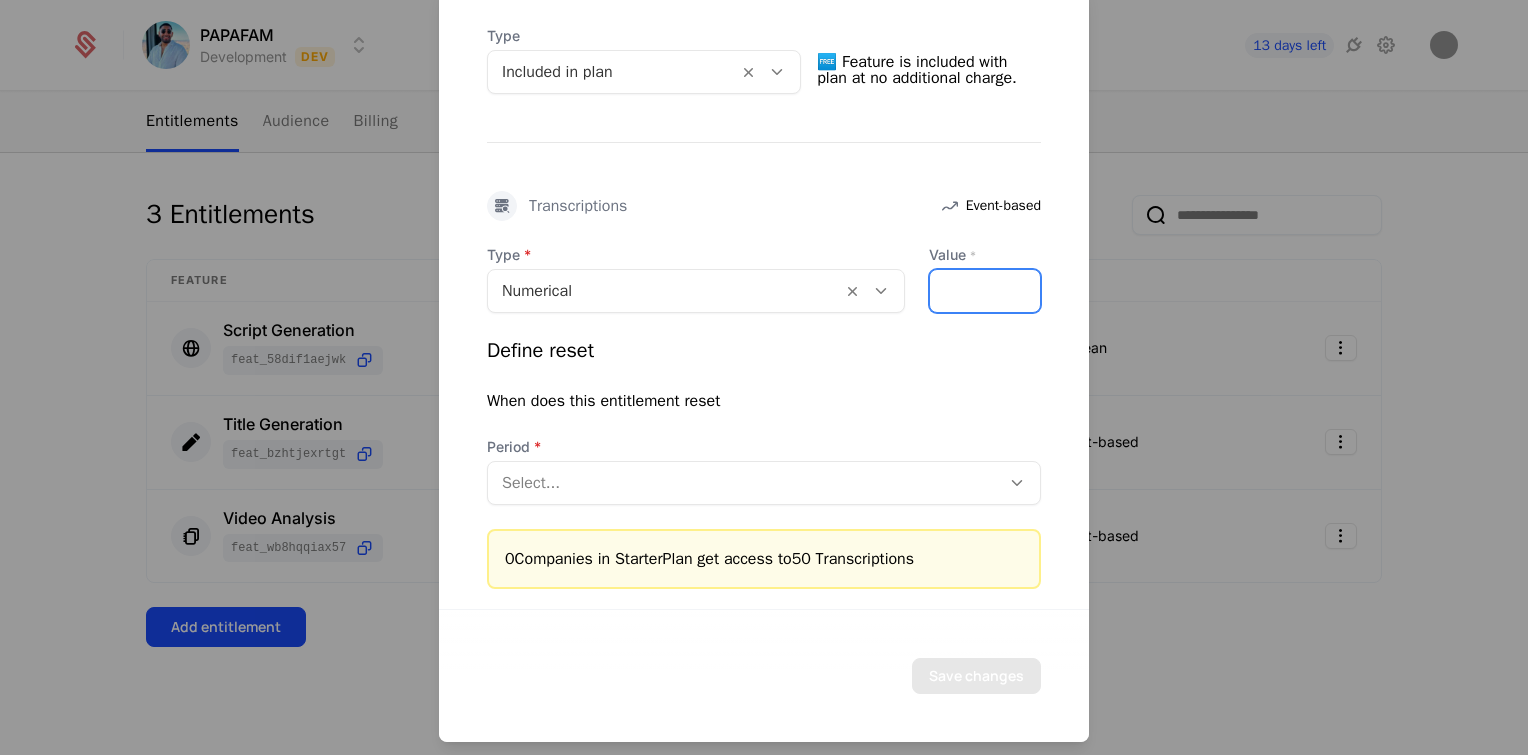 type on "**" 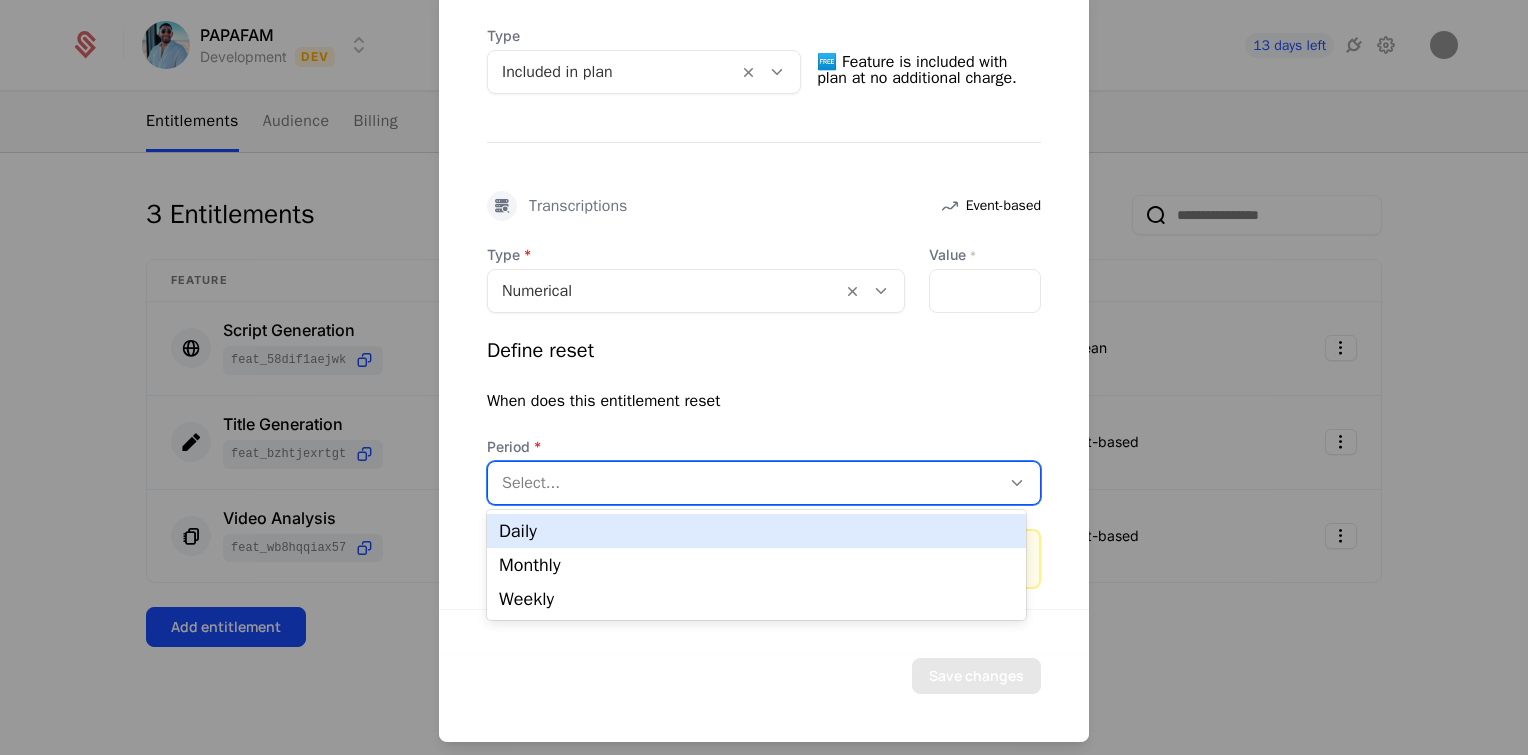 click at bounding box center (744, 482) 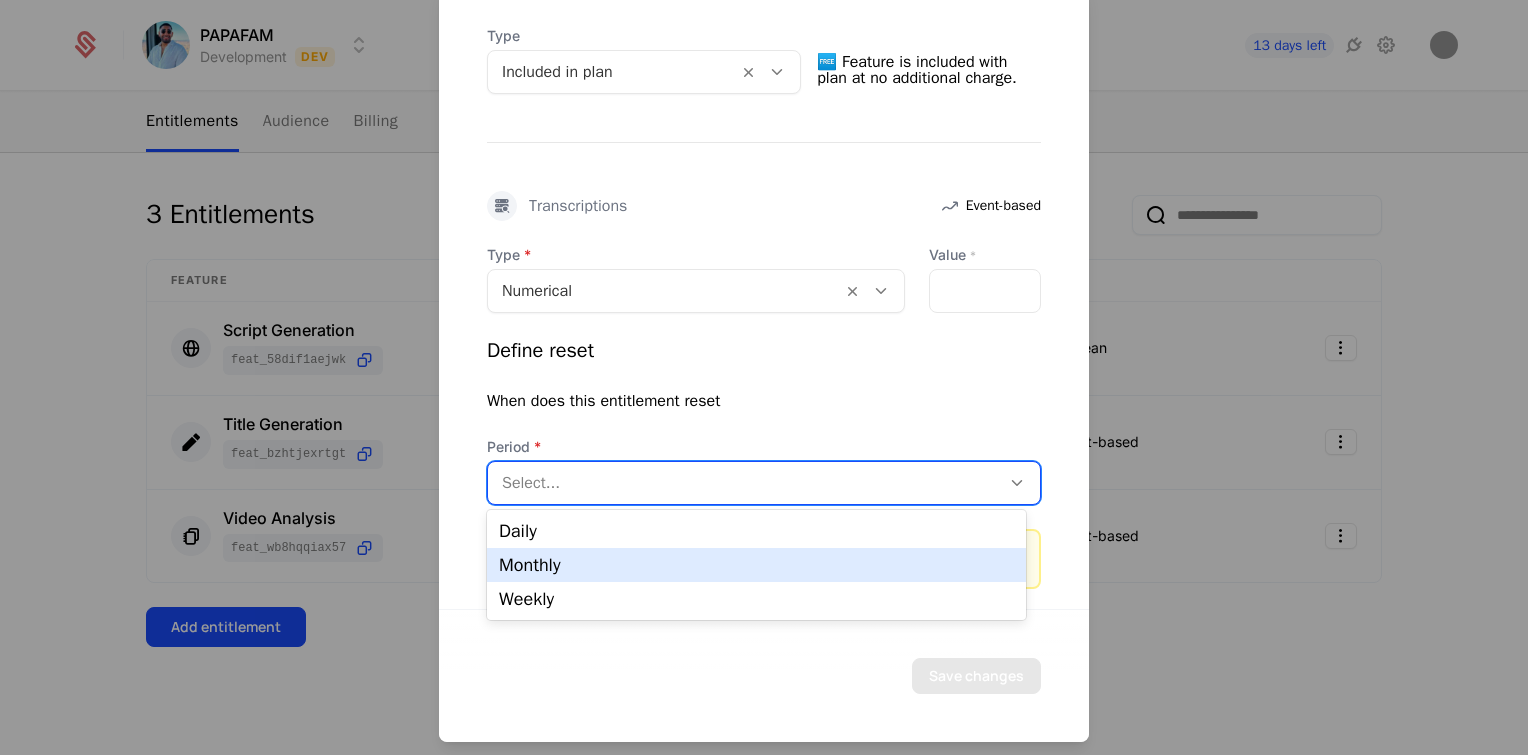 click on "Monthly" at bounding box center (756, 565) 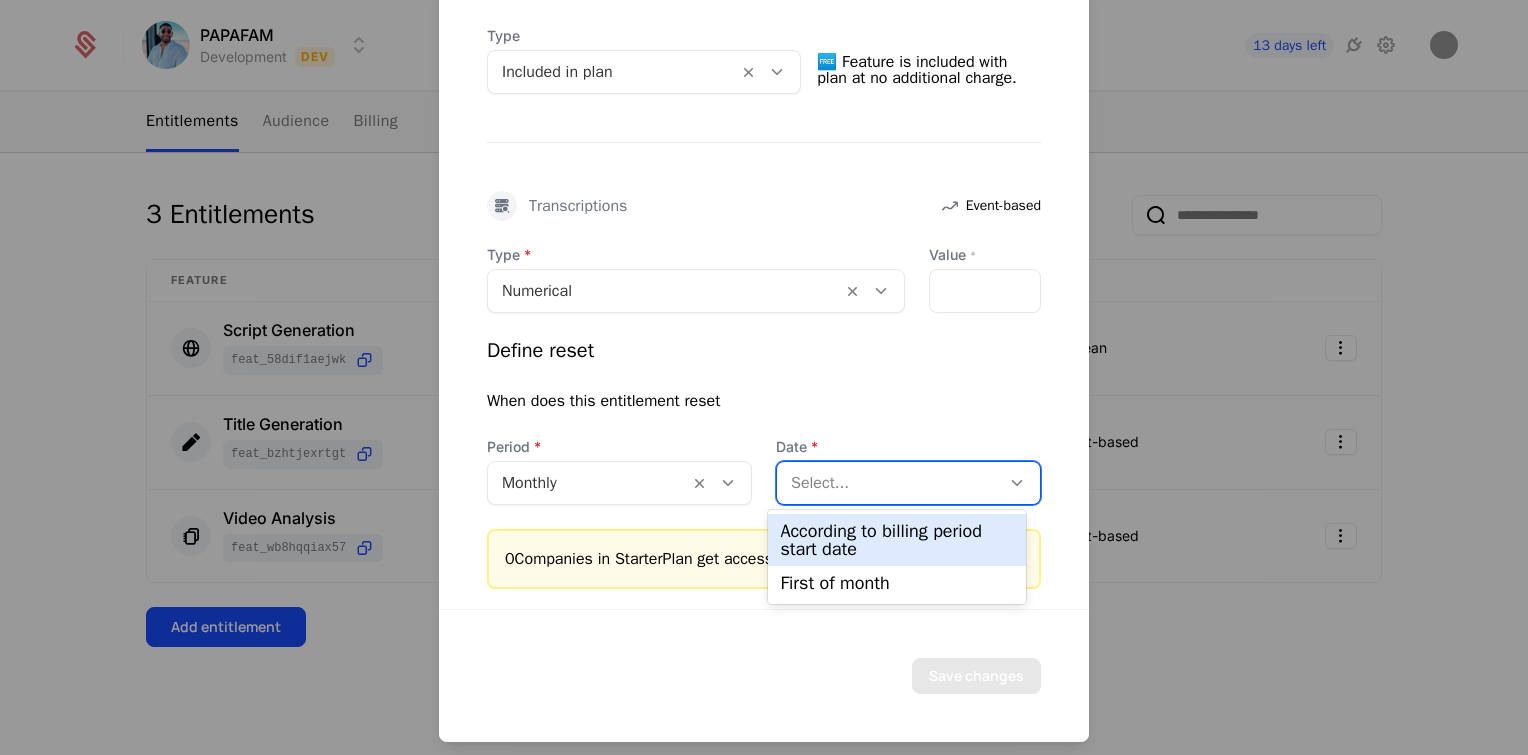 click at bounding box center (888, 482) 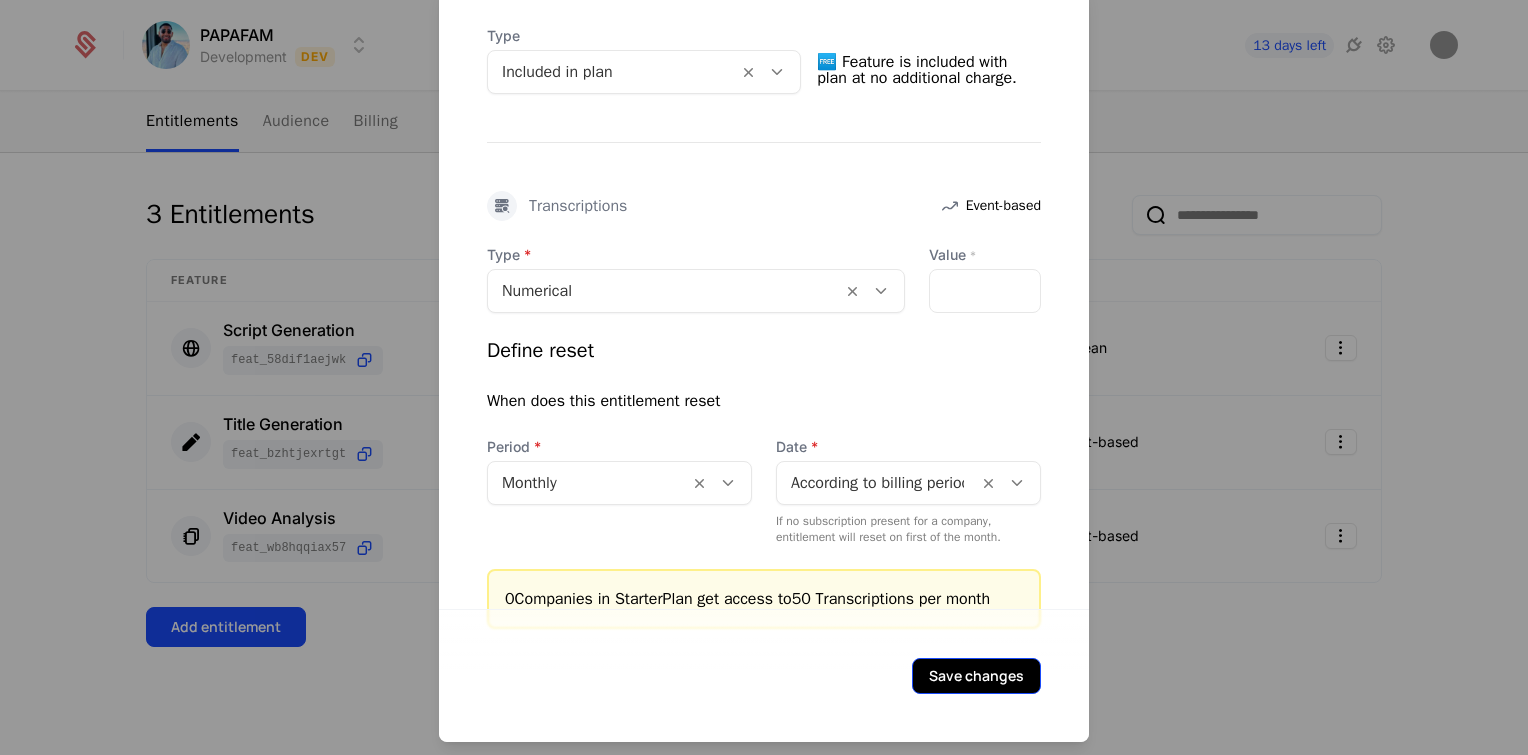 click on "Save changes" at bounding box center (976, 675) 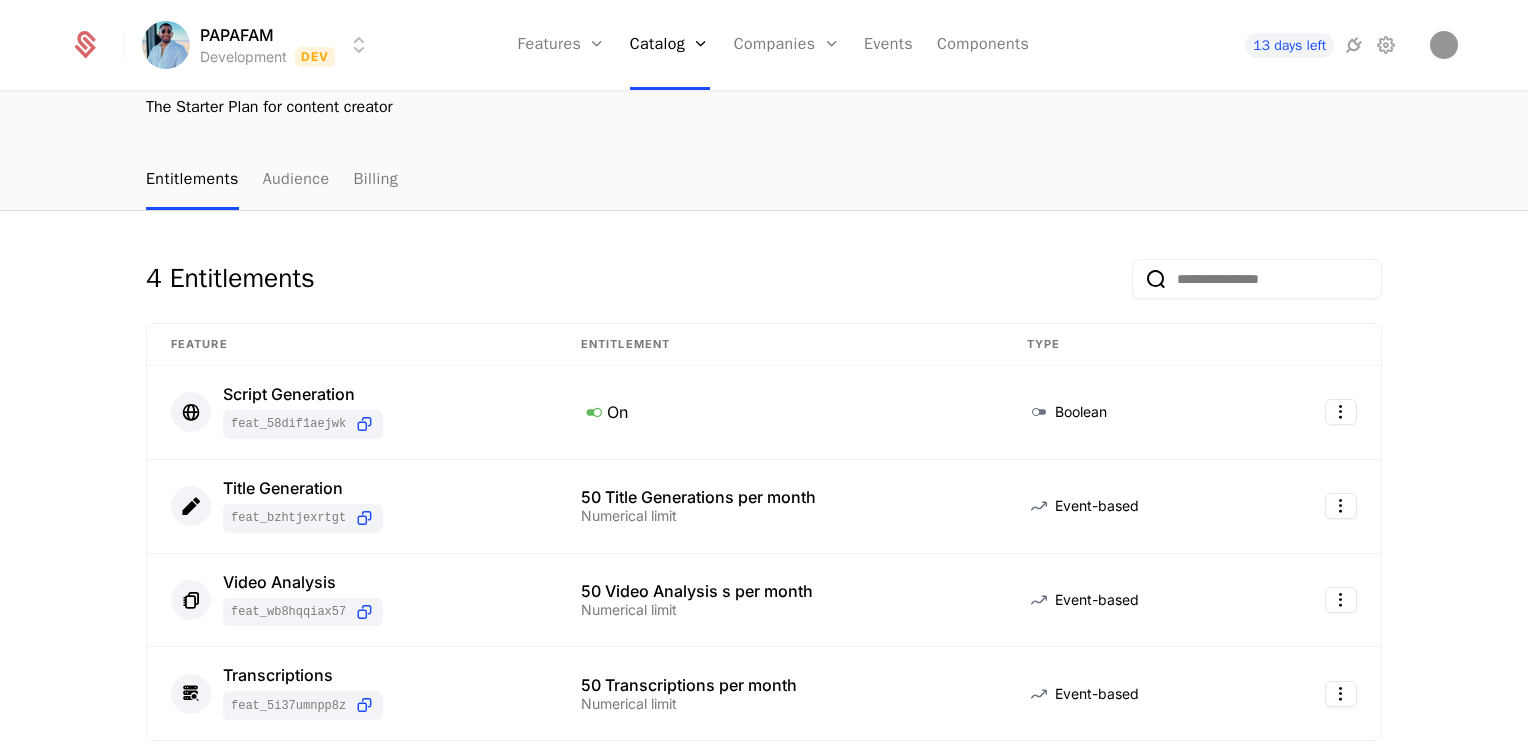 scroll, scrollTop: 0, scrollLeft: 0, axis: both 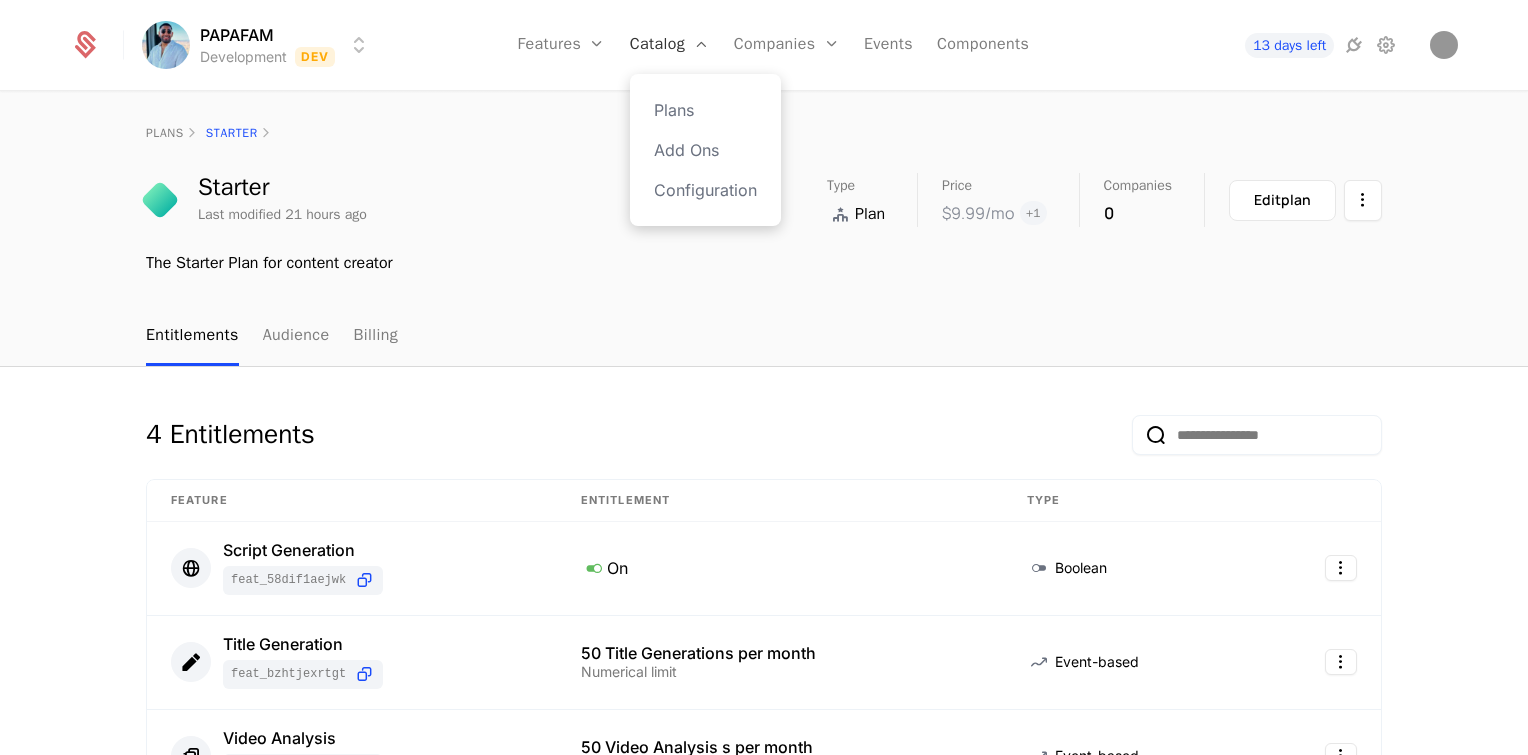 click on "Catalog" at bounding box center (670, 45) 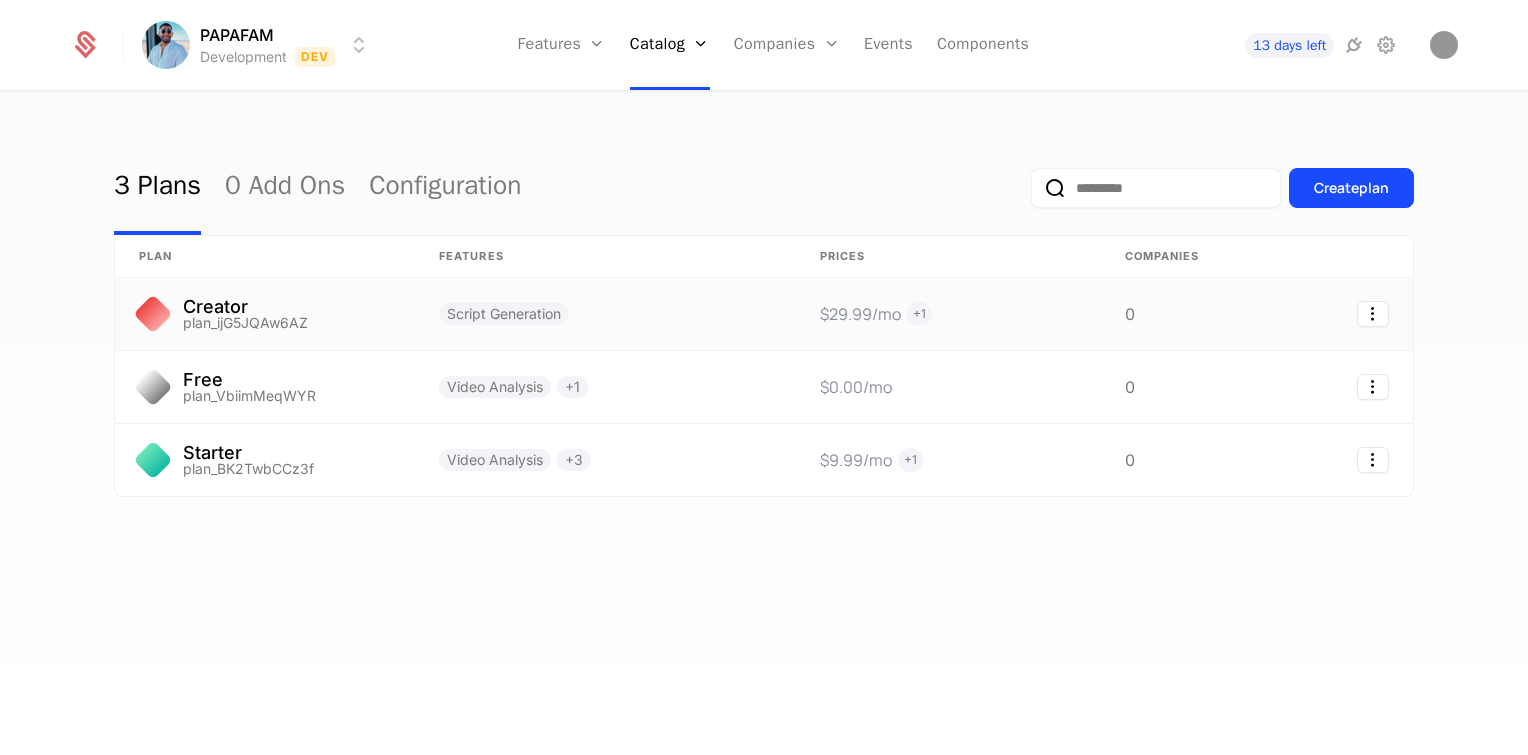 click on "plan_ijG5JQAw6AZ" at bounding box center (245, 323) 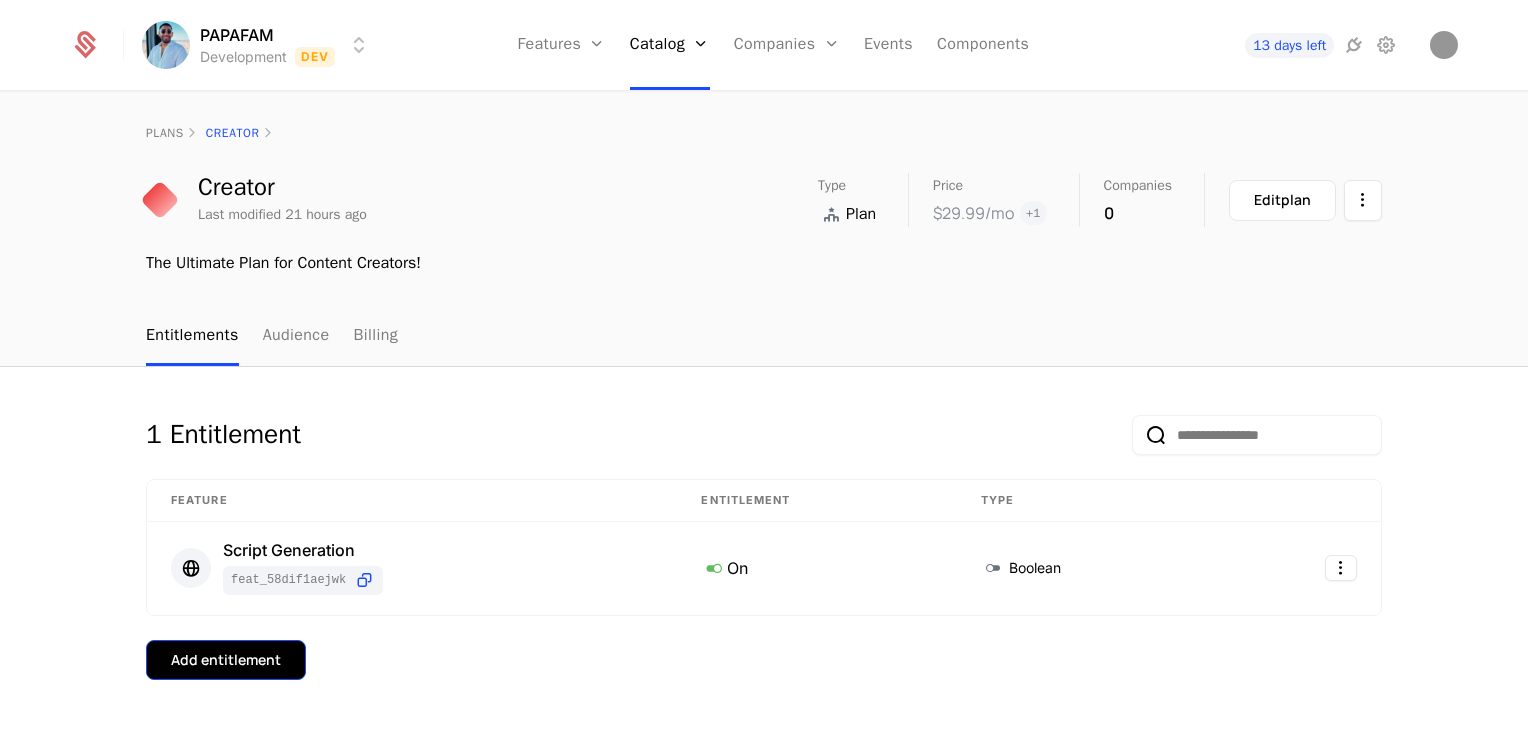 click on "Add entitlement" at bounding box center (226, 660) 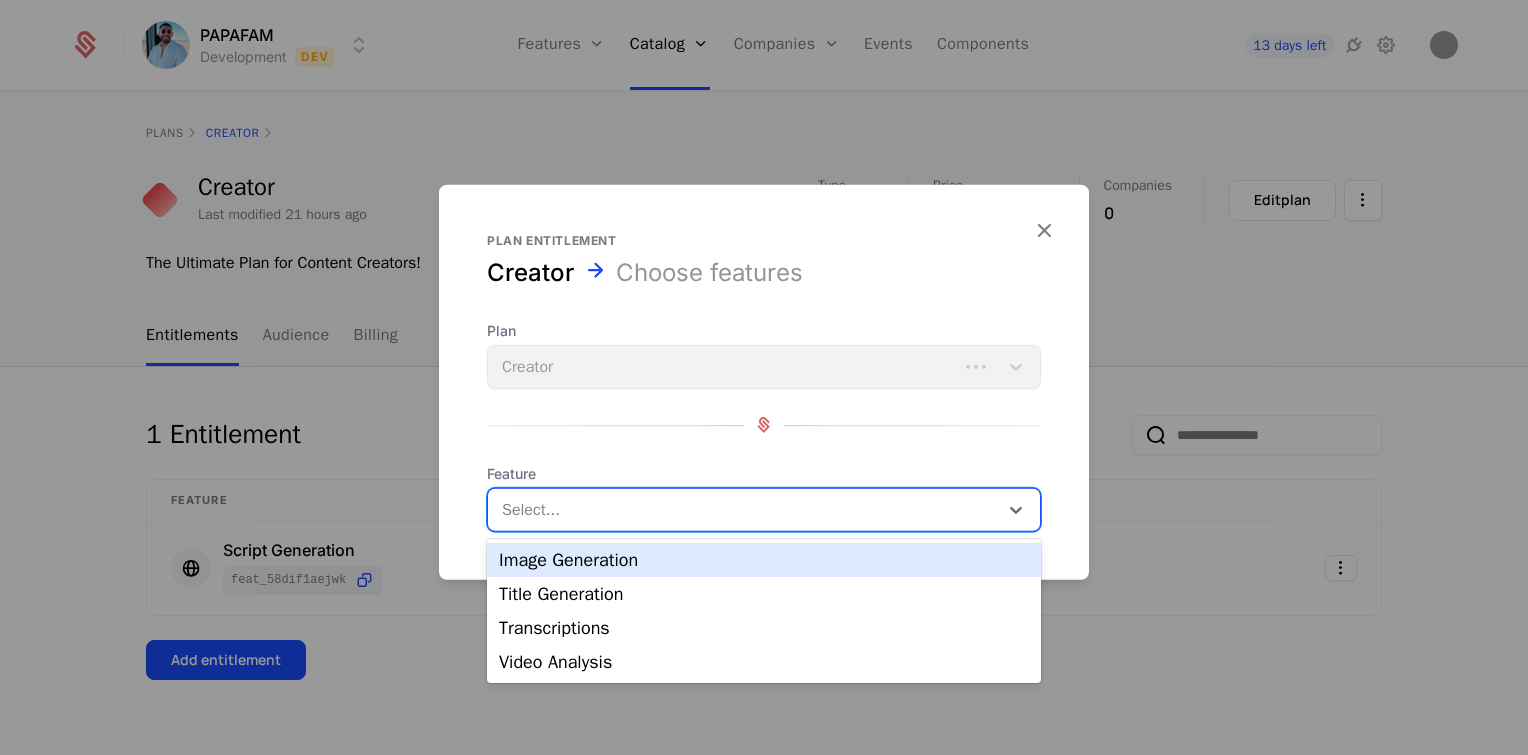 click at bounding box center [745, 509] 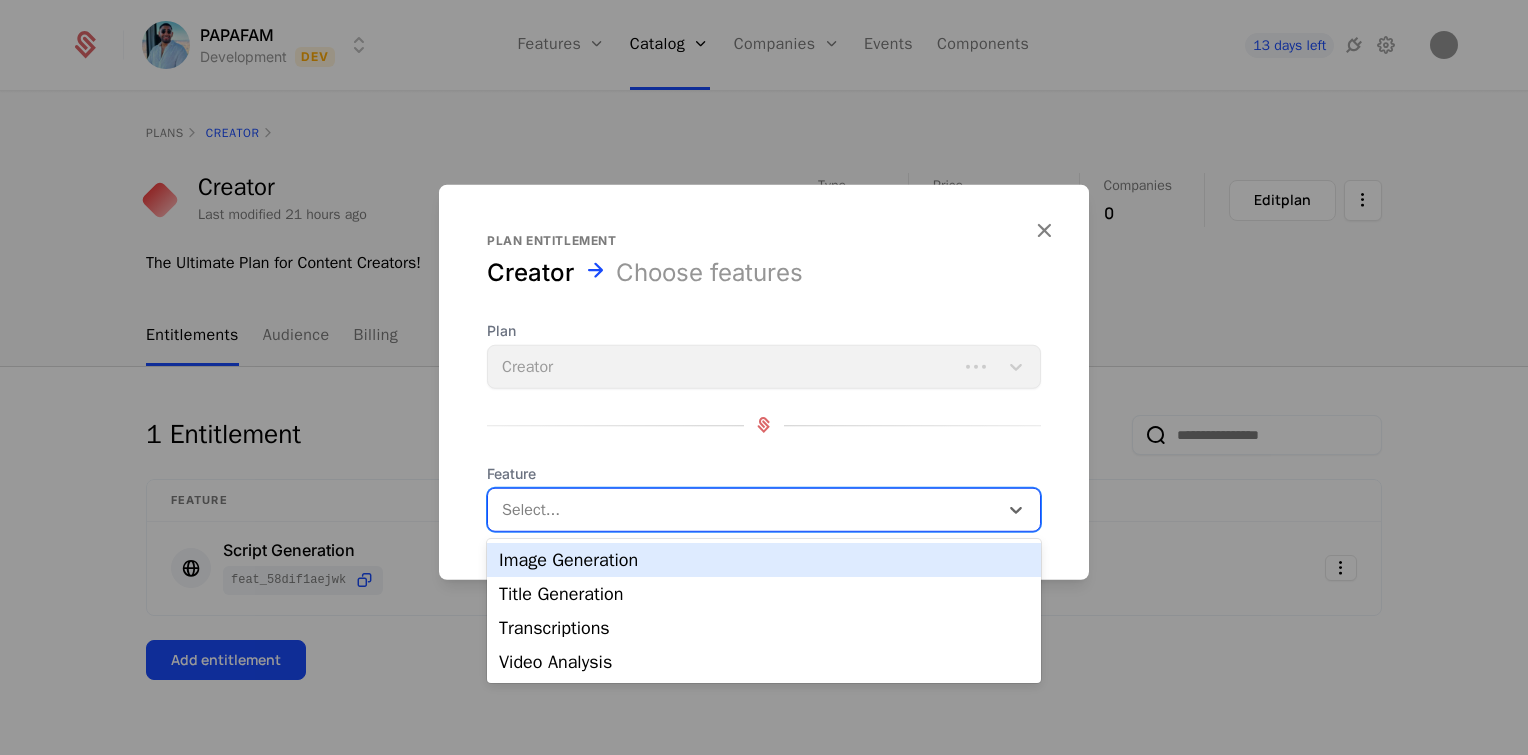 drag, startPoint x: 604, startPoint y: 506, endPoint x: 534, endPoint y: 512, distance: 70.256676 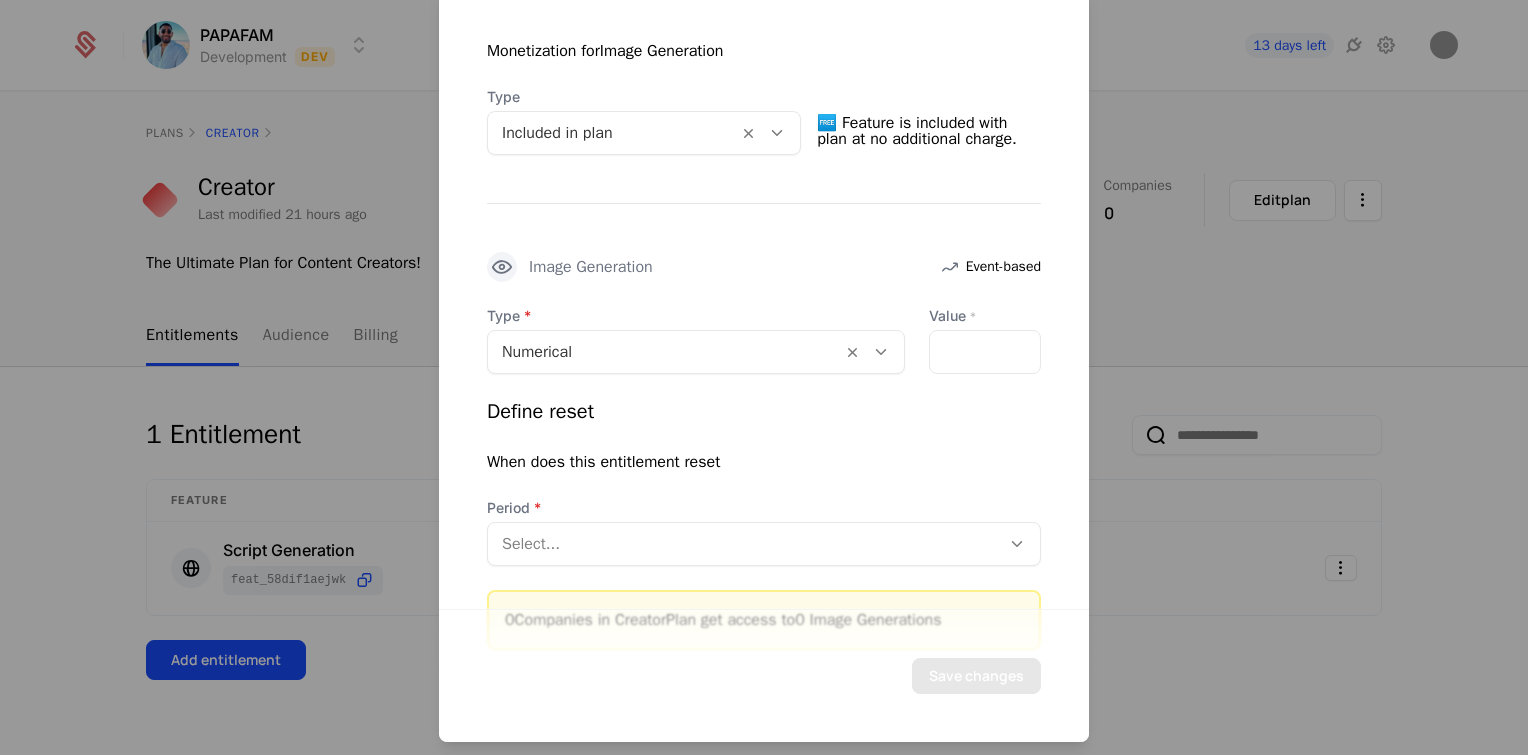 scroll, scrollTop: 416, scrollLeft: 0, axis: vertical 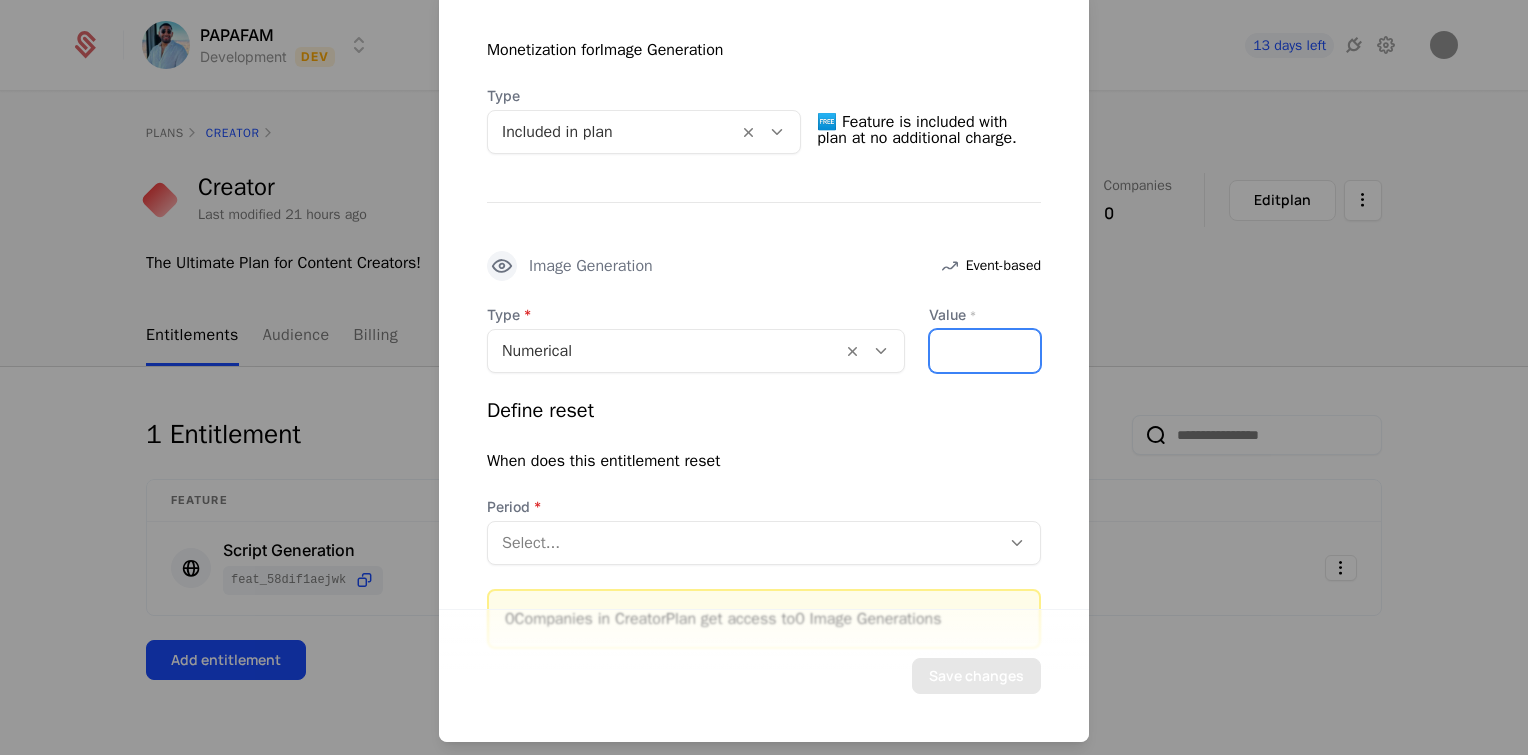 click on "*" at bounding box center [985, 350] 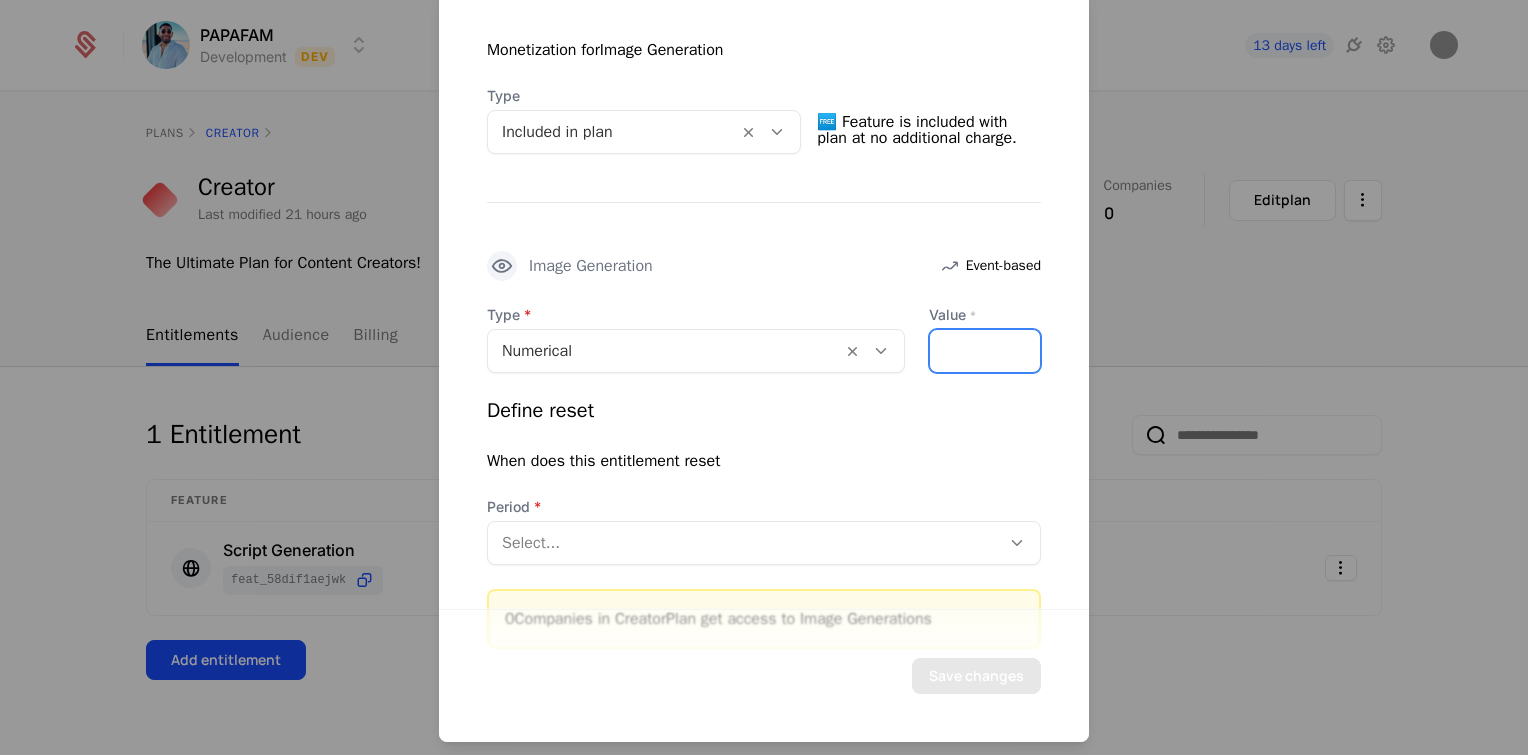 type on "*" 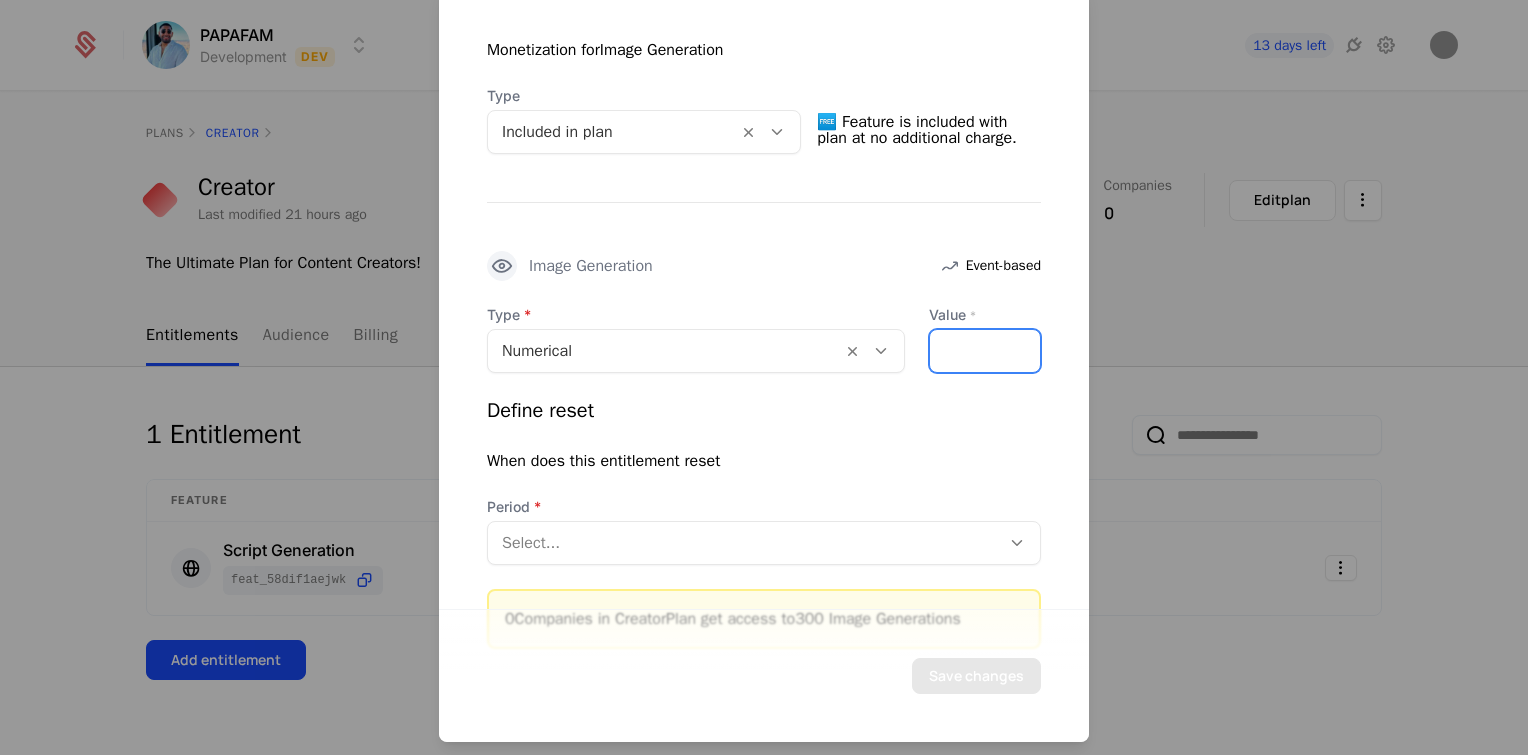 type on "***" 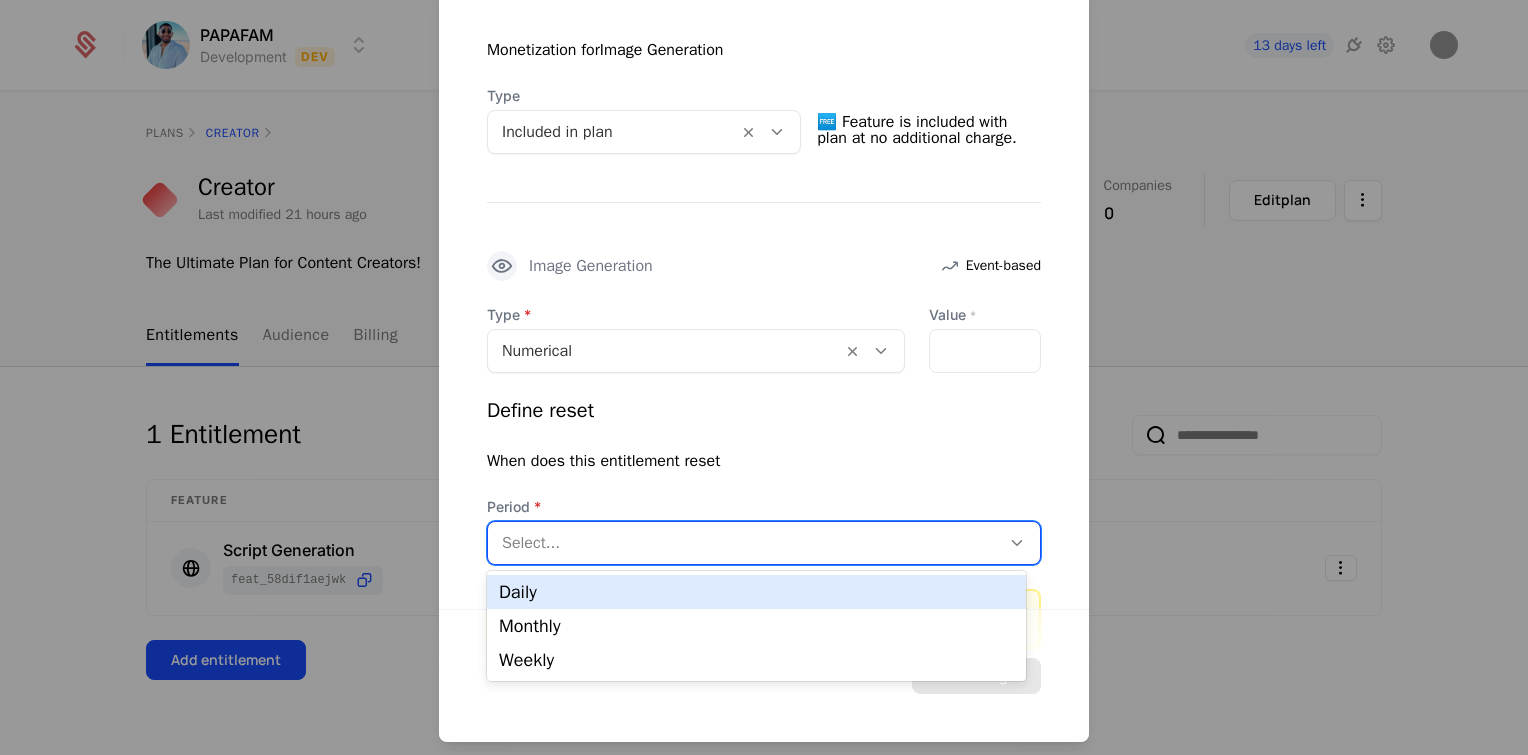 click at bounding box center (744, 542) 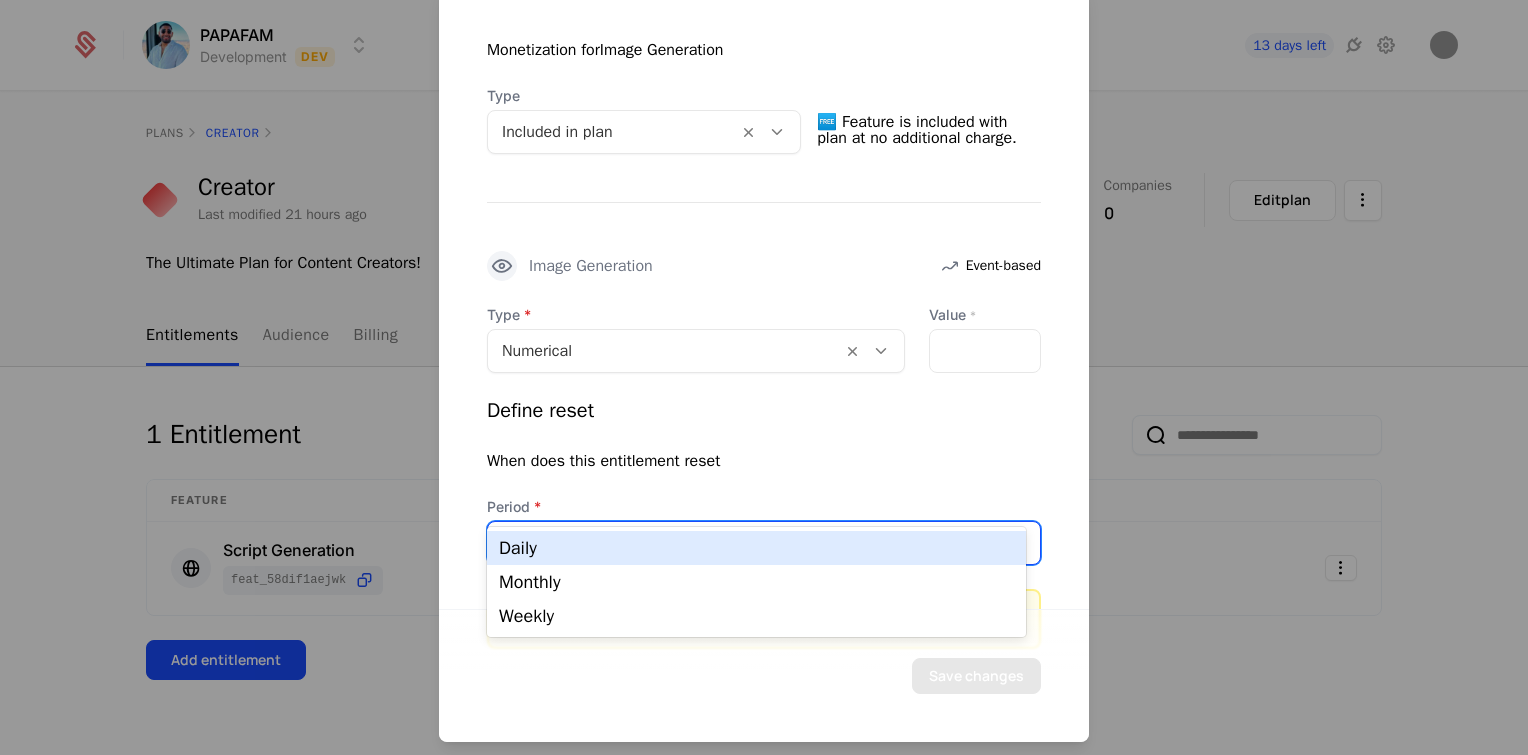 scroll, scrollTop: 476, scrollLeft: 0, axis: vertical 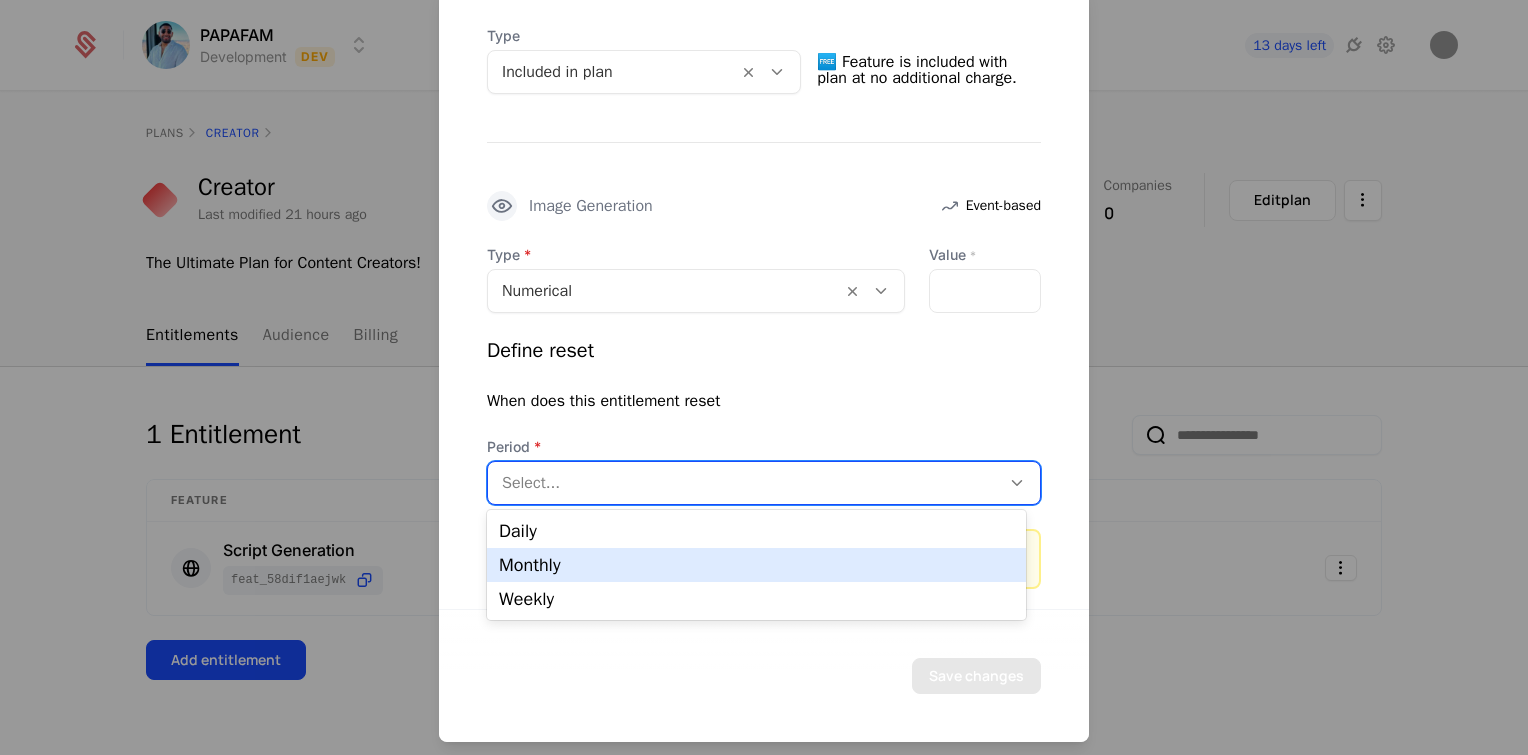 click on "Monthly" at bounding box center [756, 565] 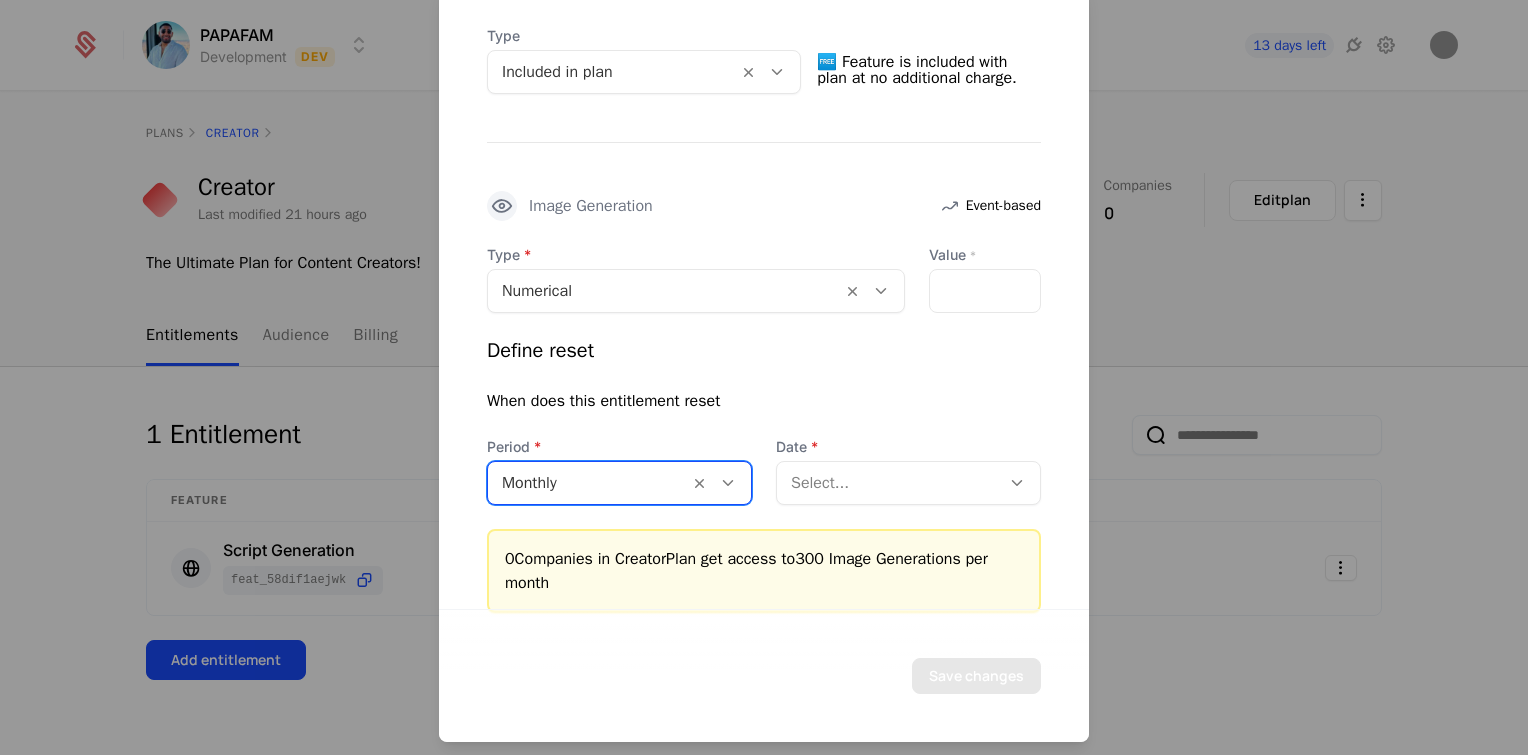 scroll, scrollTop: 500, scrollLeft: 0, axis: vertical 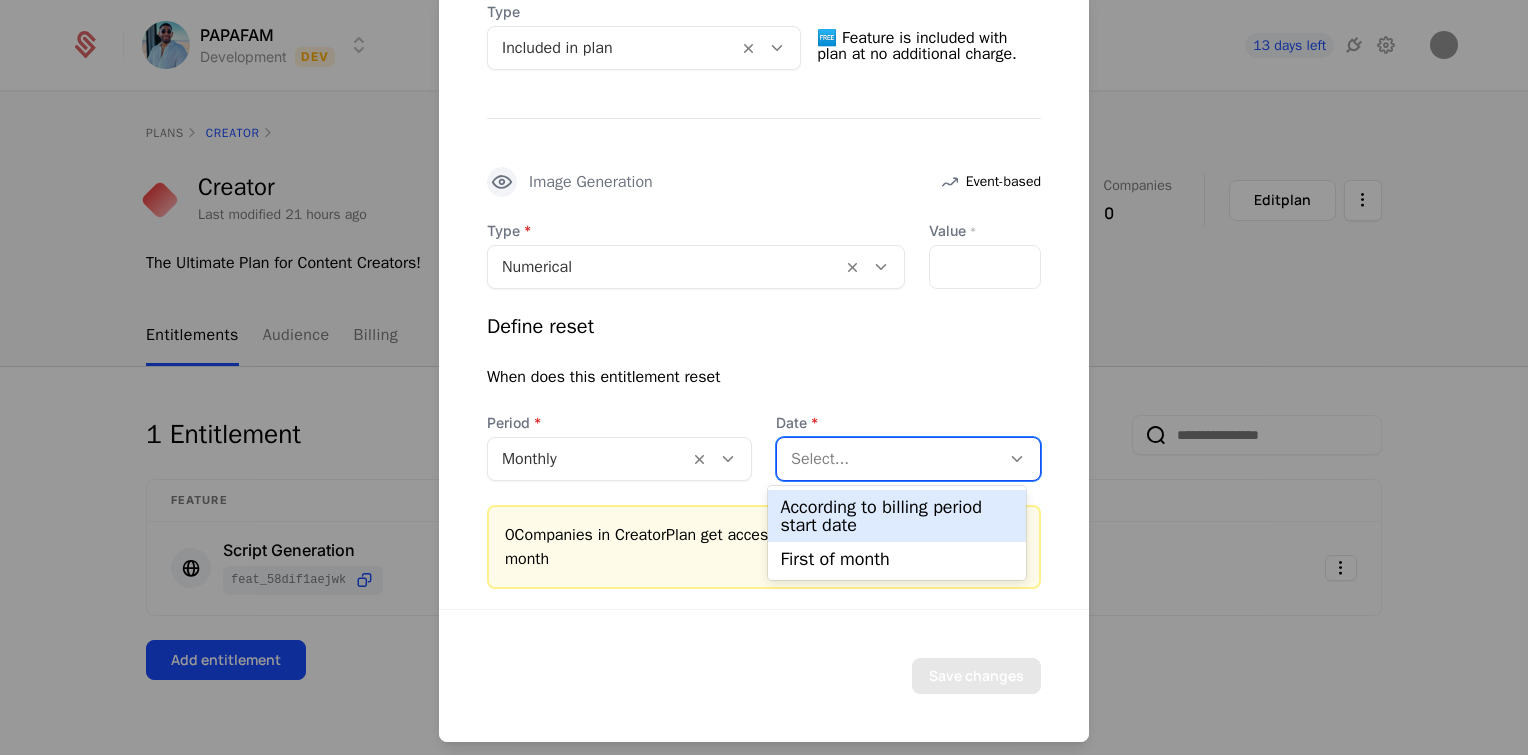 click at bounding box center [888, 458] 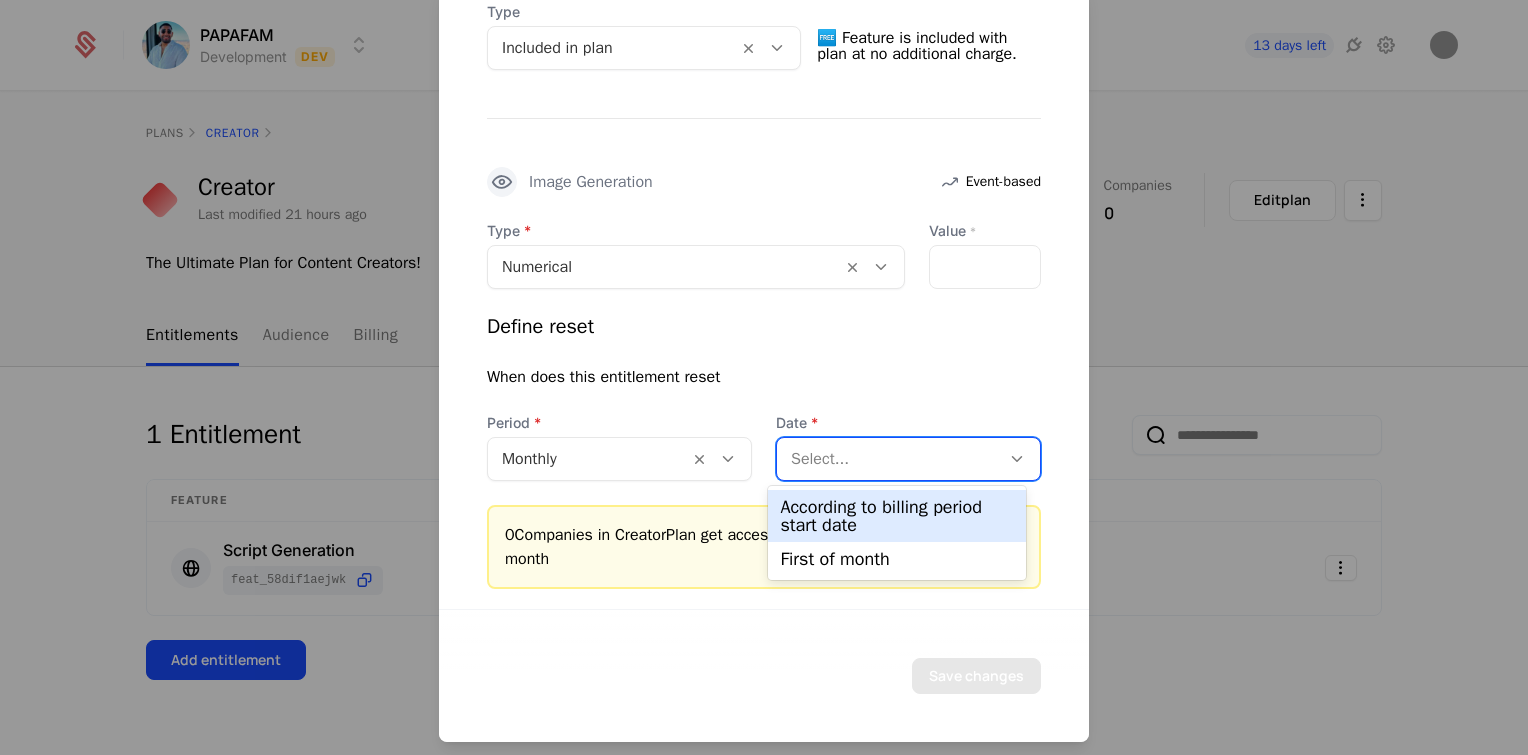 click on "According to billing period start date" at bounding box center [896, 516] 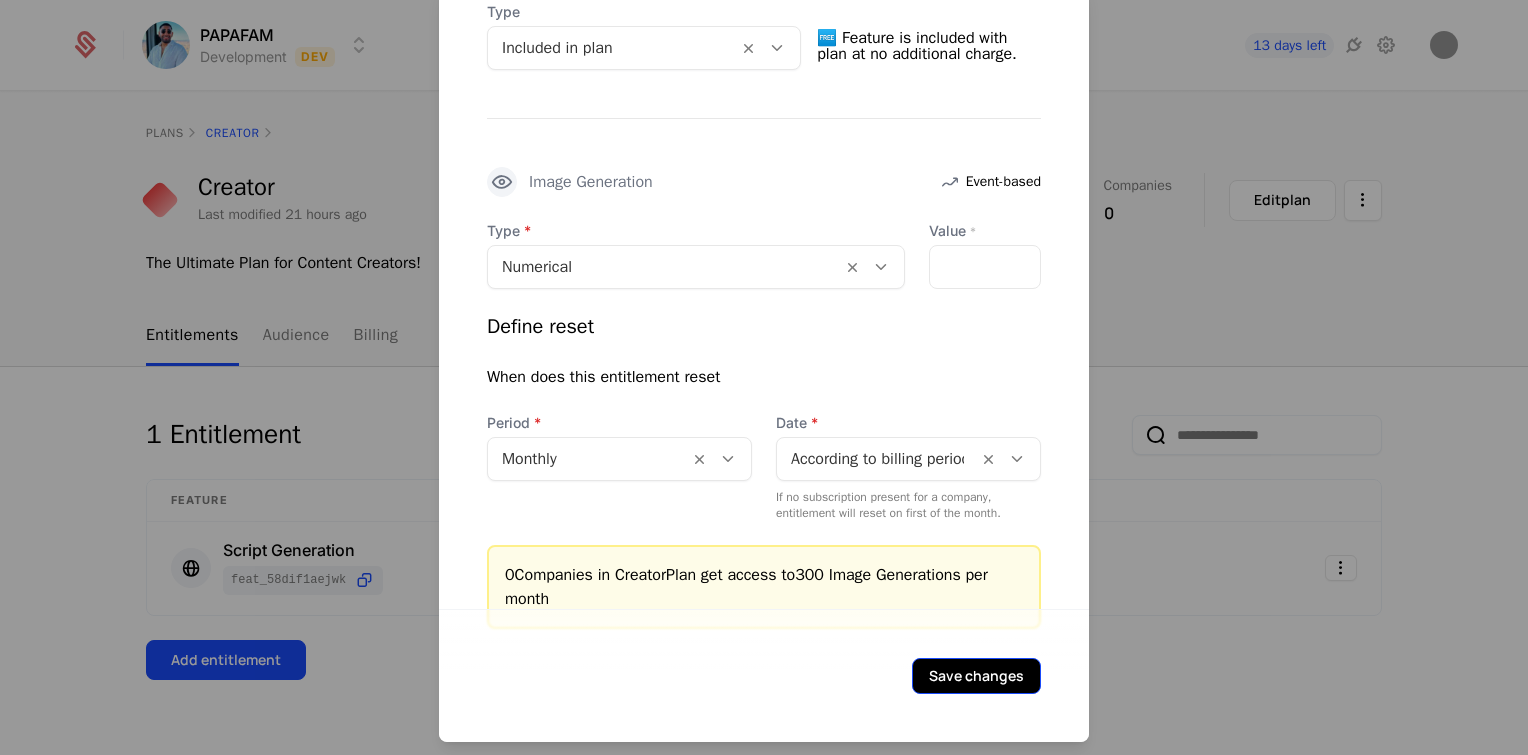 click on "Save changes" at bounding box center (976, 675) 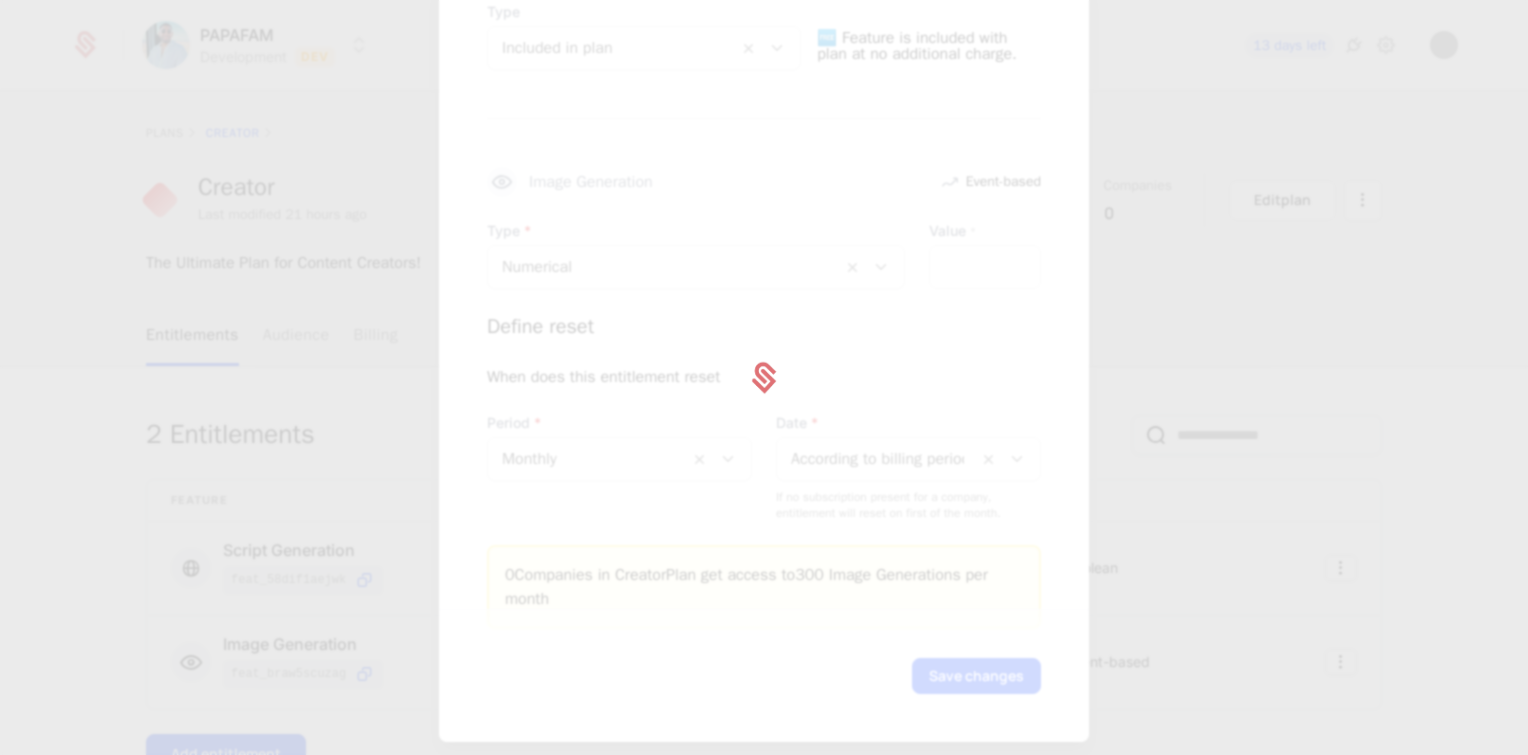 scroll, scrollTop: 0, scrollLeft: 0, axis: both 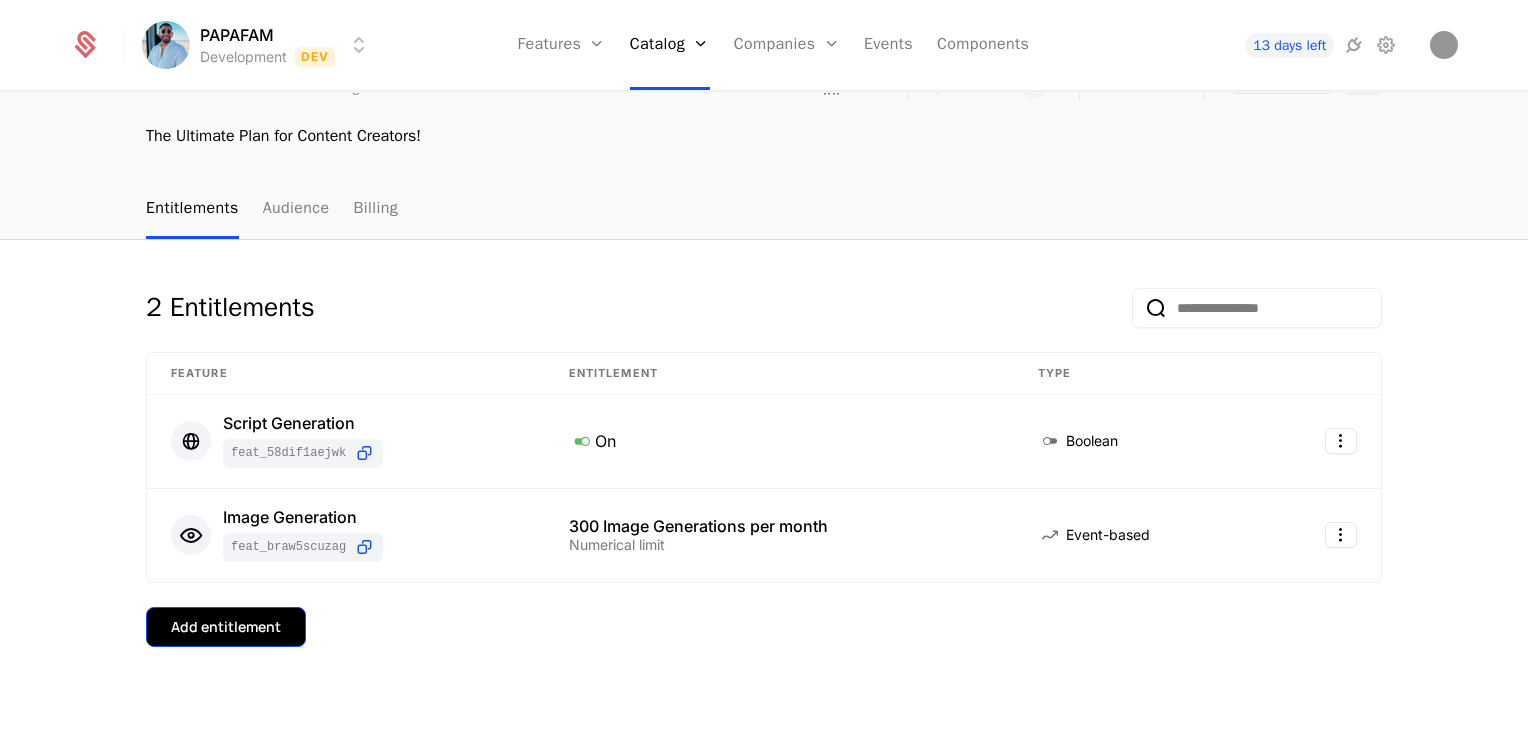 click on "Add entitlement" at bounding box center [226, 627] 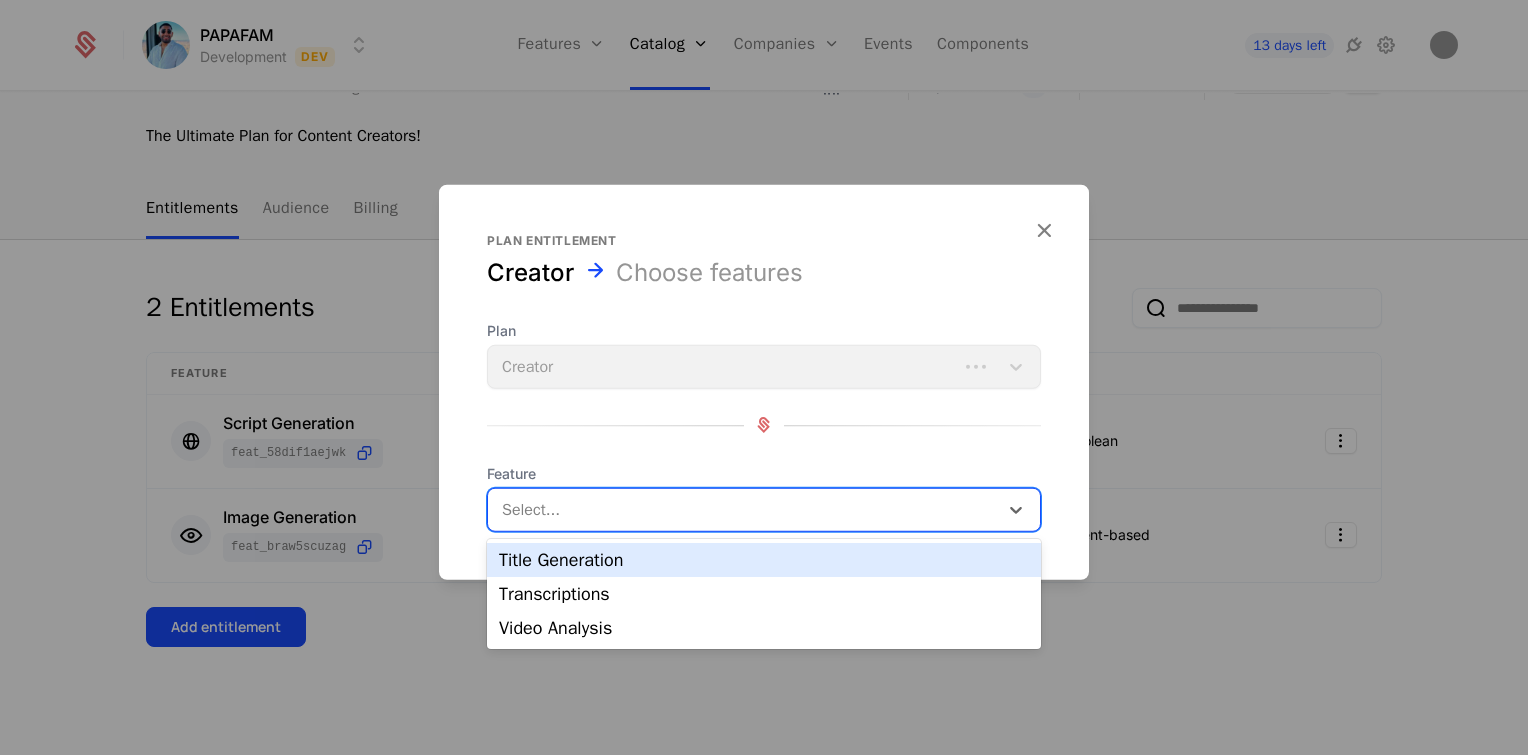 click at bounding box center [745, 509] 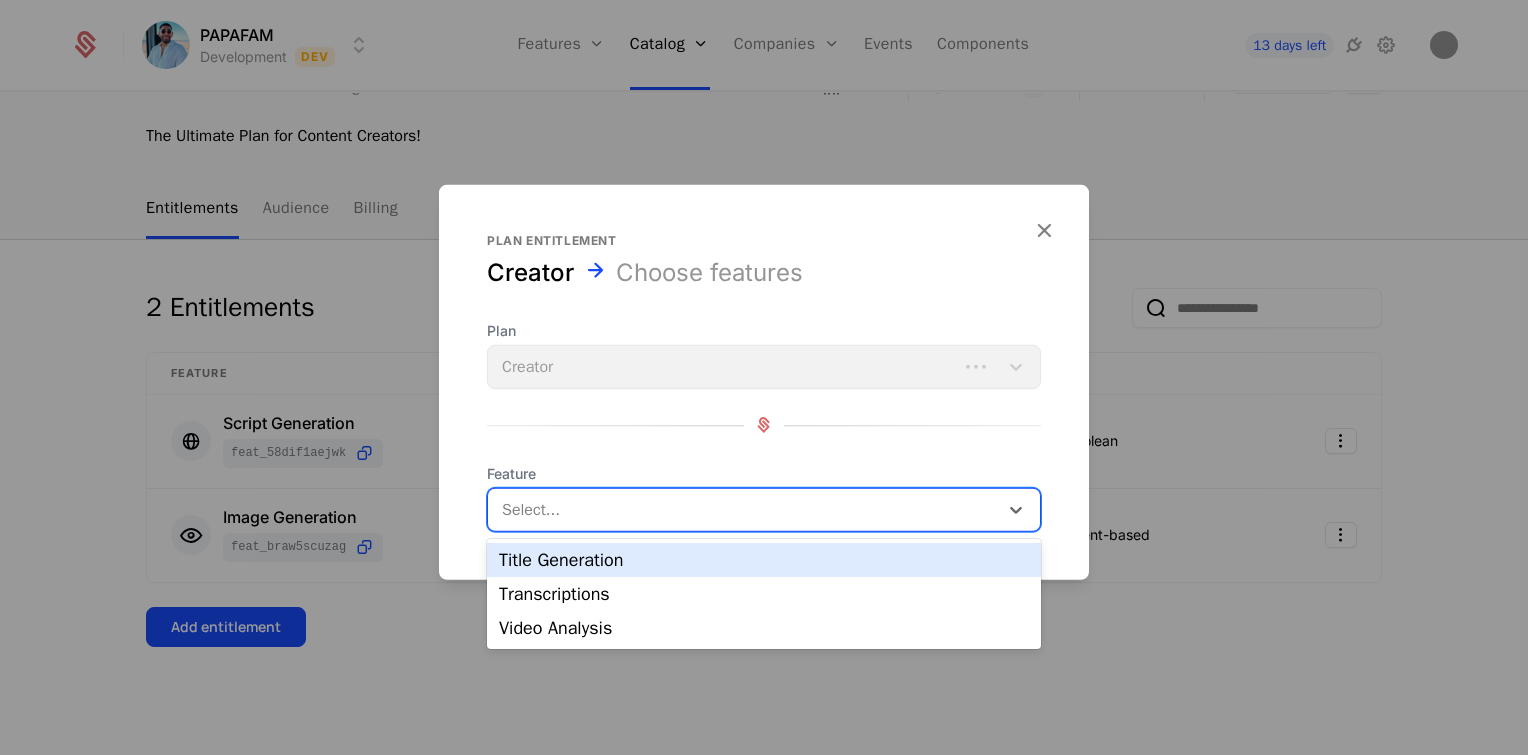 click on "Title Generation" at bounding box center (764, 560) 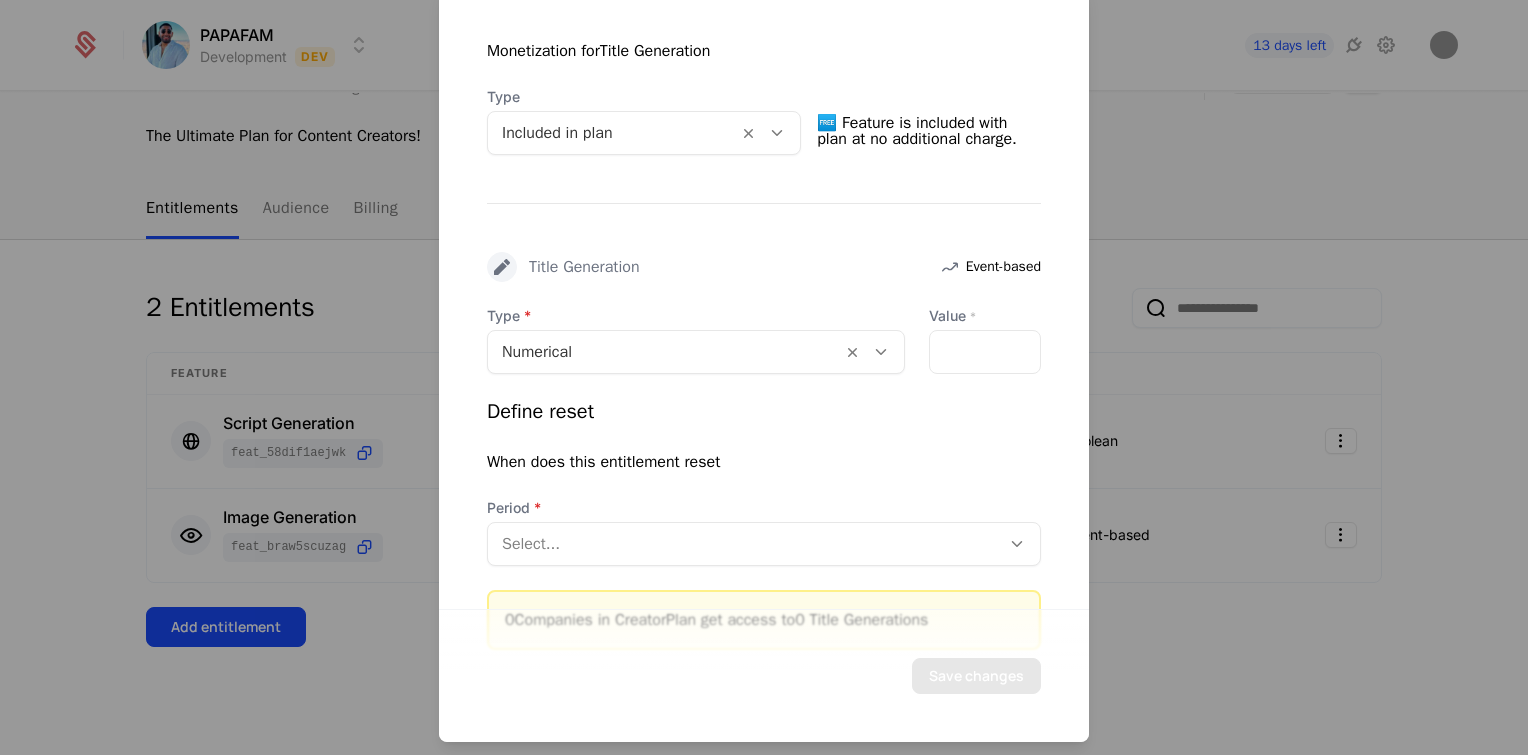 scroll, scrollTop: 476, scrollLeft: 0, axis: vertical 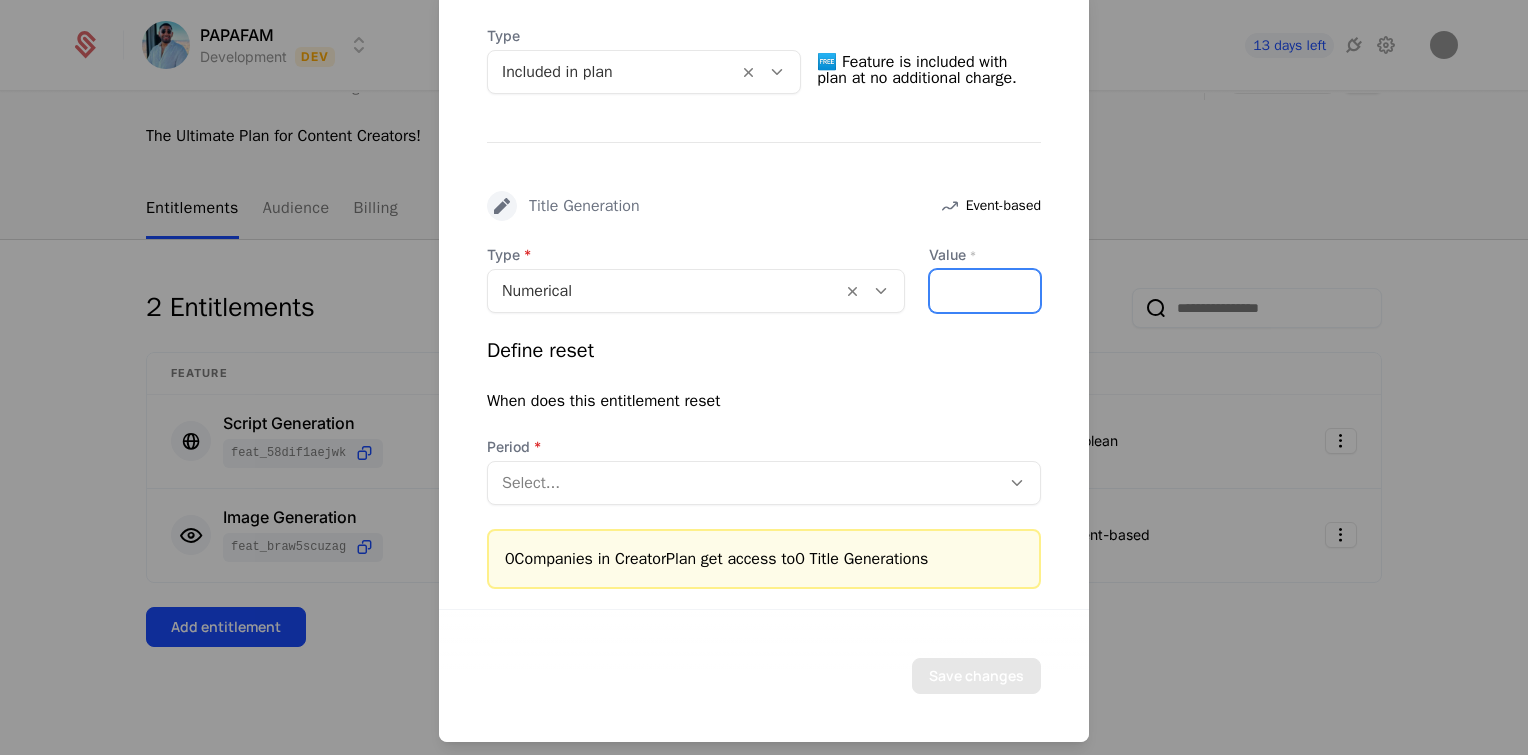 click on "*" at bounding box center (985, 290) 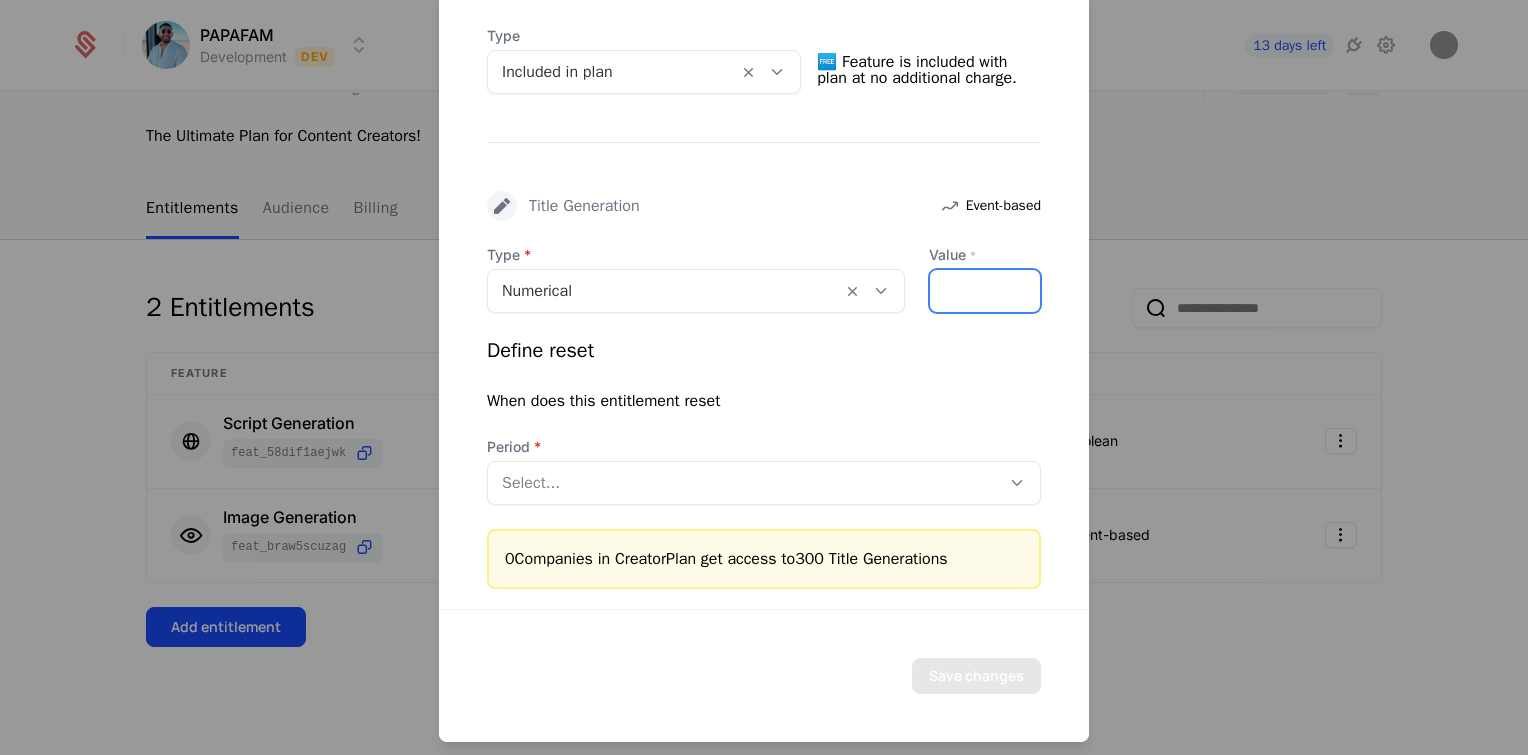 type on "***" 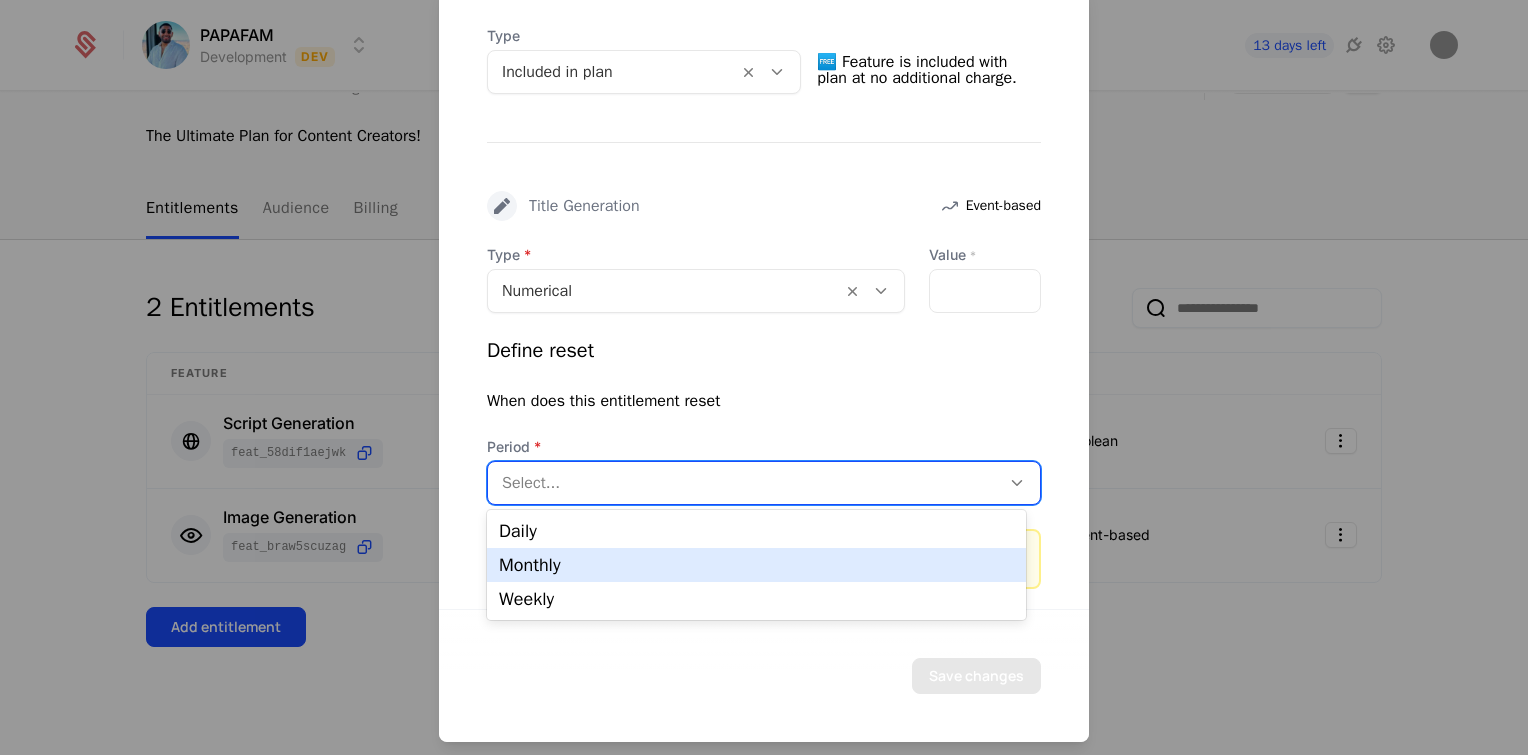 drag, startPoint x: 898, startPoint y: 472, endPoint x: 817, endPoint y: 575, distance: 131.03435 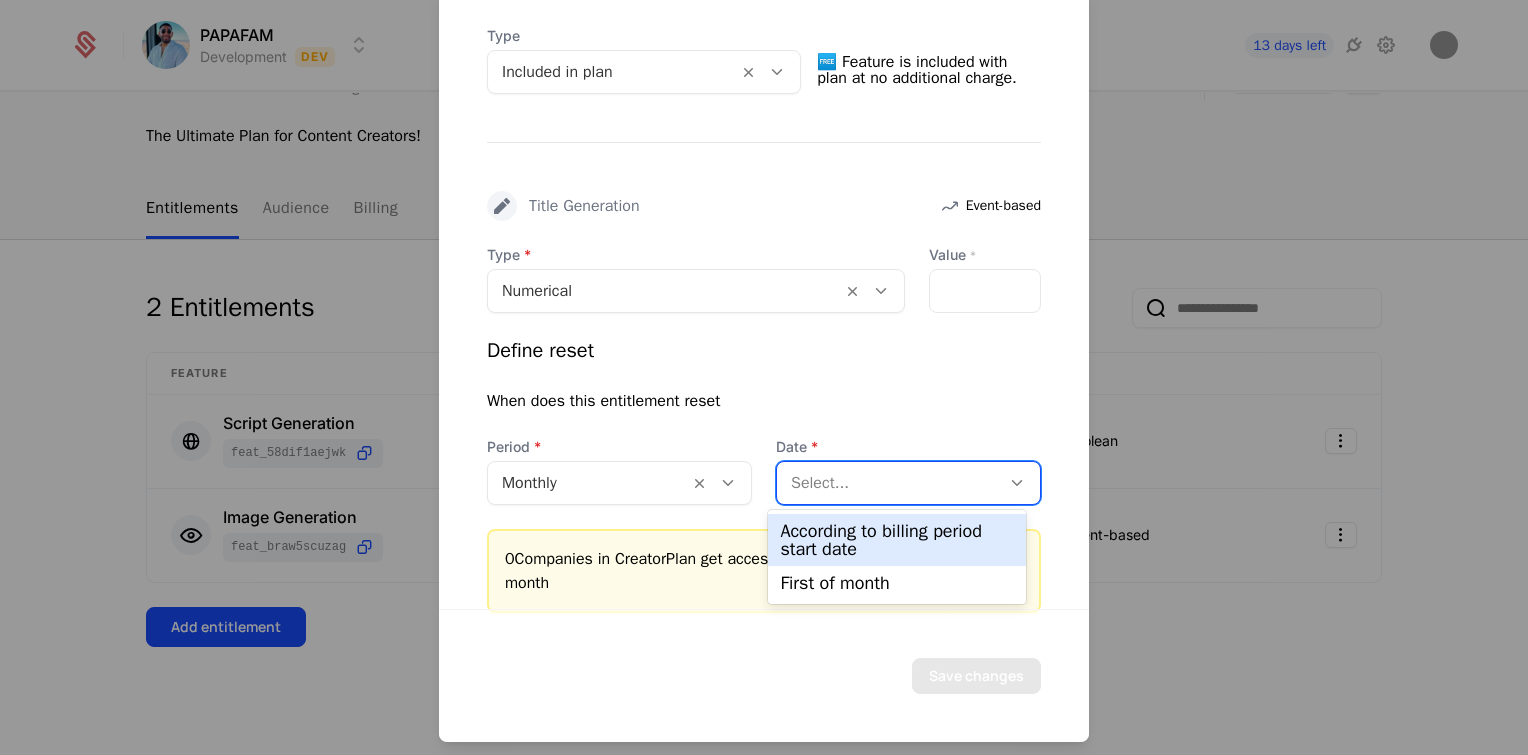 click at bounding box center (888, 482) 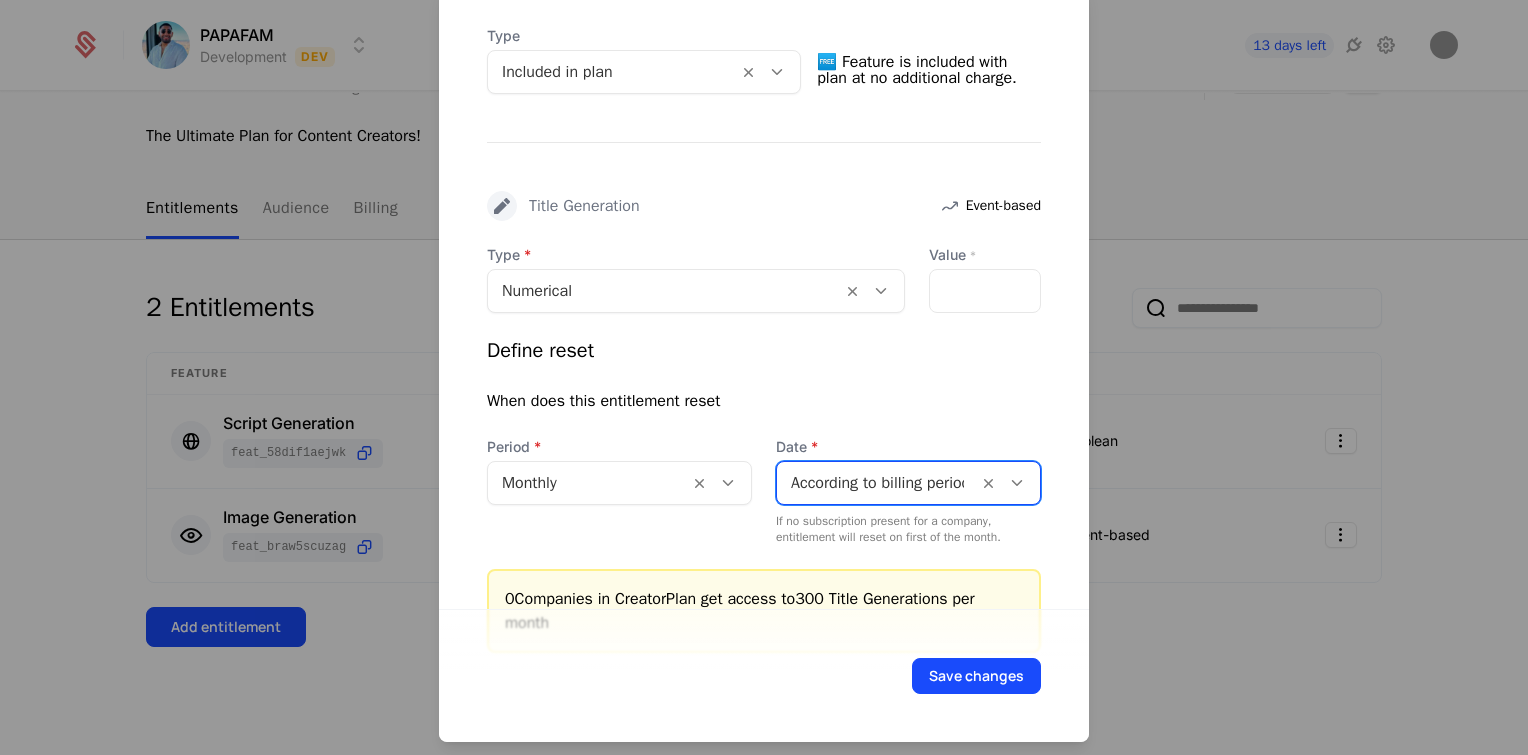 scroll, scrollTop: 540, scrollLeft: 0, axis: vertical 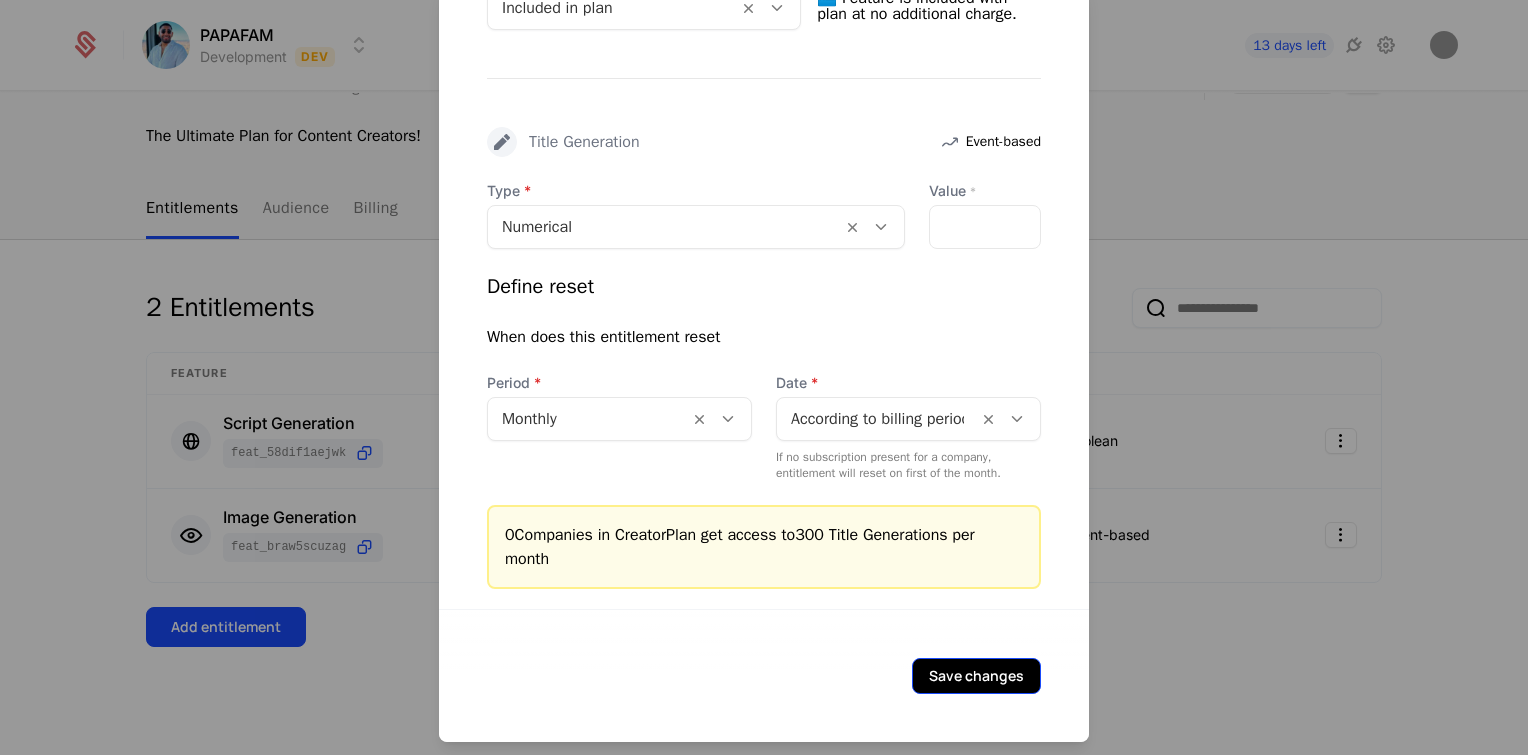 click on "Save changes" at bounding box center [976, 675] 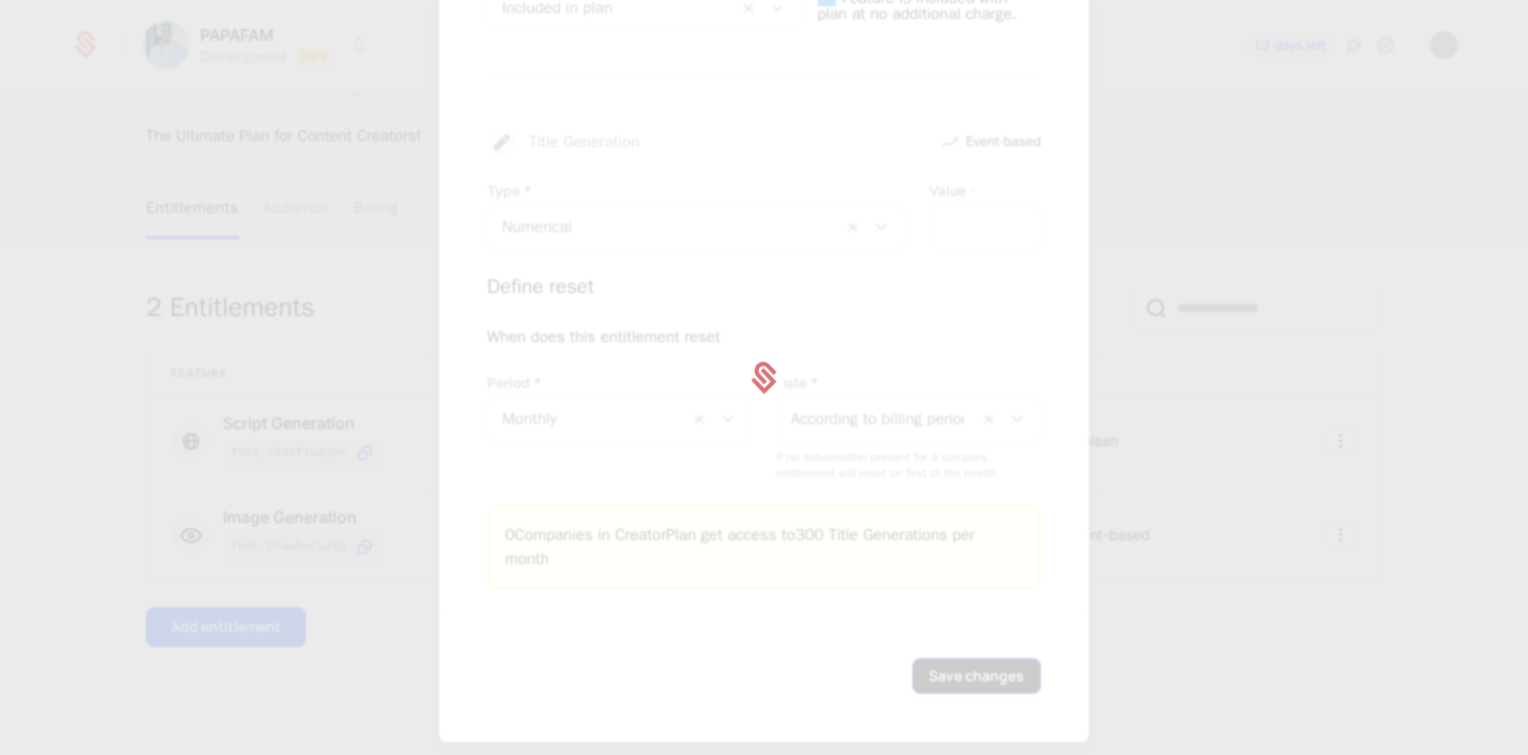 scroll, scrollTop: 0, scrollLeft: 0, axis: both 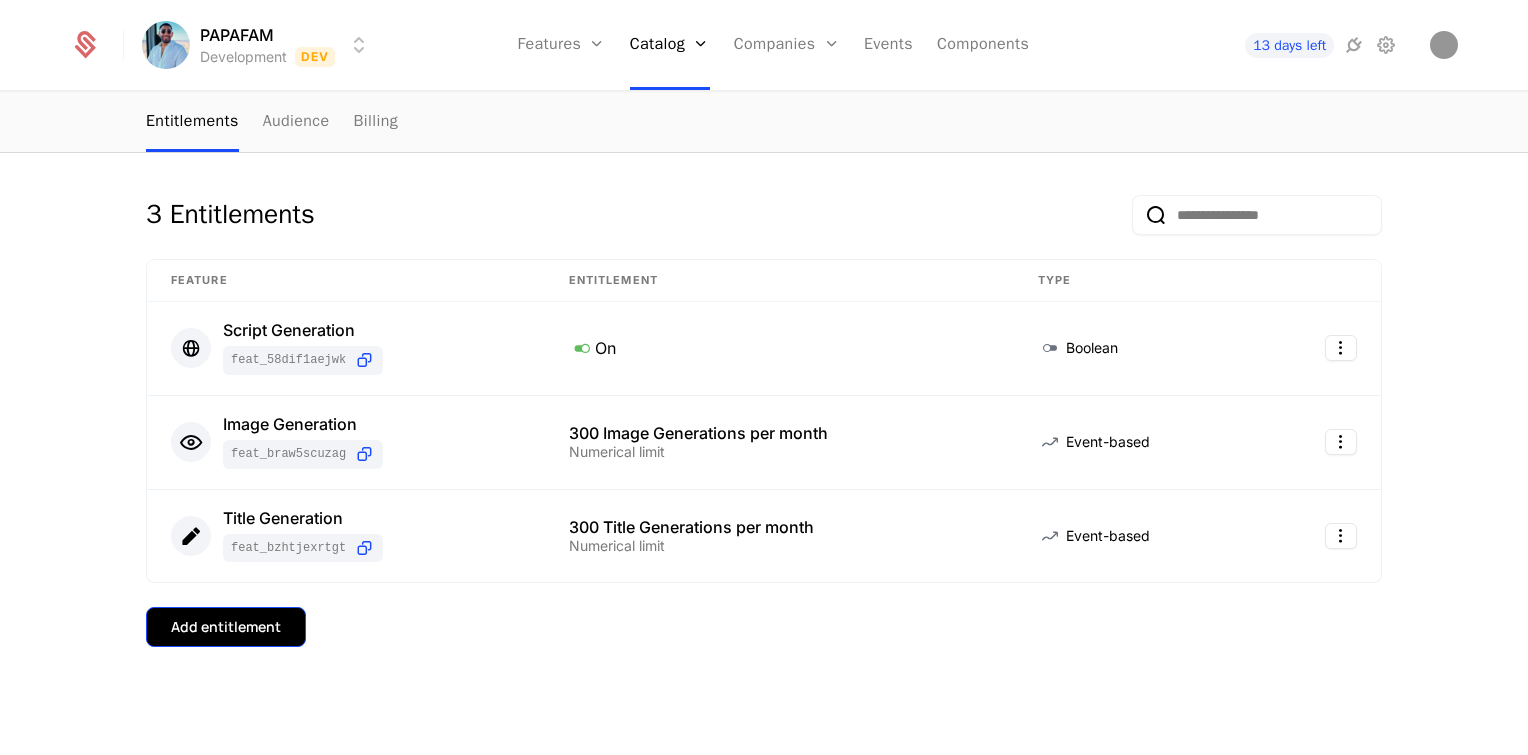 click on "Add entitlement" at bounding box center (226, 627) 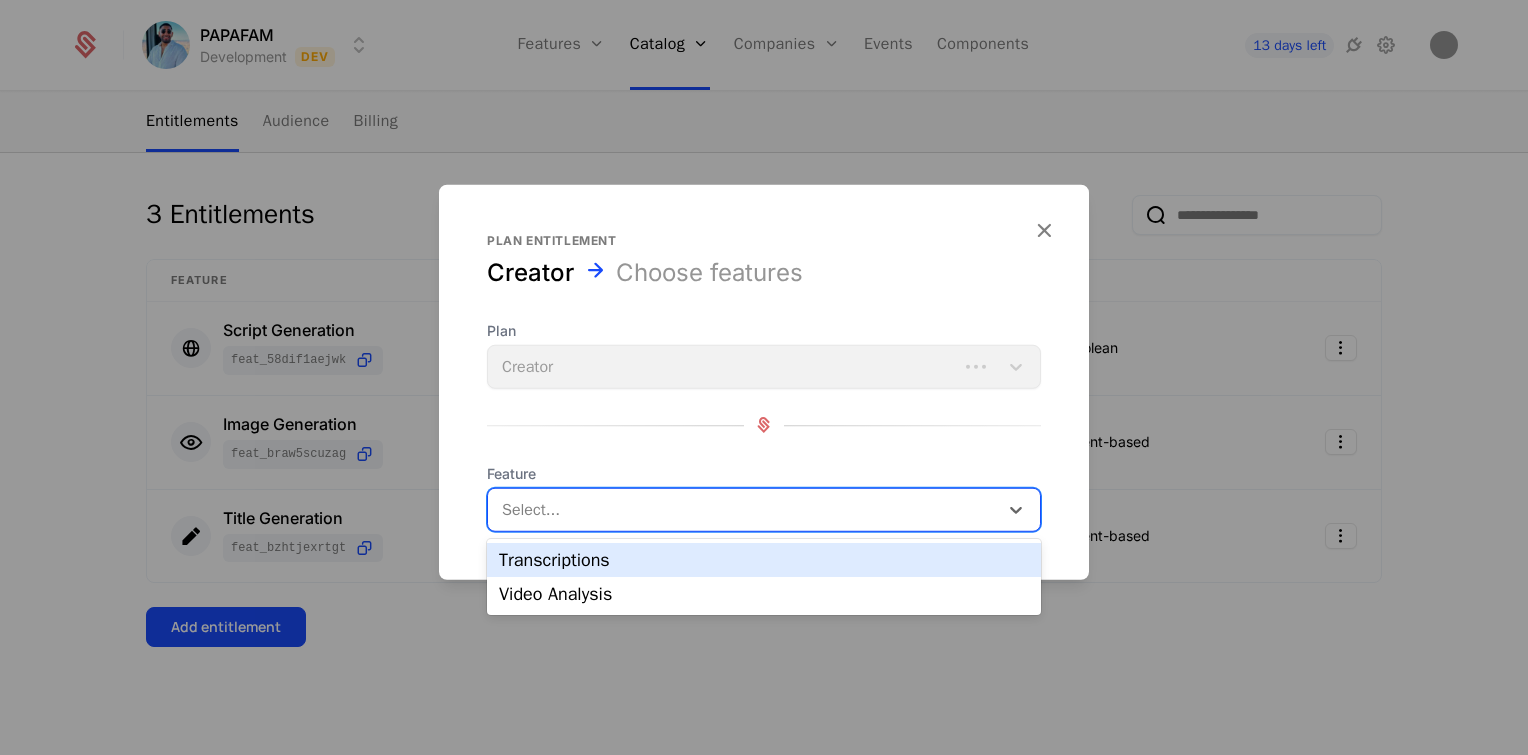 click at bounding box center [745, 509] 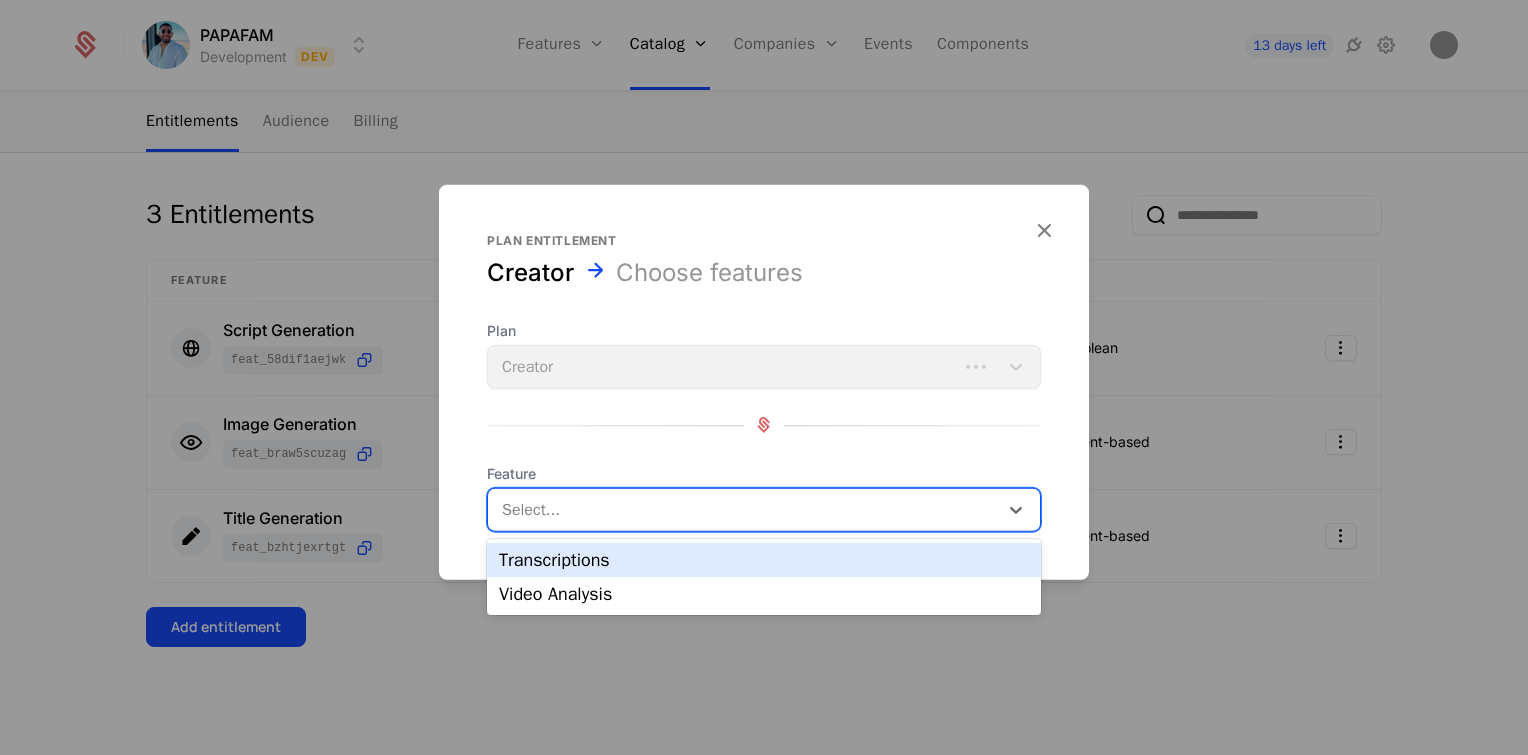 click on "Transcriptions" at bounding box center [764, 560] 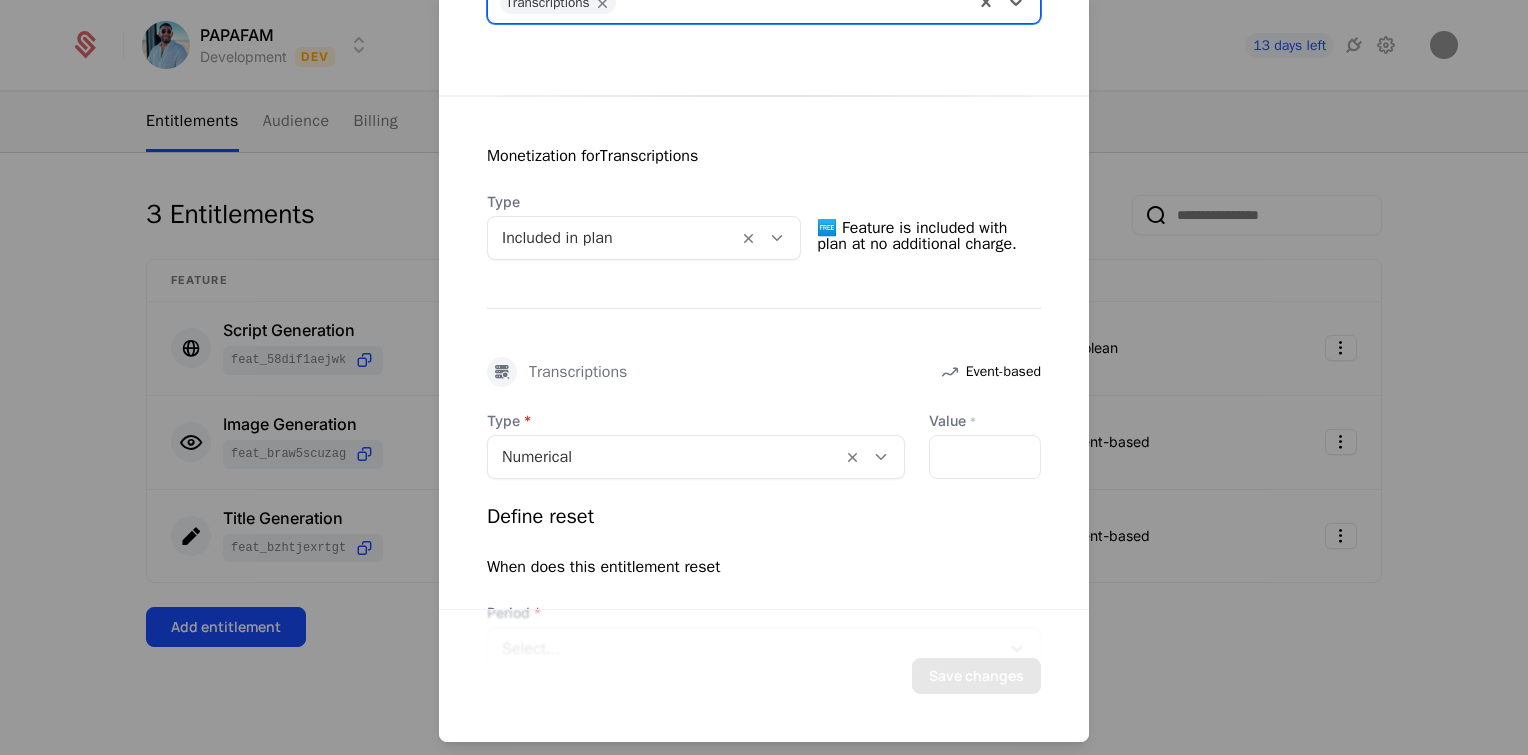 scroll, scrollTop: 320, scrollLeft: 0, axis: vertical 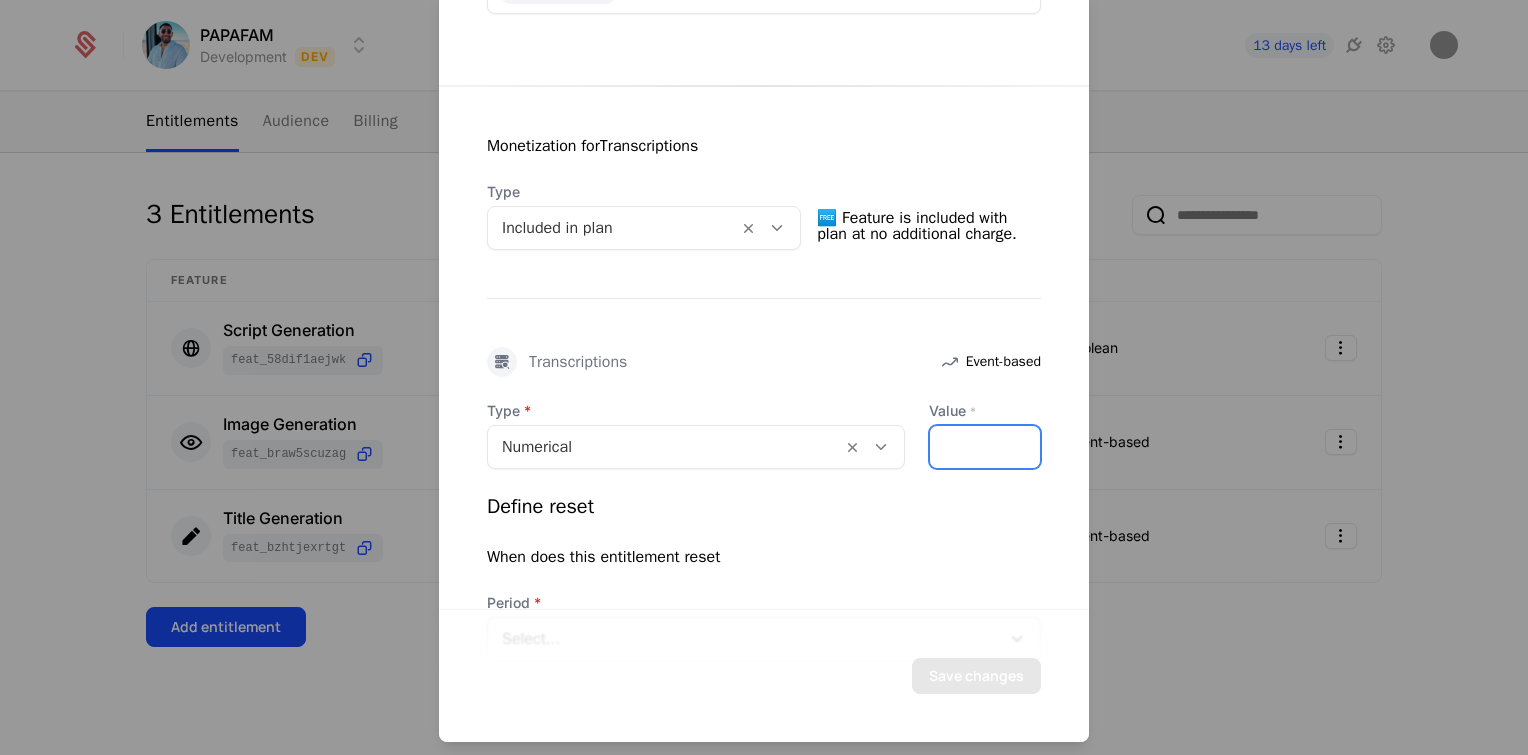 type on "*" 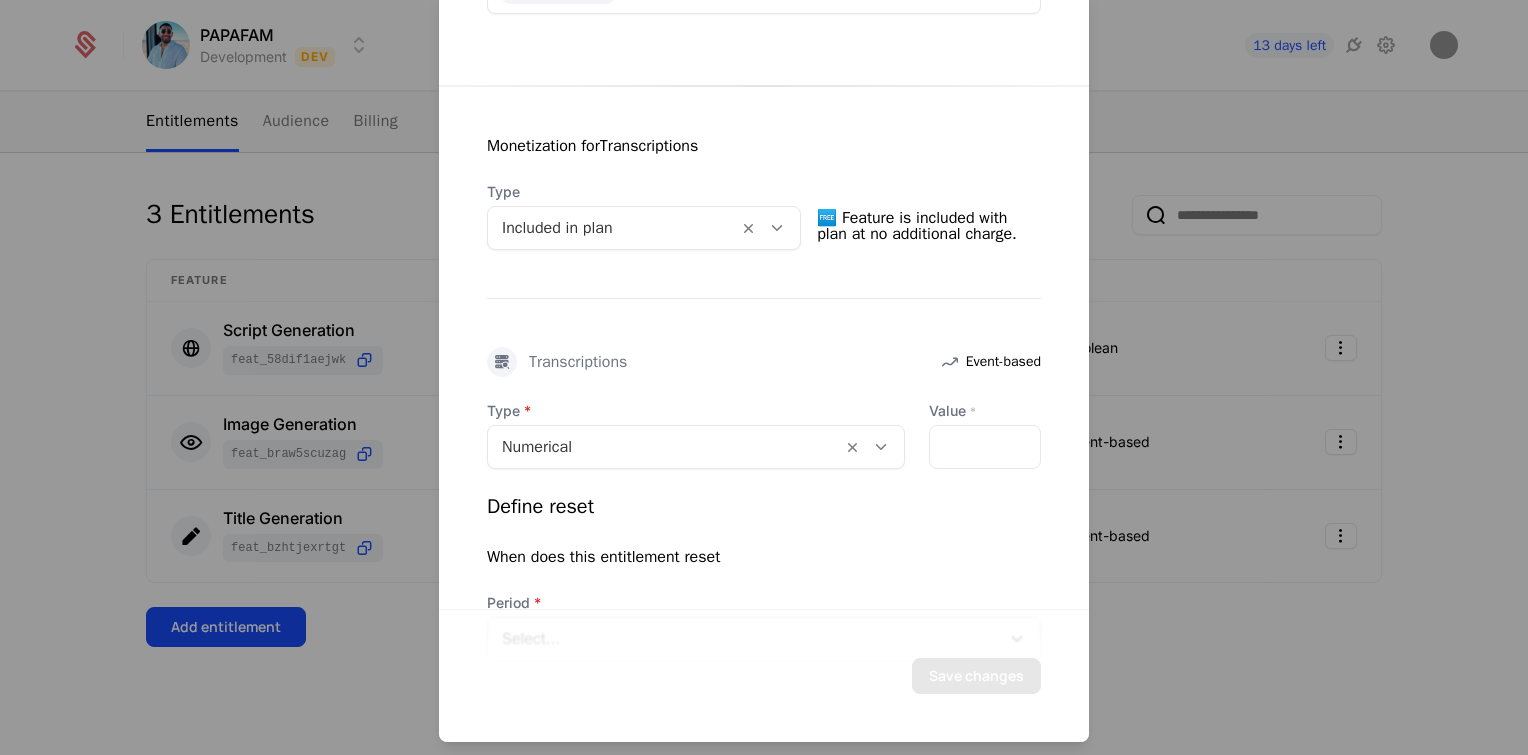 click on "Save changes" at bounding box center [764, 675] 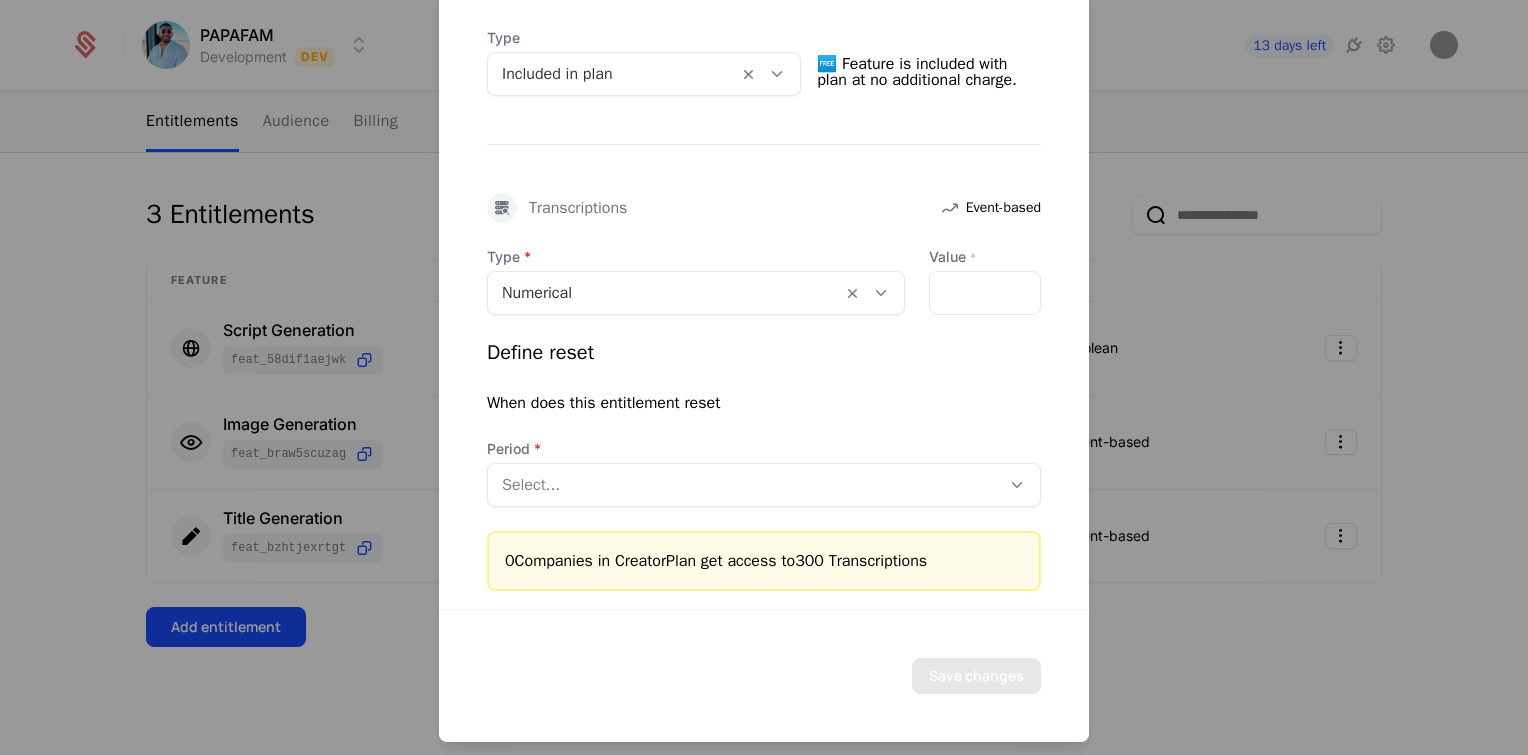 scroll, scrollTop: 476, scrollLeft: 0, axis: vertical 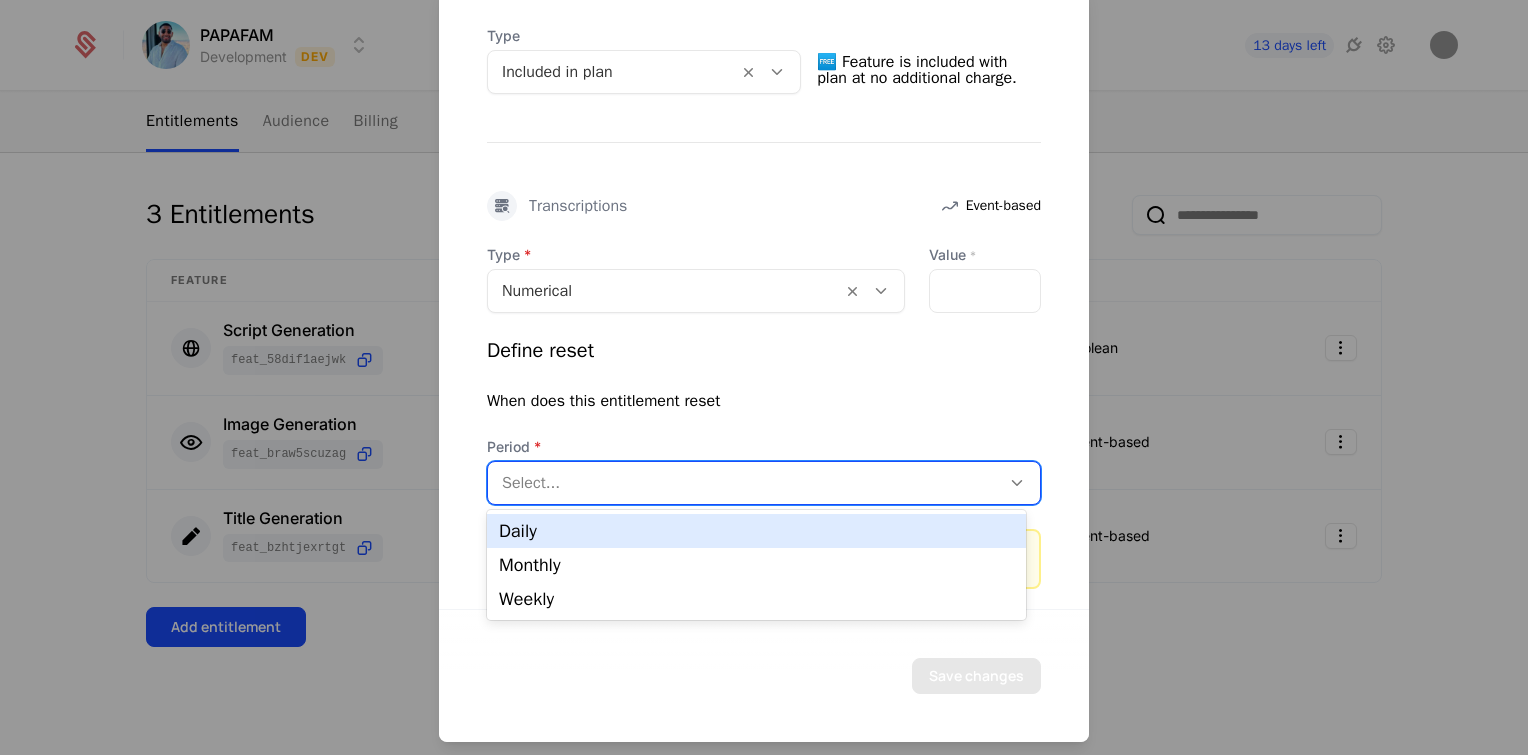 click at bounding box center (744, 482) 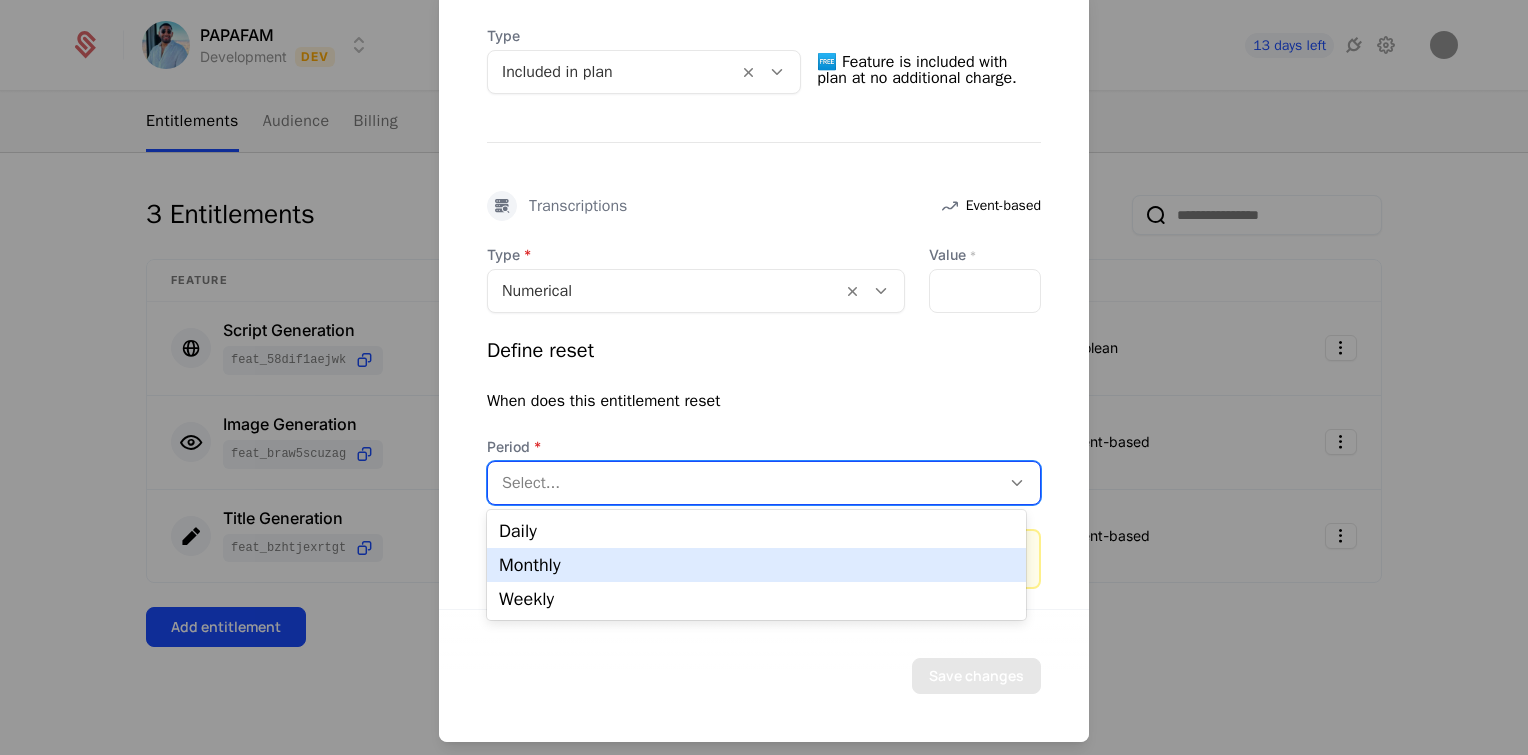 click on "Monthly" at bounding box center [756, 565] 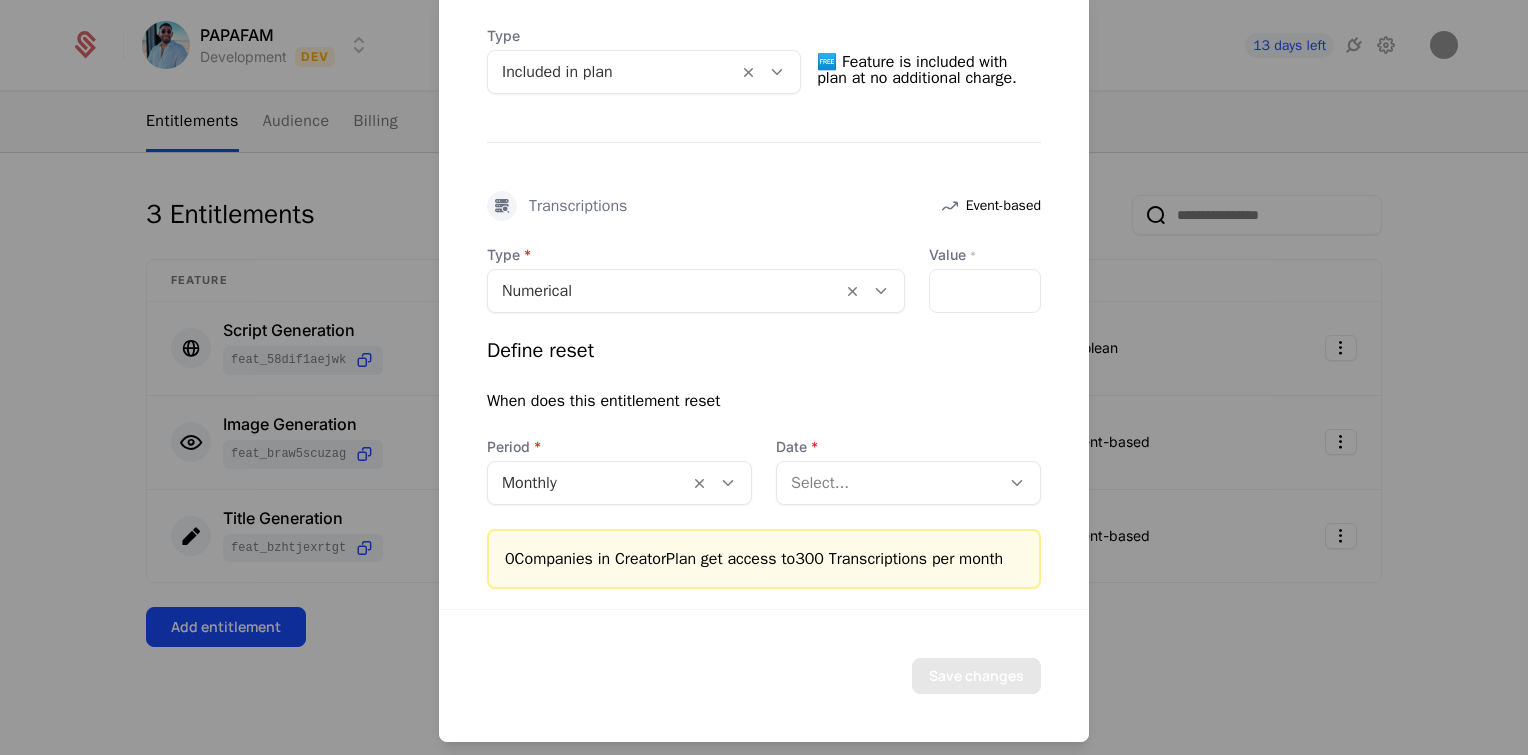 click on "Type Numerical Value * *** Define reset When does this entitlement reset Period Monthly Date Select... 0  Companies in   Creator  Plan get access to  300   Transcriptions   per month" at bounding box center [764, 416] 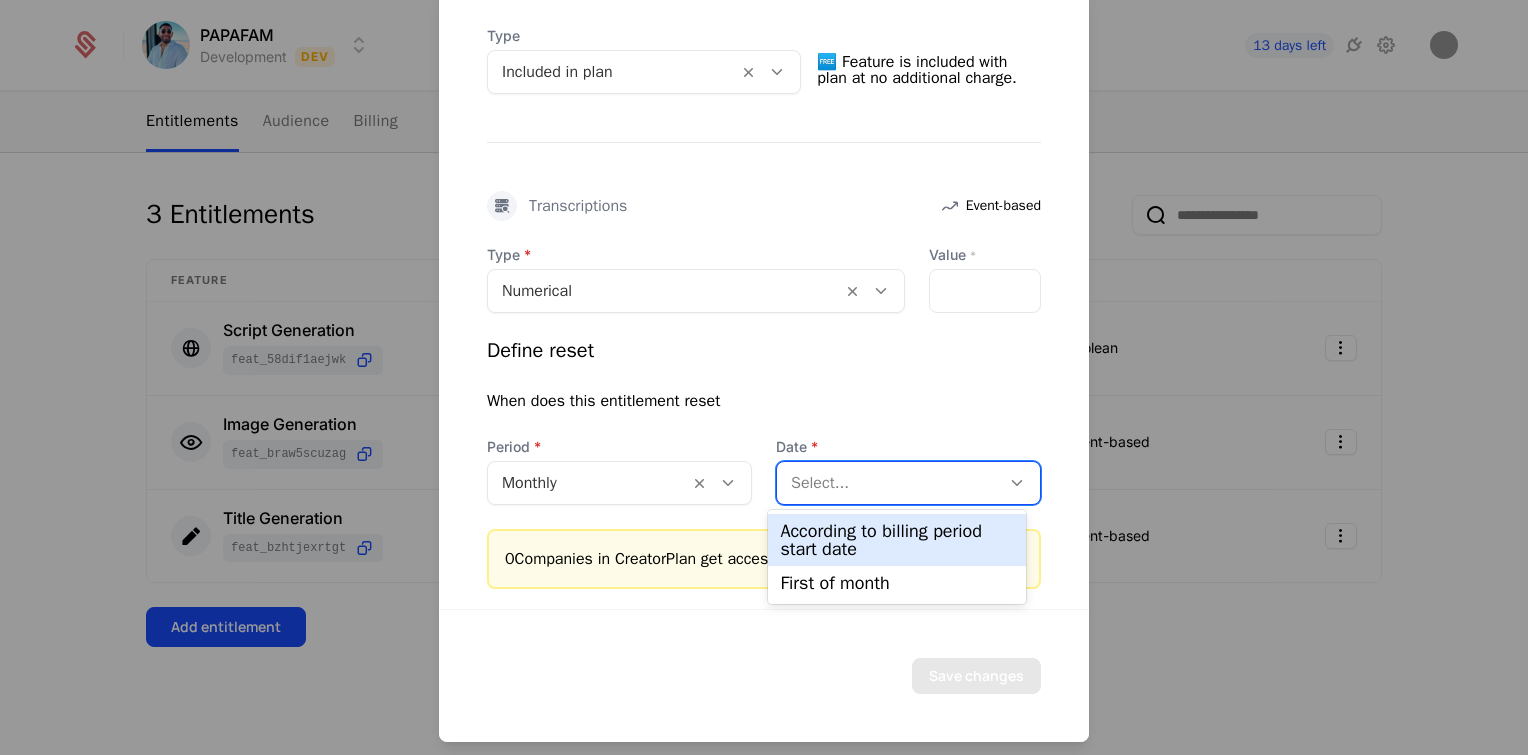 click at bounding box center [888, 482] 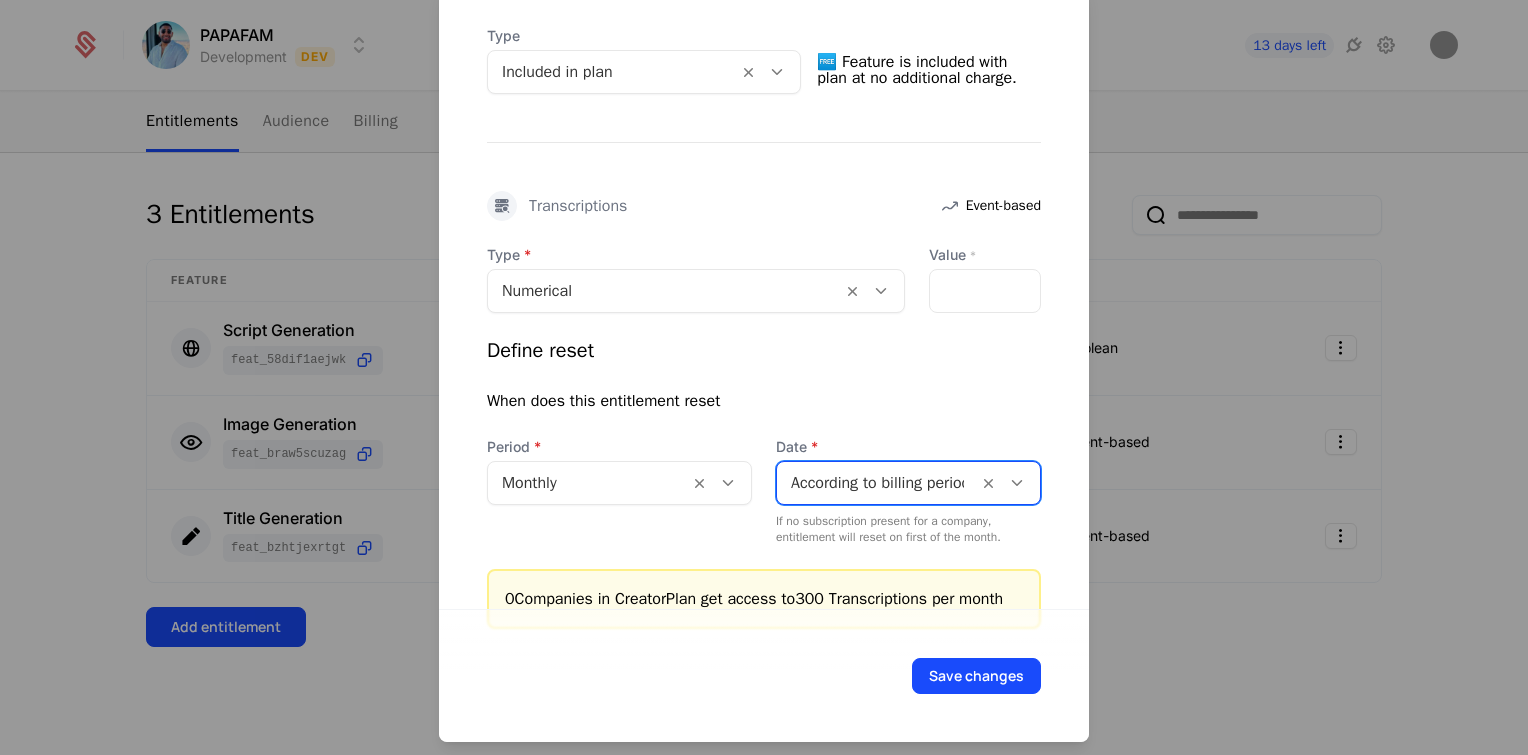 scroll, scrollTop: 540, scrollLeft: 0, axis: vertical 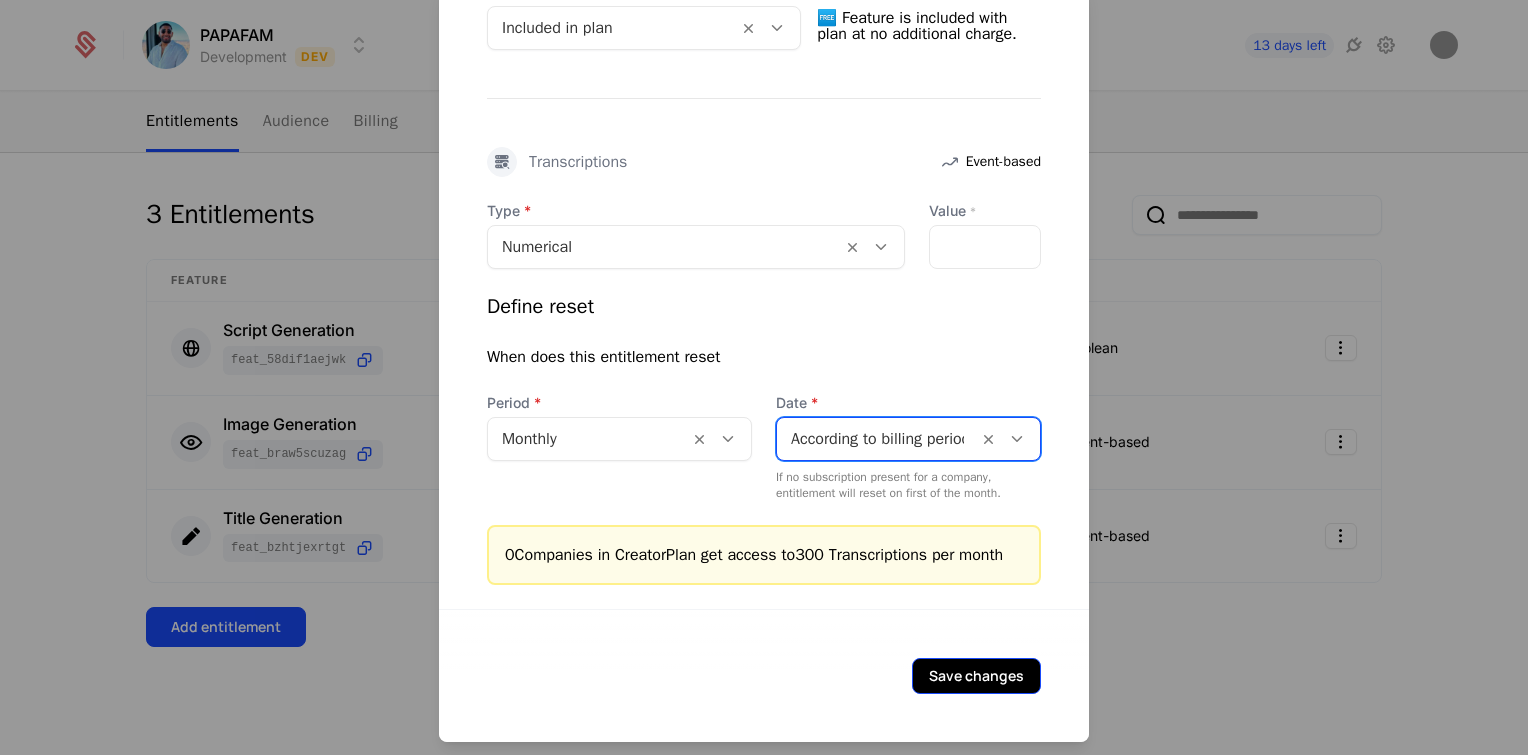 click on "Save changes" at bounding box center [976, 675] 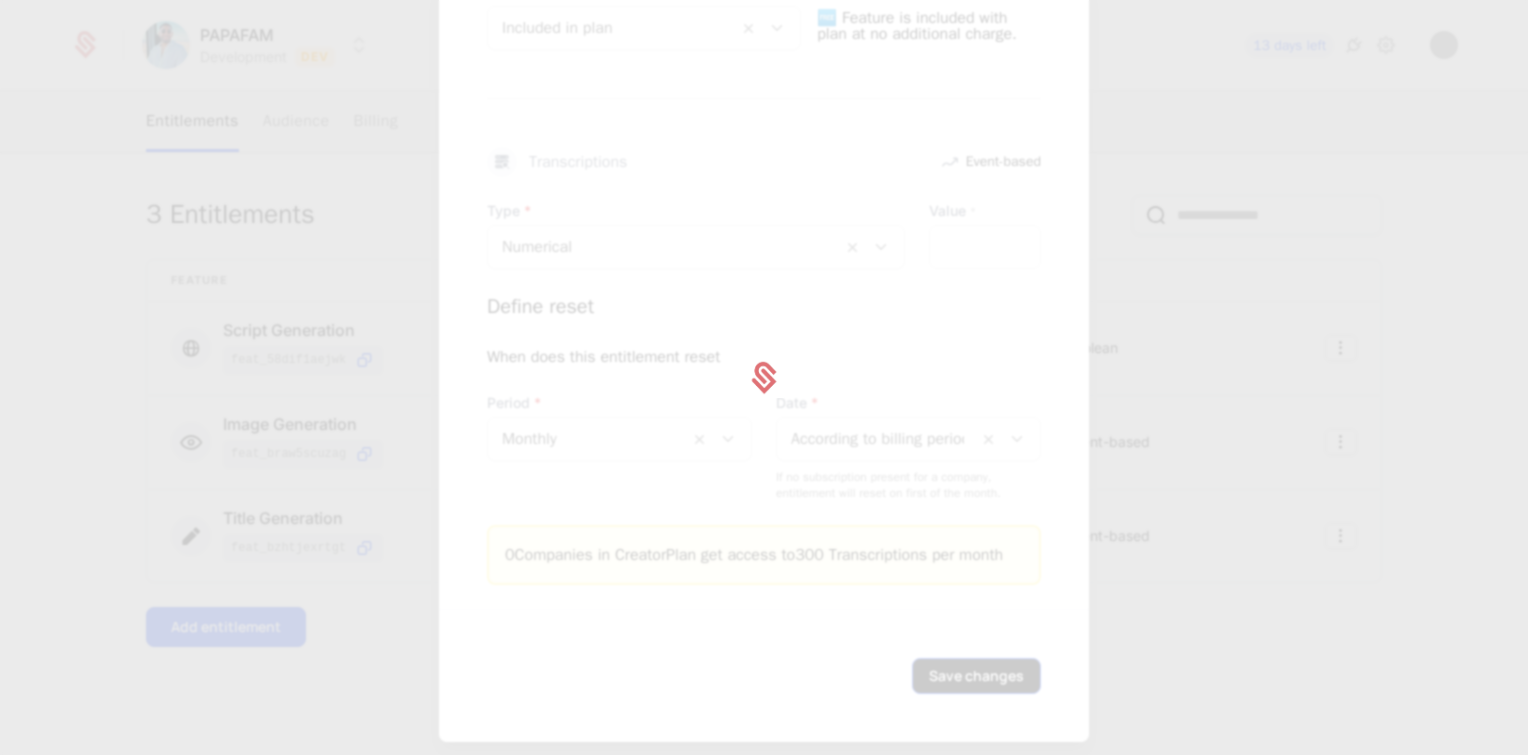scroll, scrollTop: 0, scrollLeft: 0, axis: both 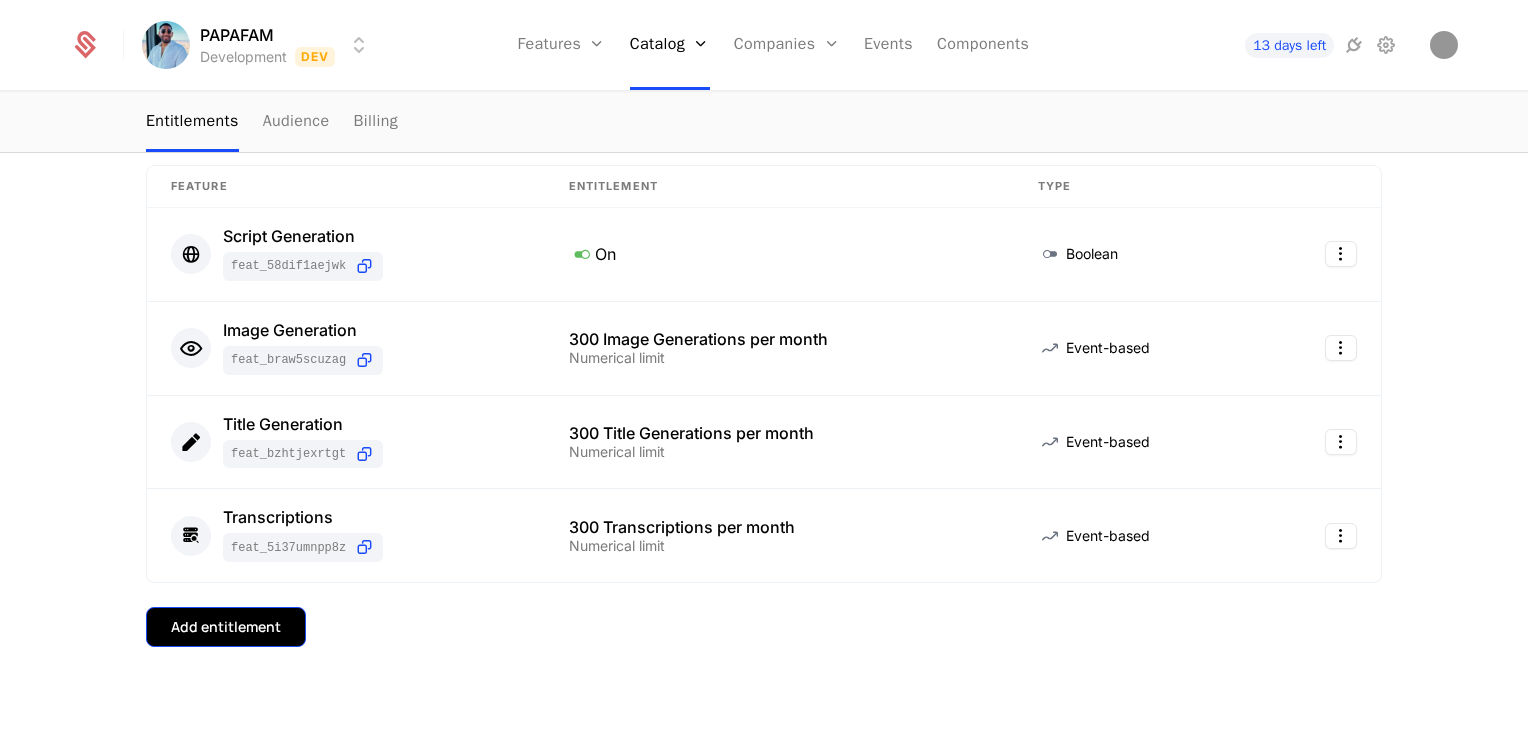 click on "Add entitlement" at bounding box center [226, 627] 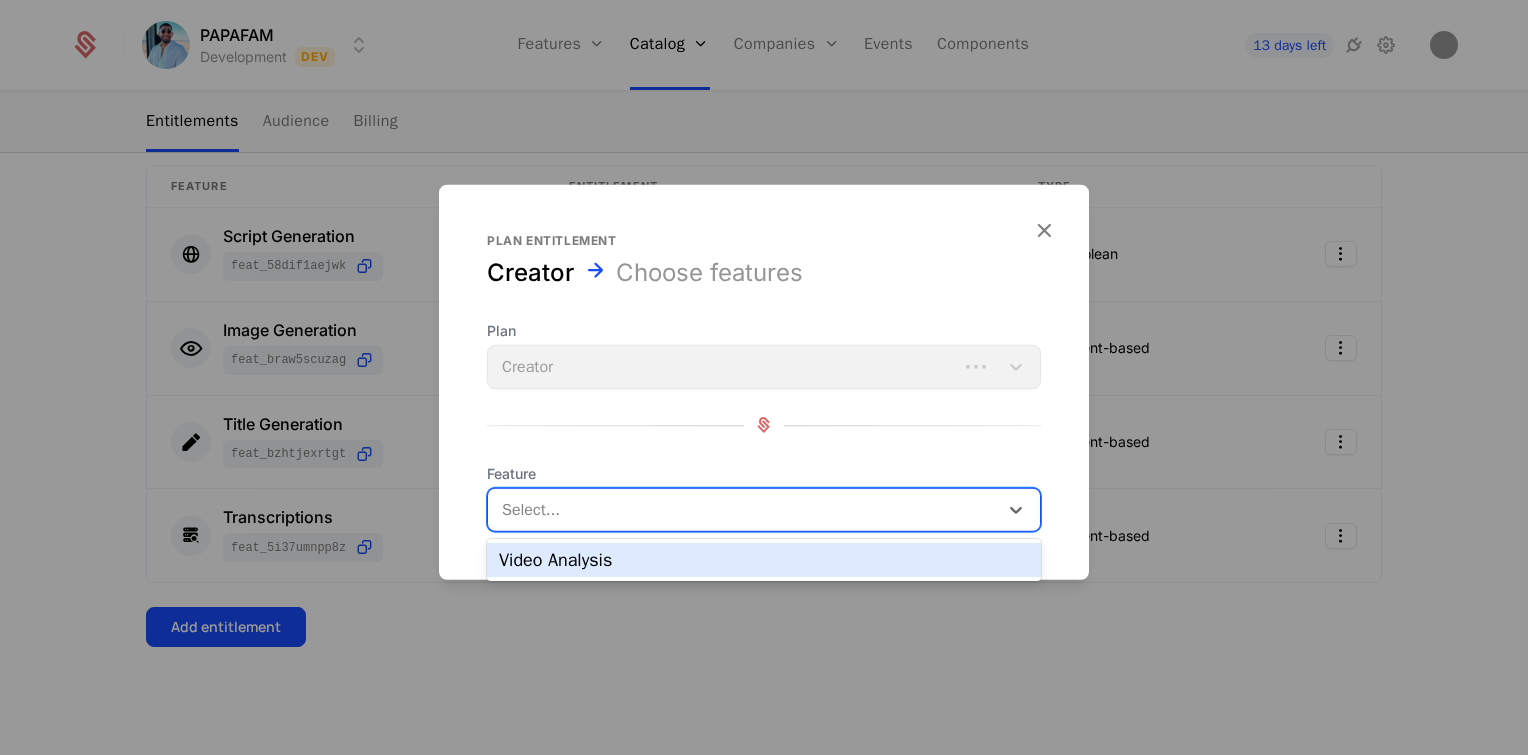 click at bounding box center (745, 509) 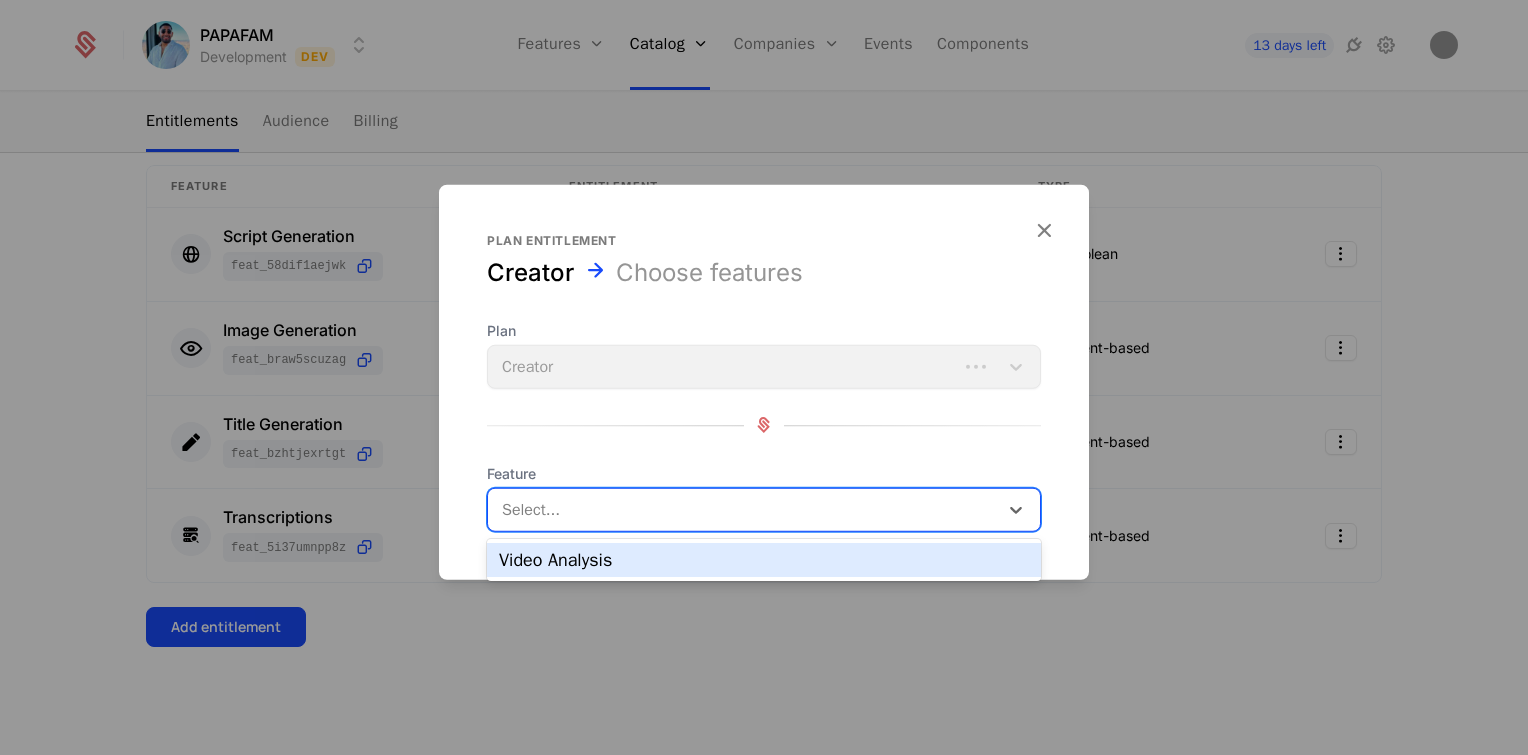click on "Video Analysis" at bounding box center [764, 560] 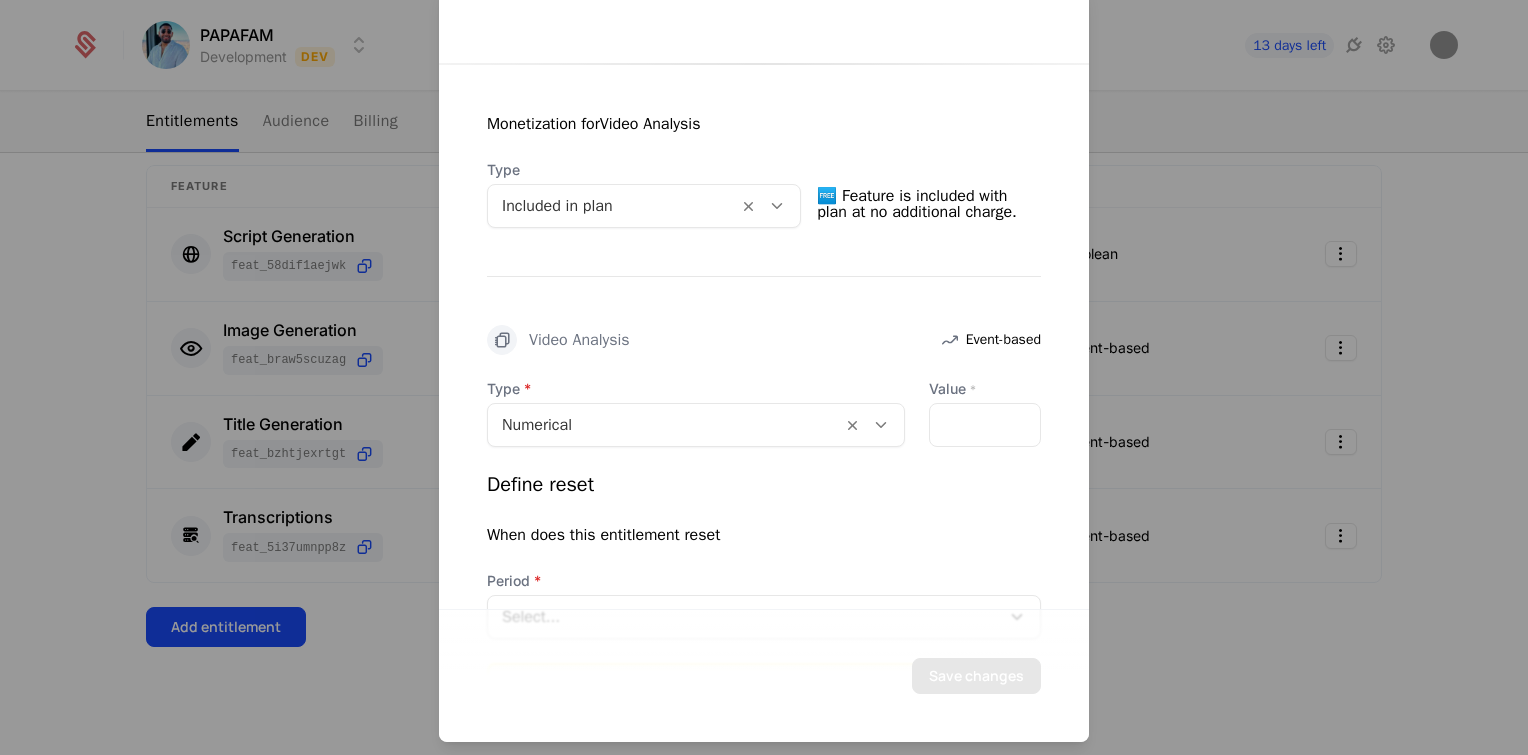 scroll, scrollTop: 343, scrollLeft: 0, axis: vertical 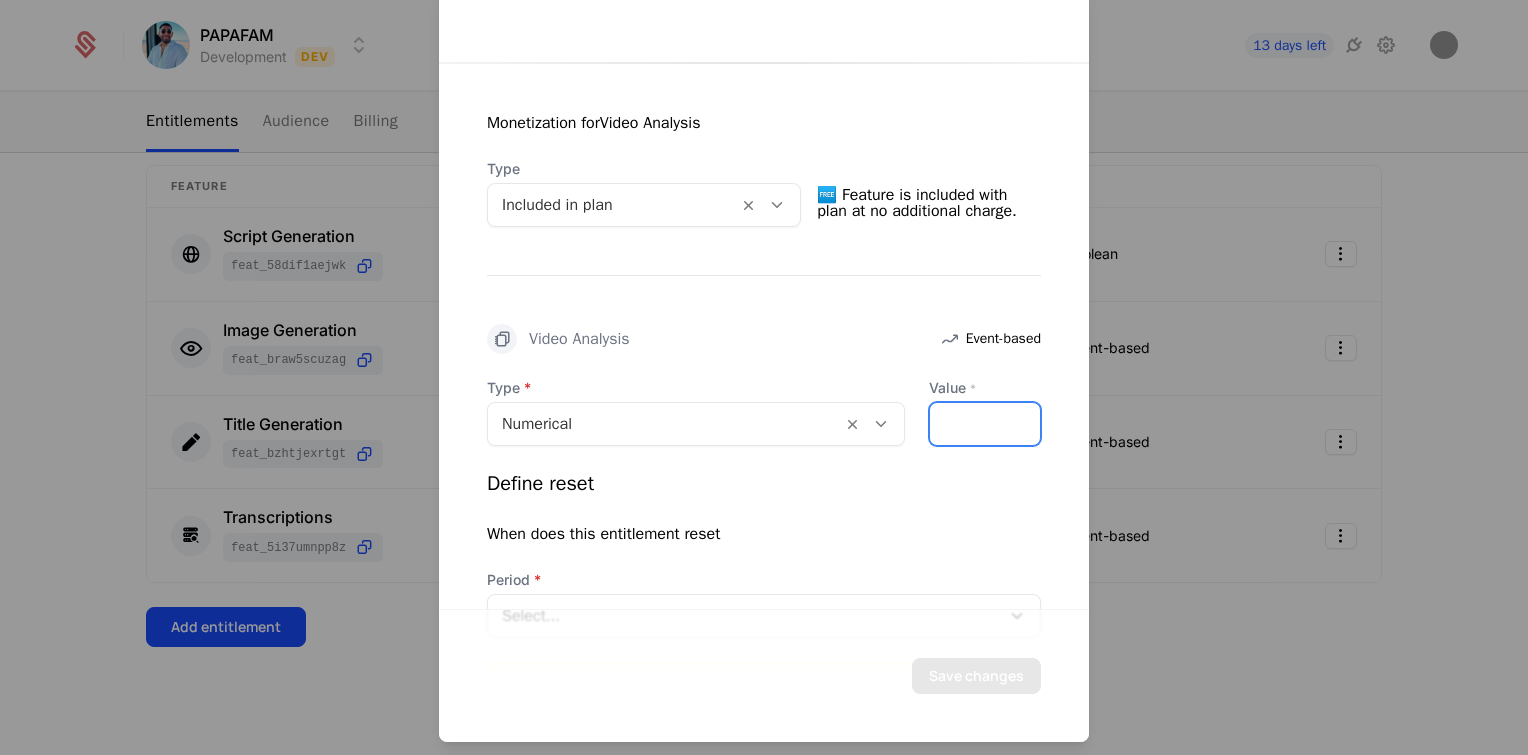 click on "*" at bounding box center [985, 423] 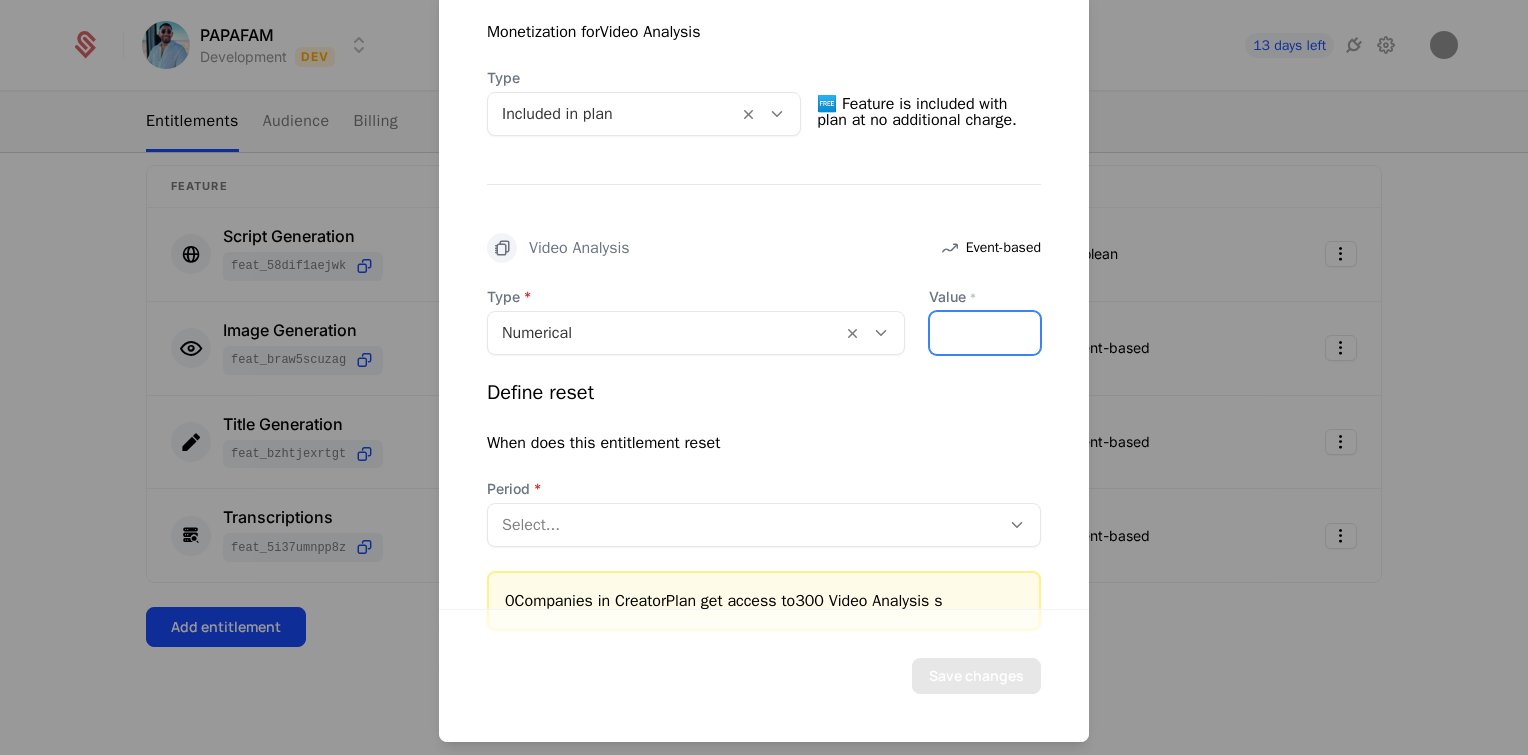 scroll, scrollTop: 451, scrollLeft: 0, axis: vertical 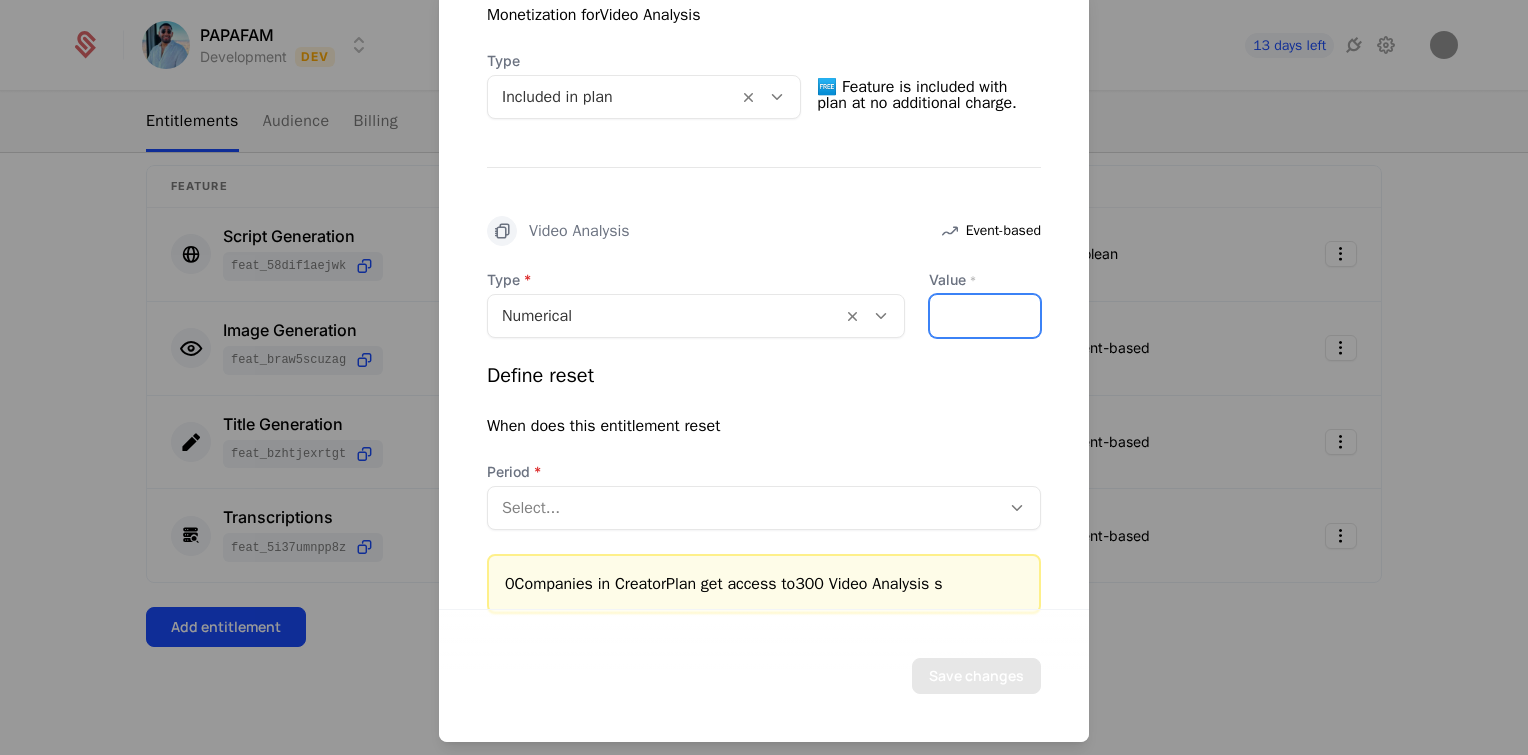 type on "***" 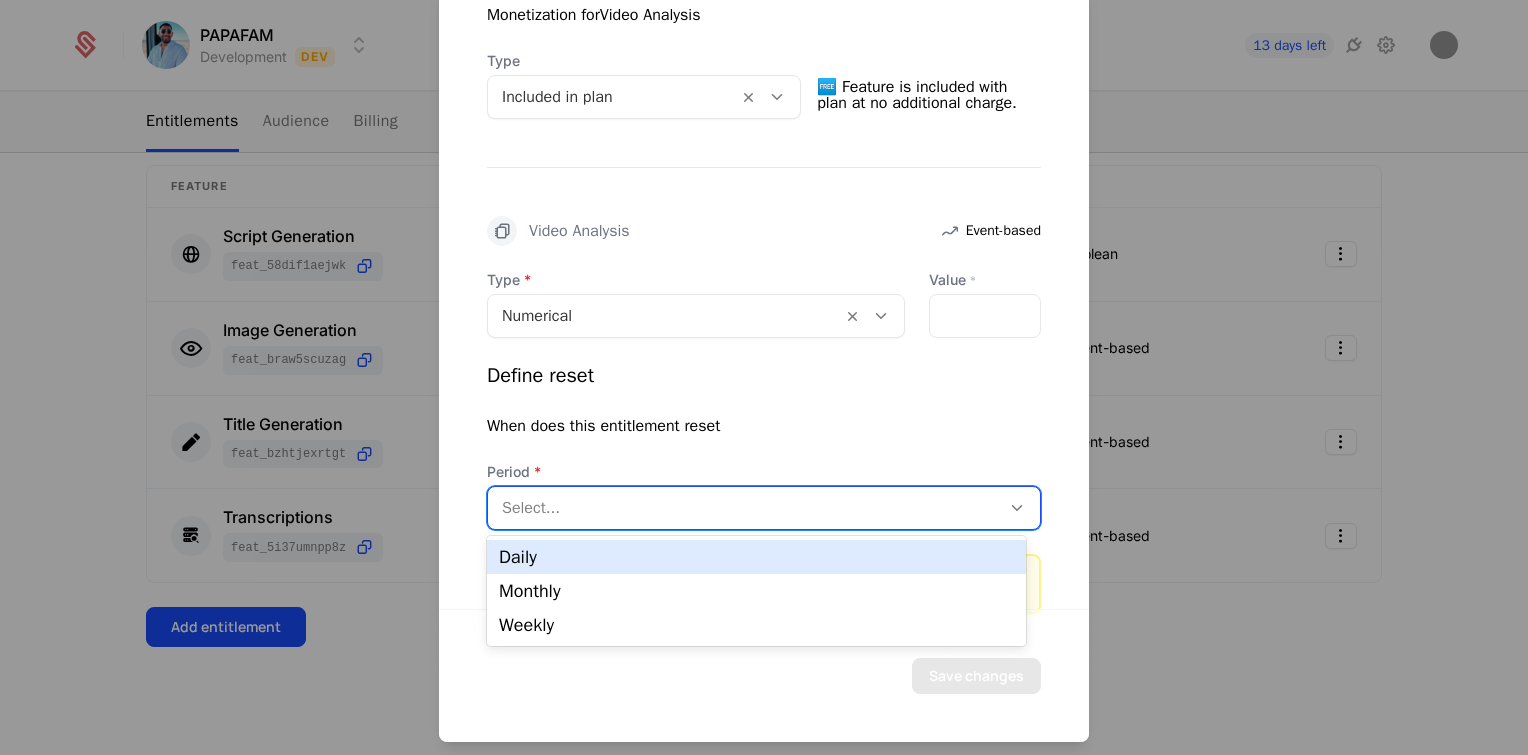 click at bounding box center [744, 507] 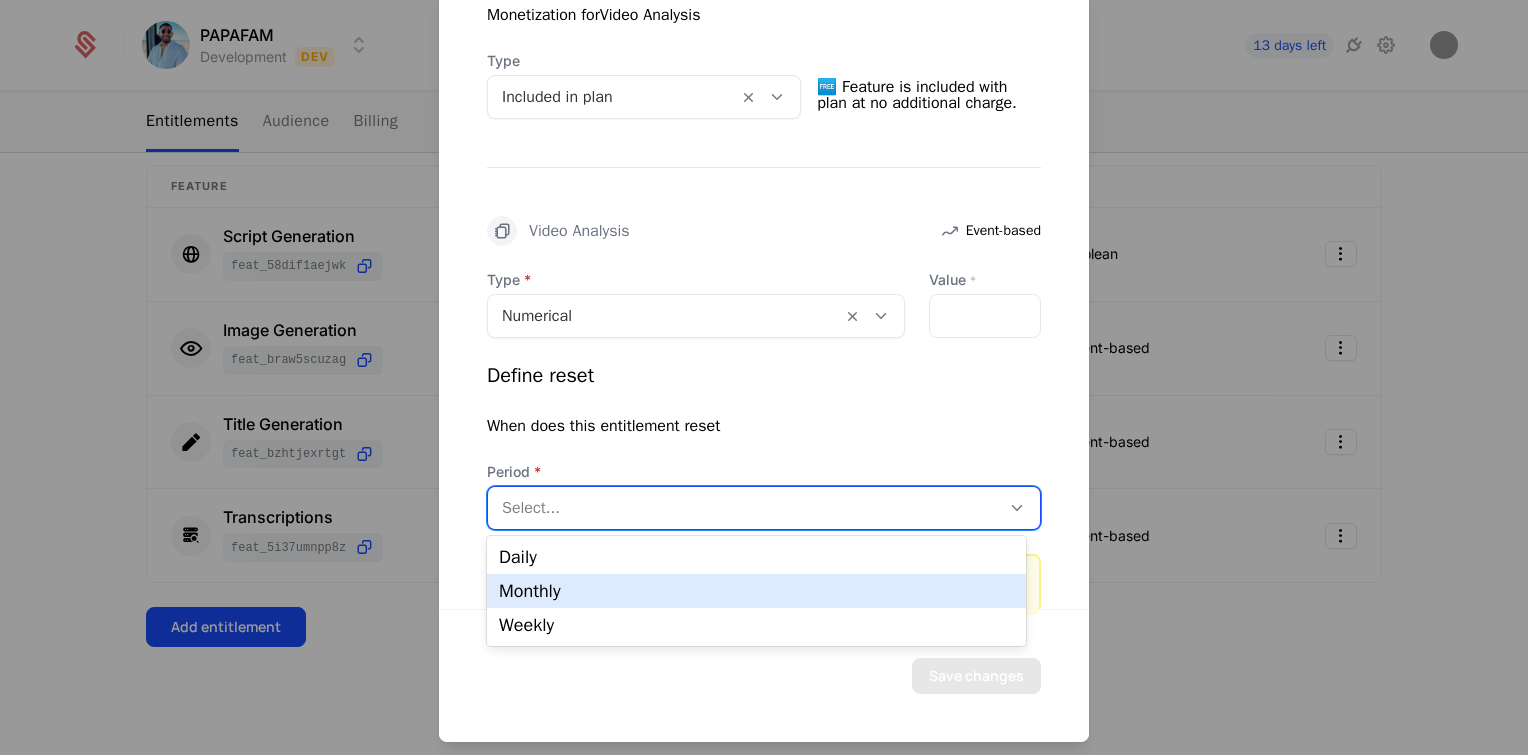 click on "Monthly" at bounding box center (756, 591) 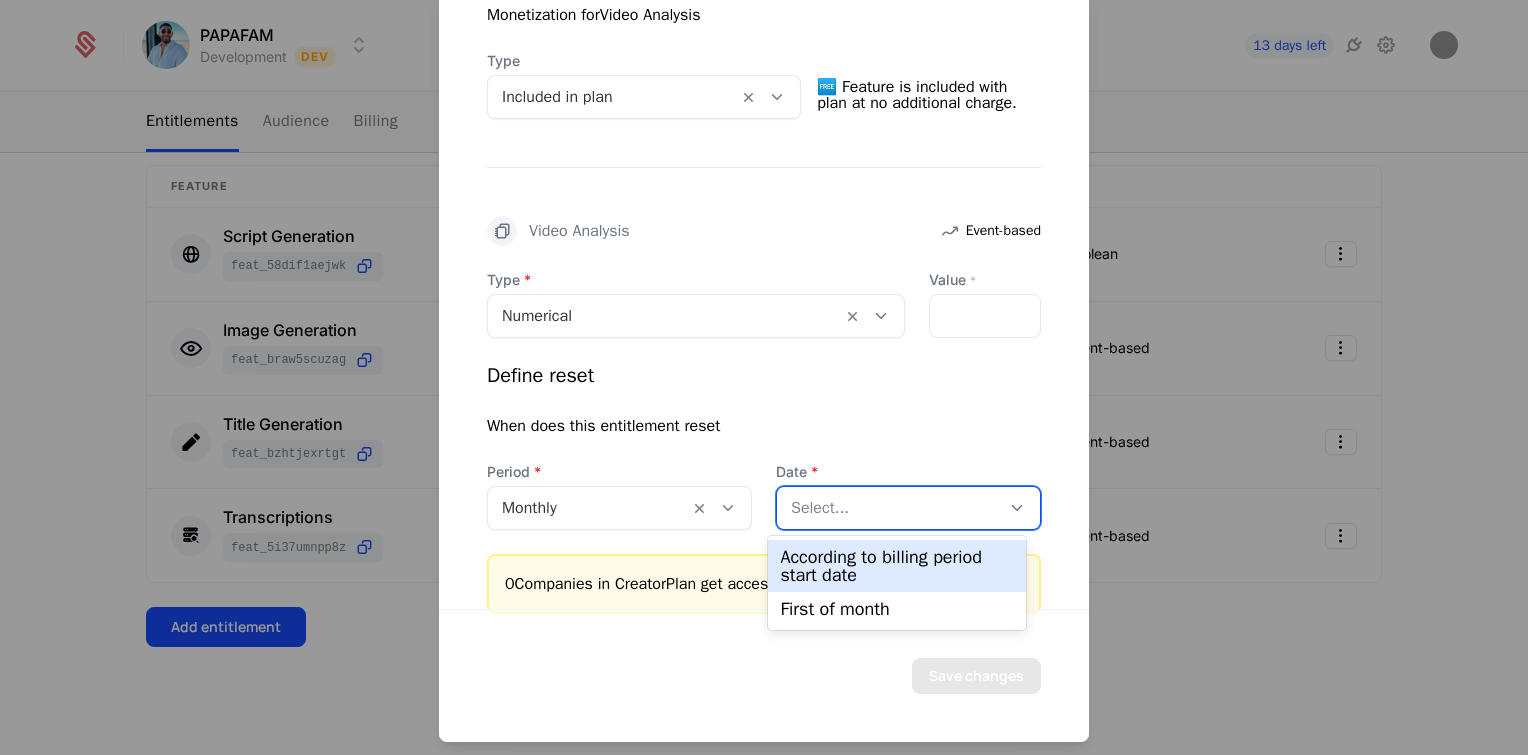 click at bounding box center (888, 507) 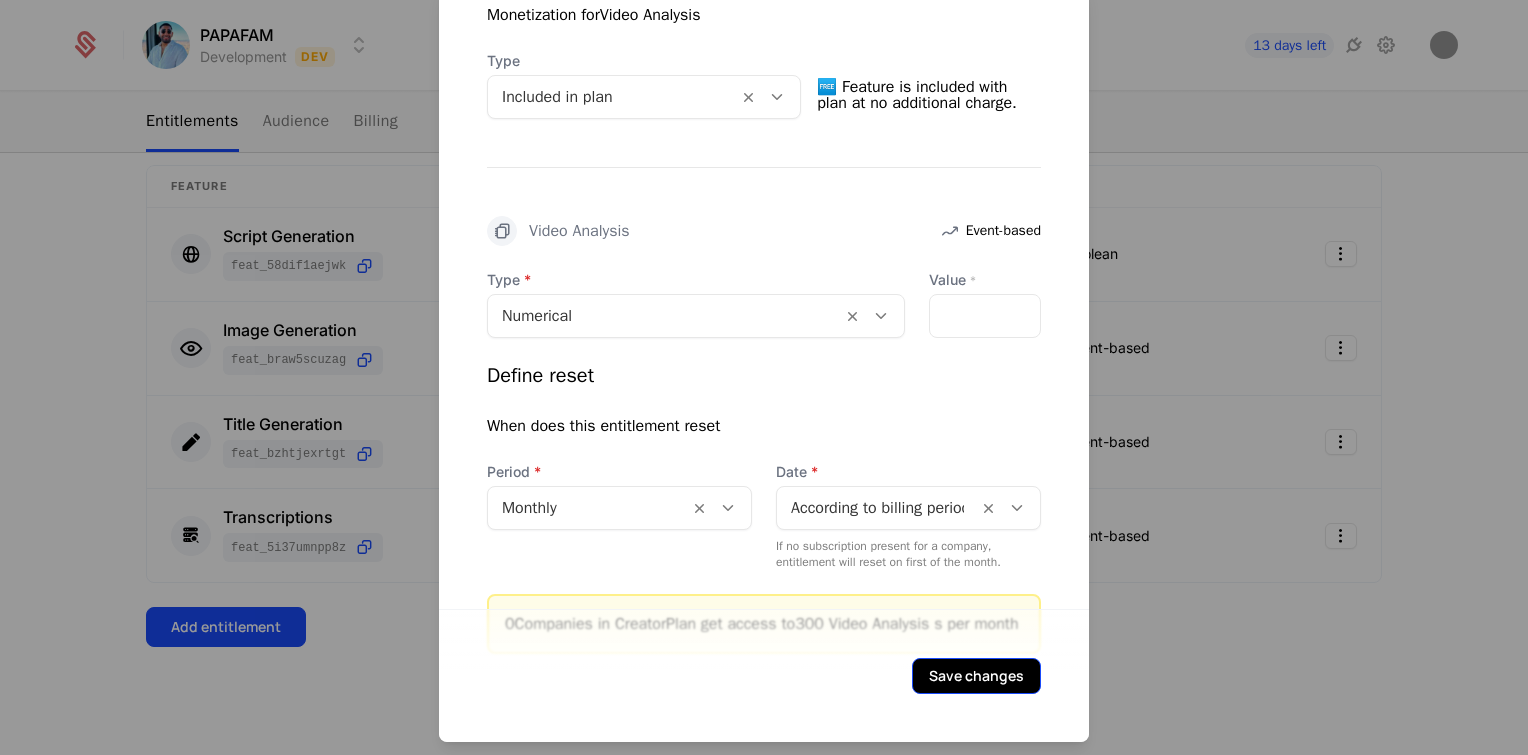 click on "Save changes" at bounding box center [976, 675] 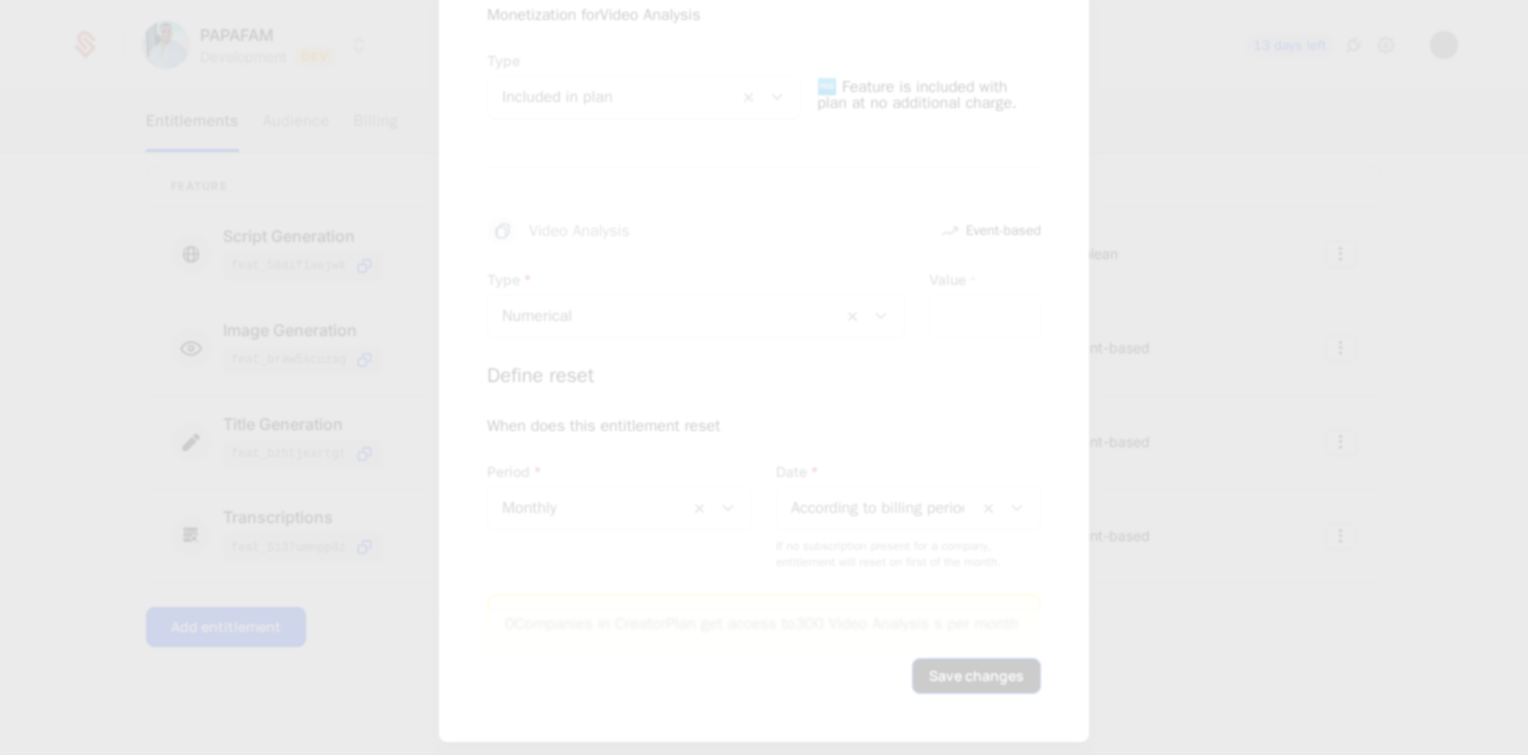 scroll, scrollTop: 0, scrollLeft: 0, axis: both 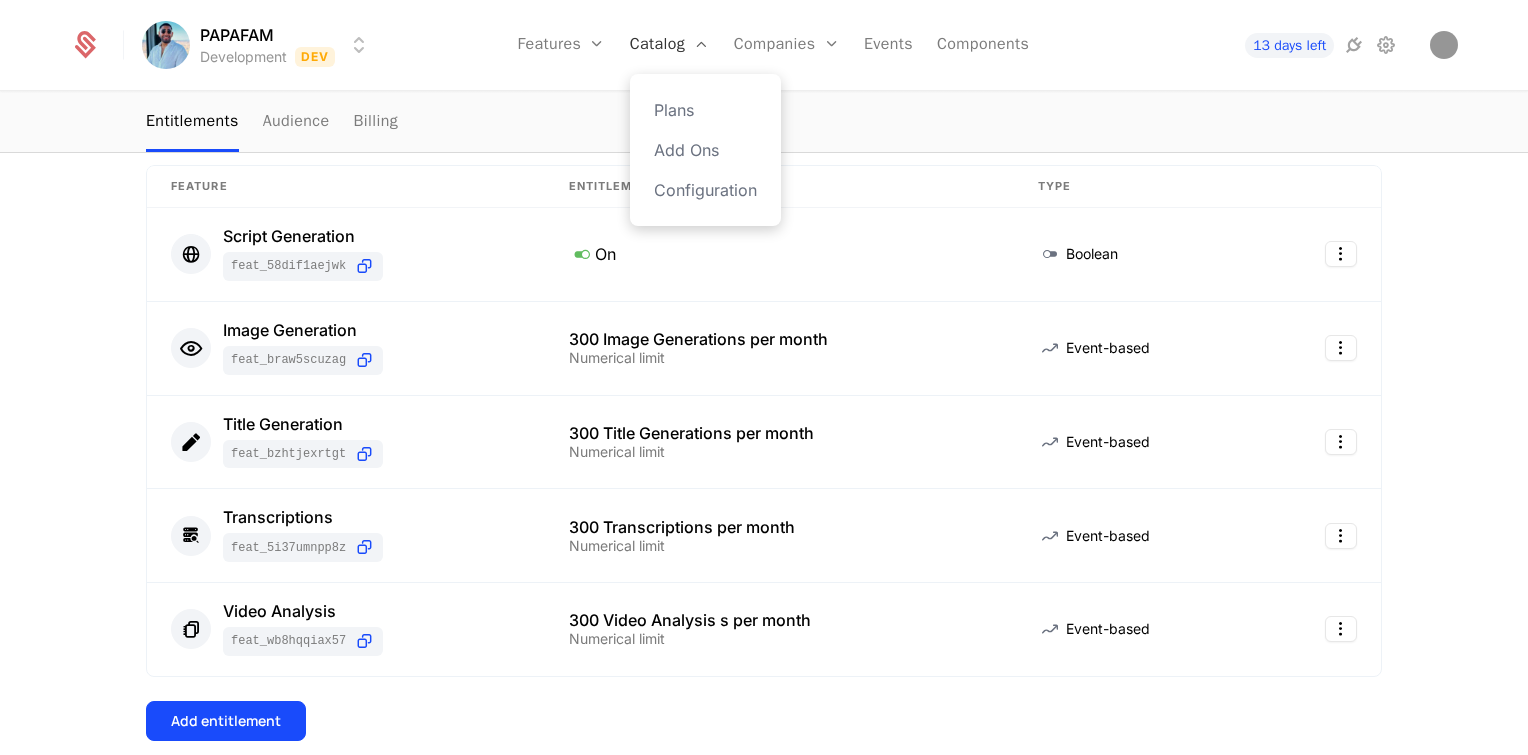 click on "Catalog" at bounding box center [670, 45] 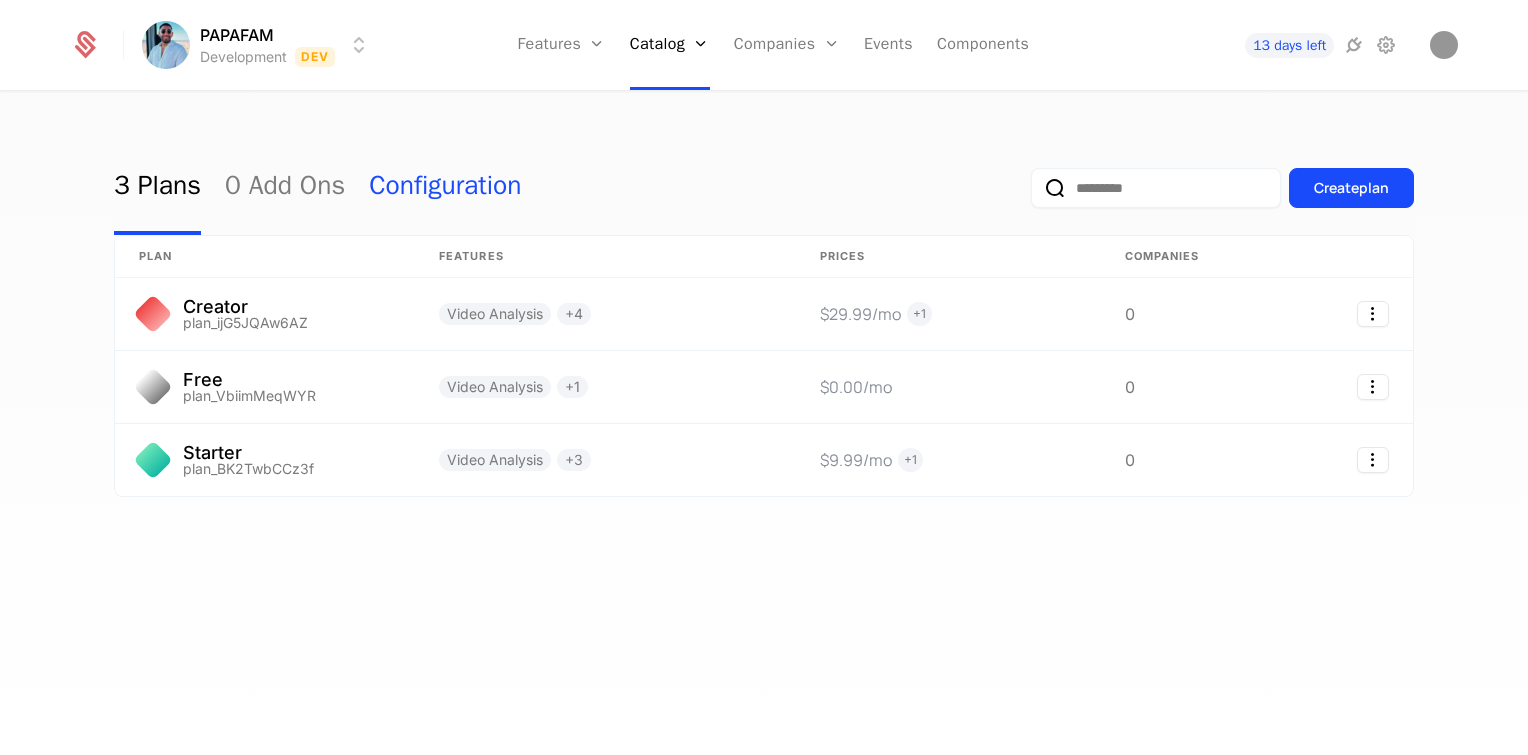 click on "Configuration" at bounding box center (445, 188) 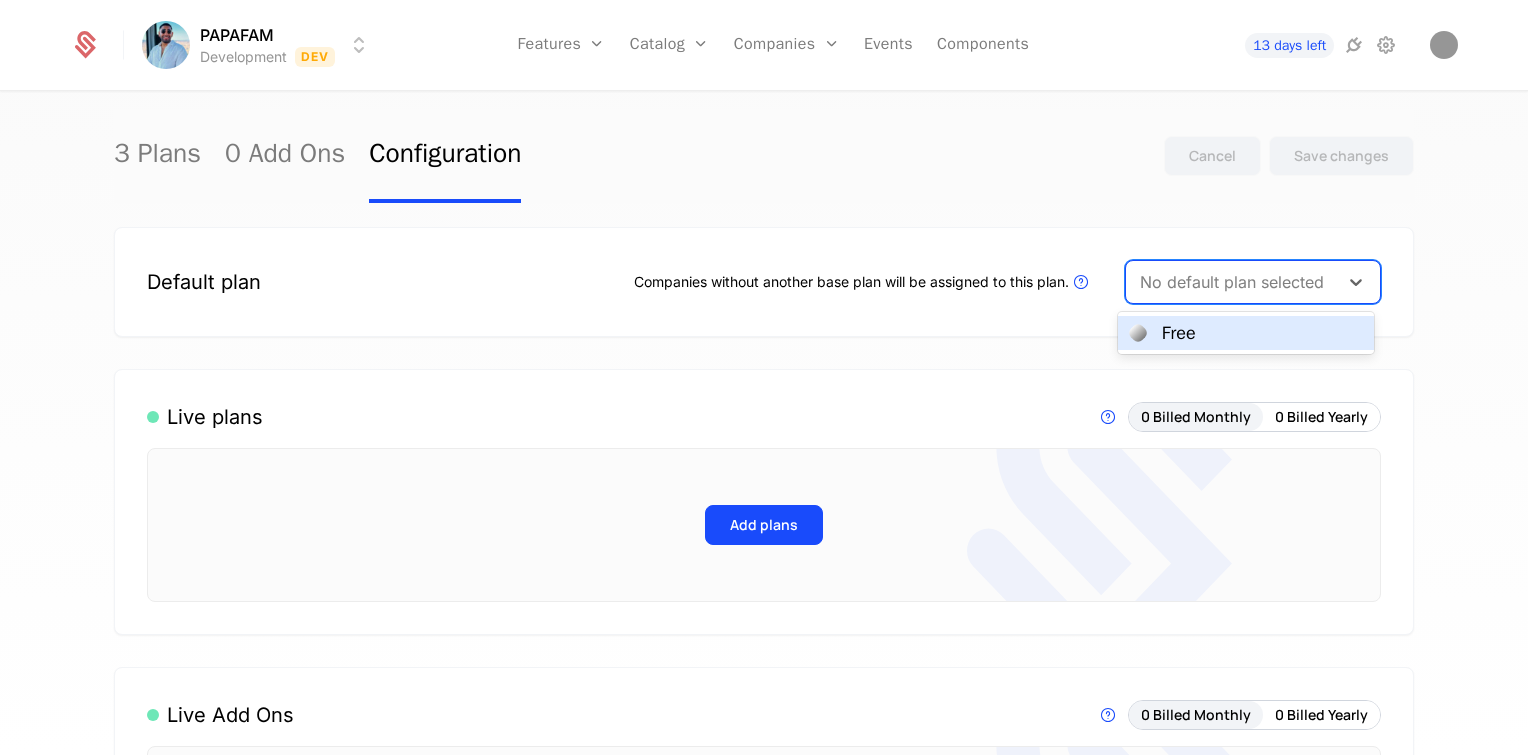 click at bounding box center (1232, 282) 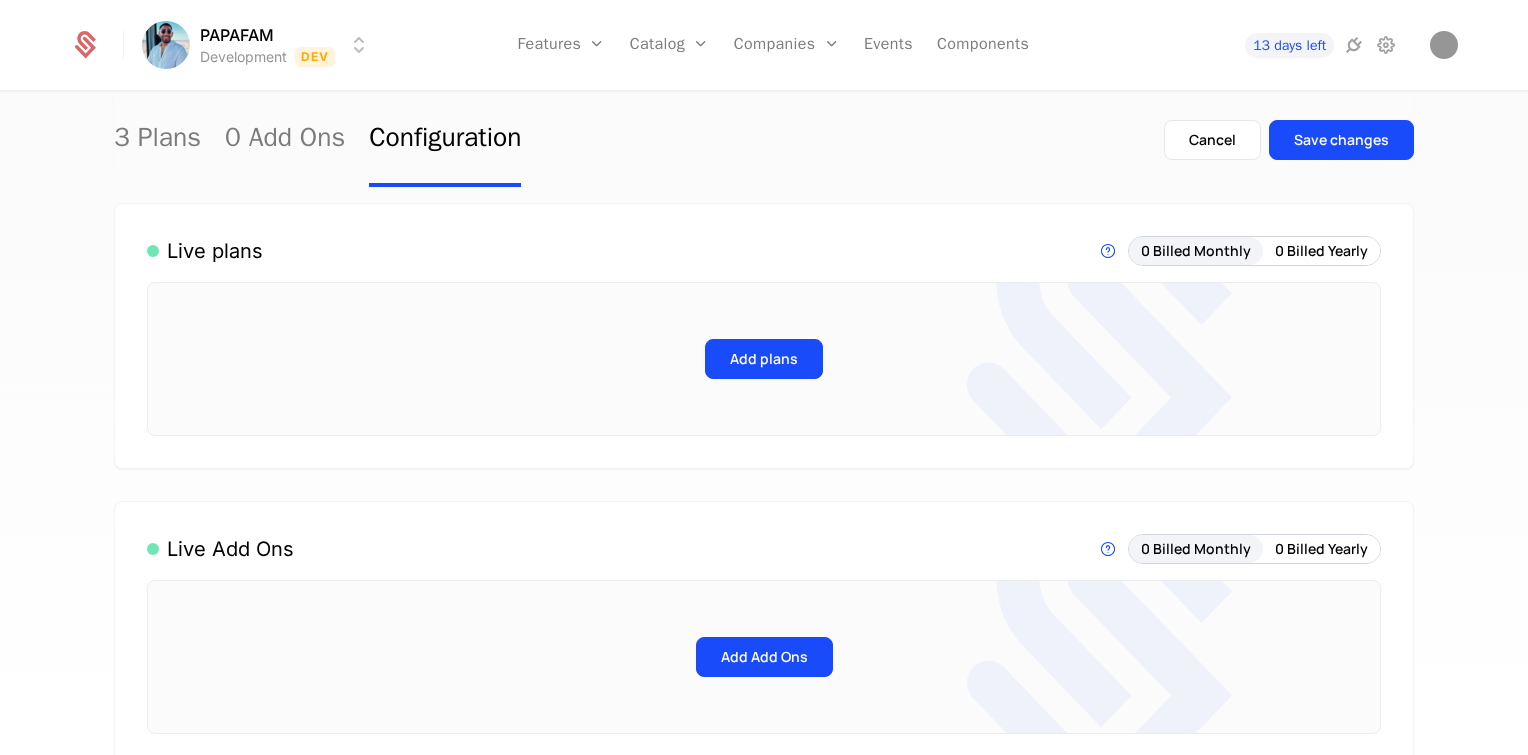 scroll, scrollTop: 244, scrollLeft: 0, axis: vertical 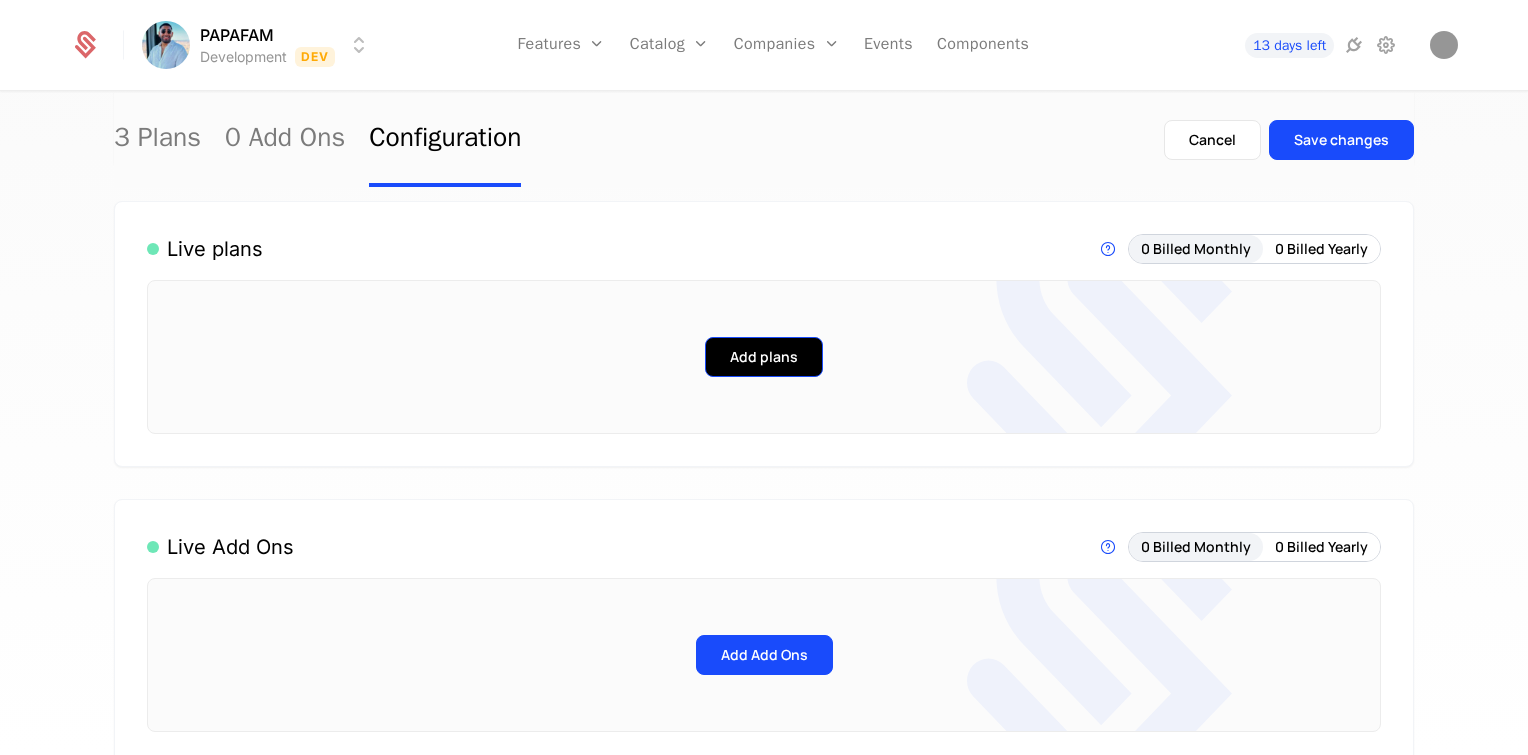 click on "Add plans" at bounding box center (764, 357) 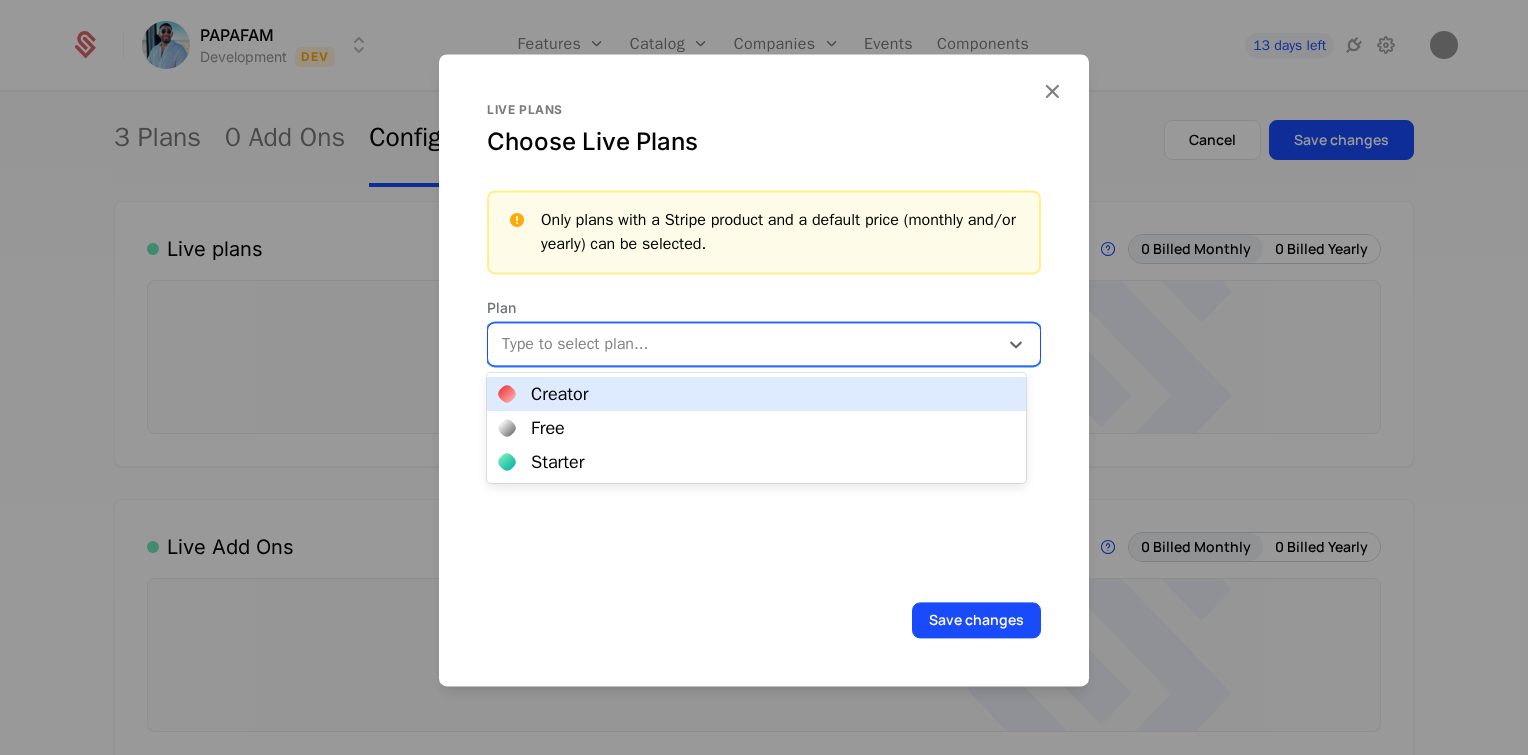 click at bounding box center [745, 344] 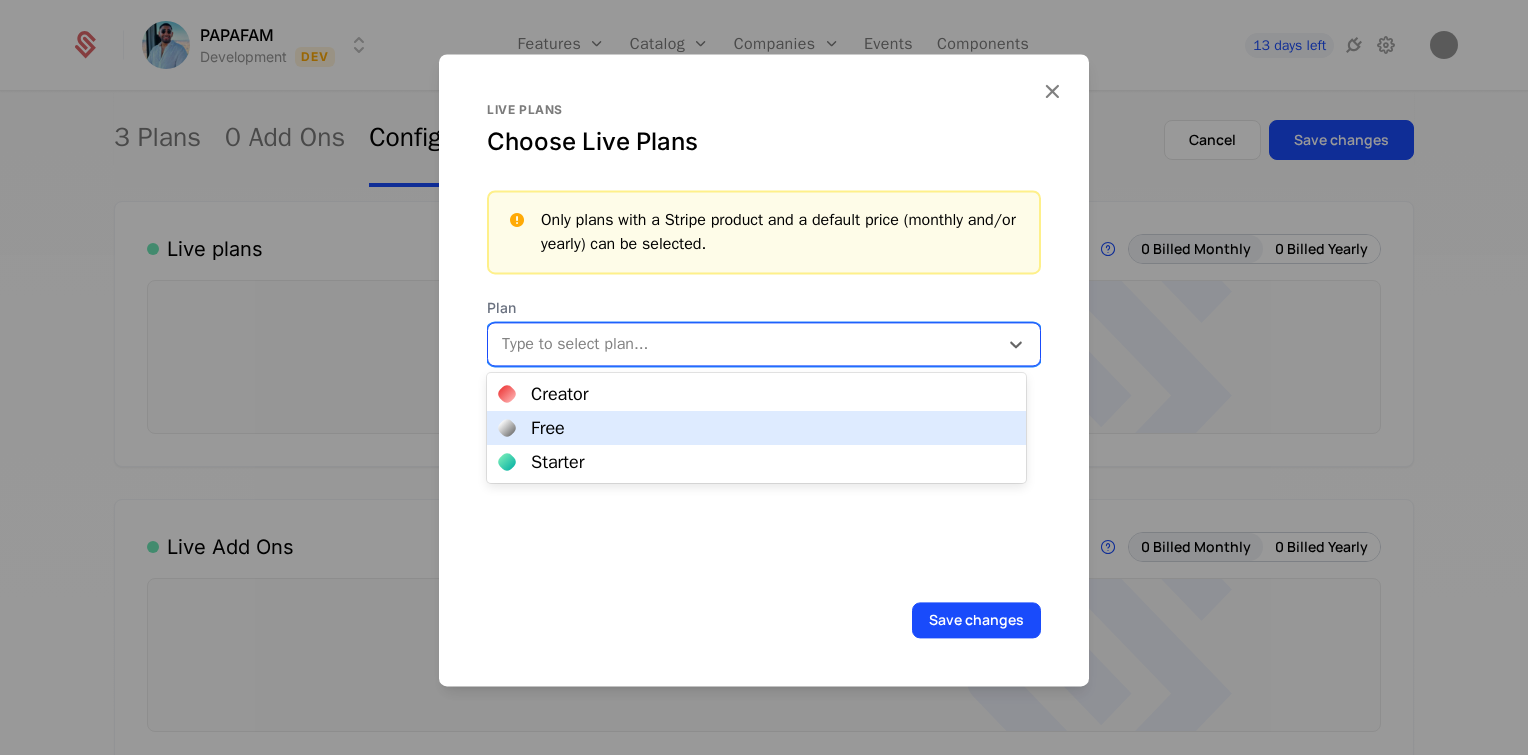 click on "Free" at bounding box center [756, 428] 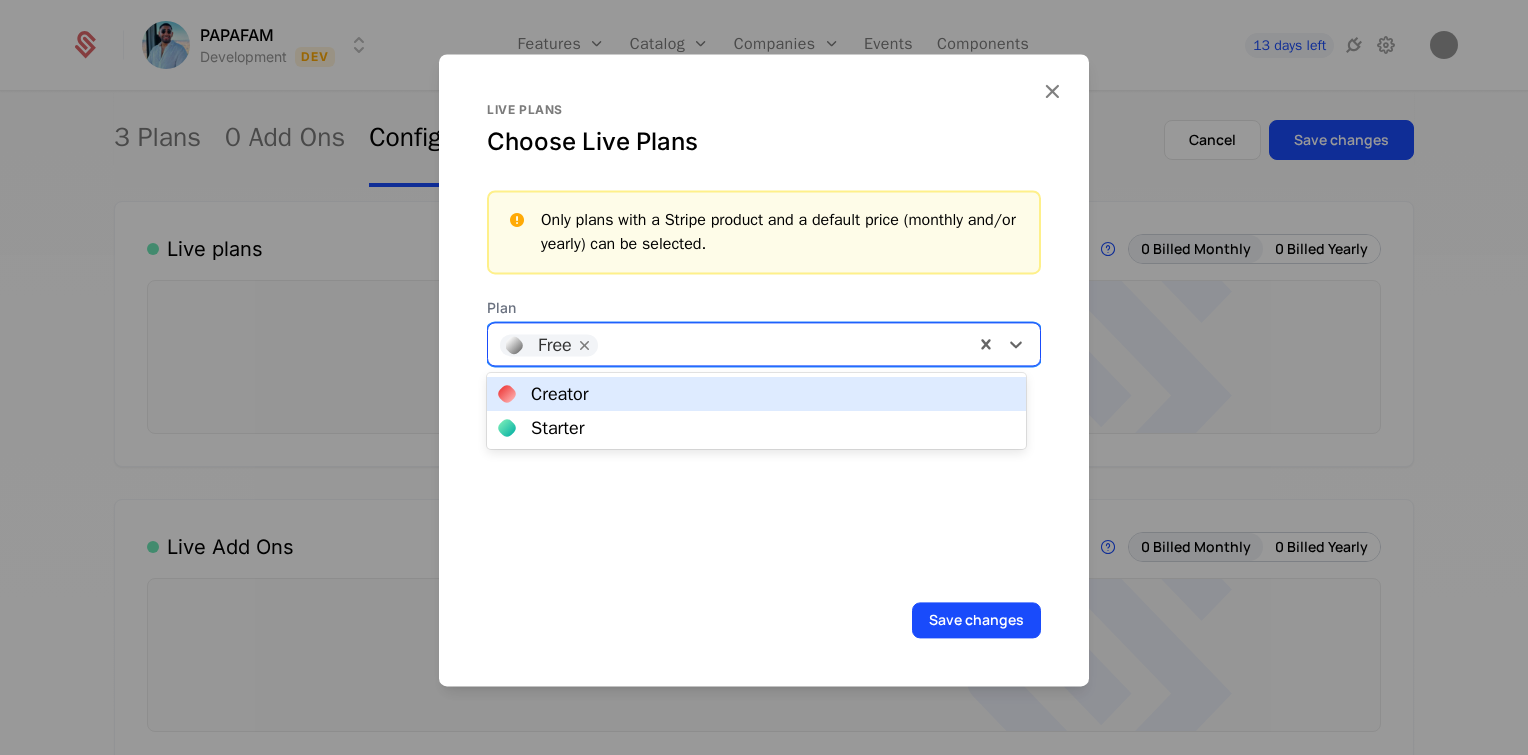 click at bounding box center (785, 342) 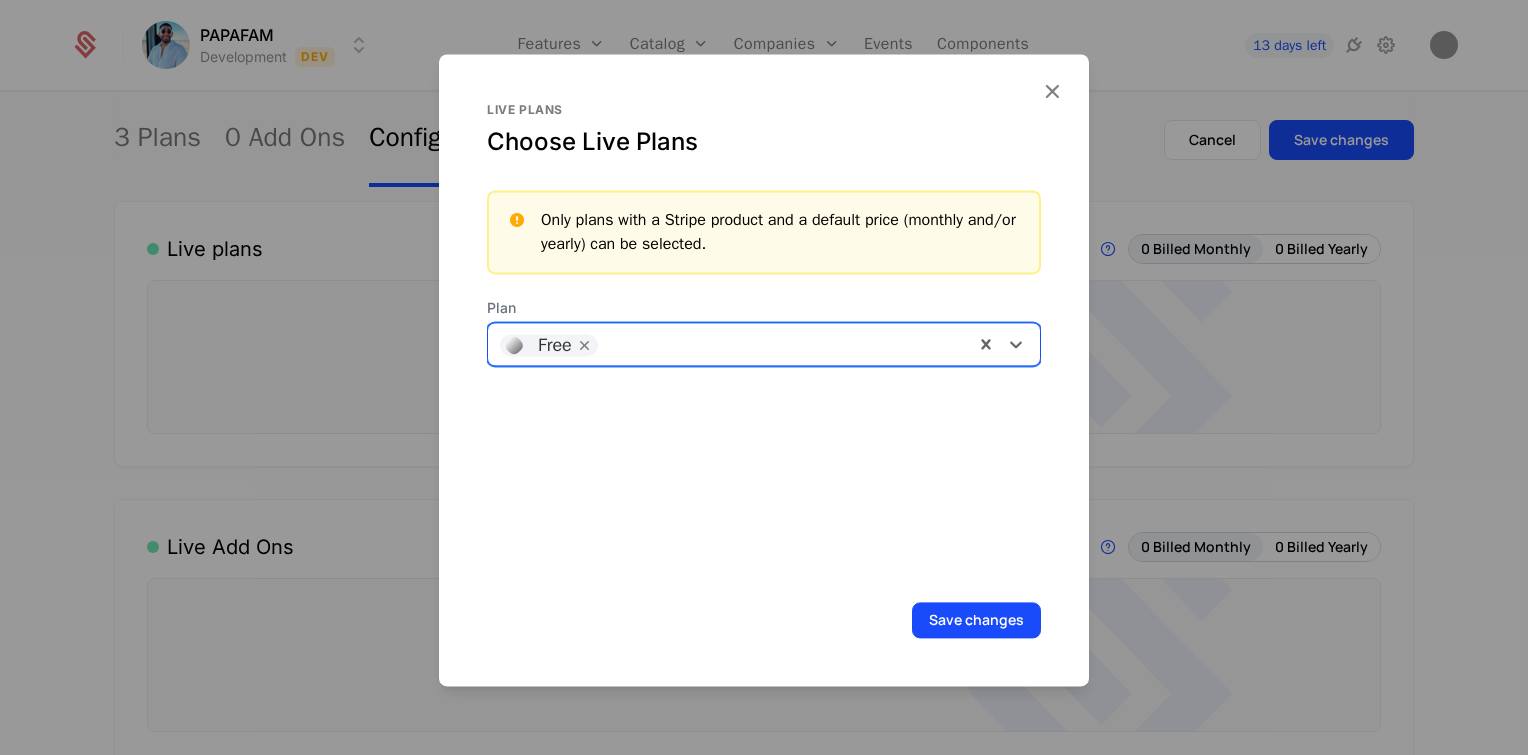 drag, startPoint x: 678, startPoint y: 344, endPoint x: 676, endPoint y: 330, distance: 14.142136 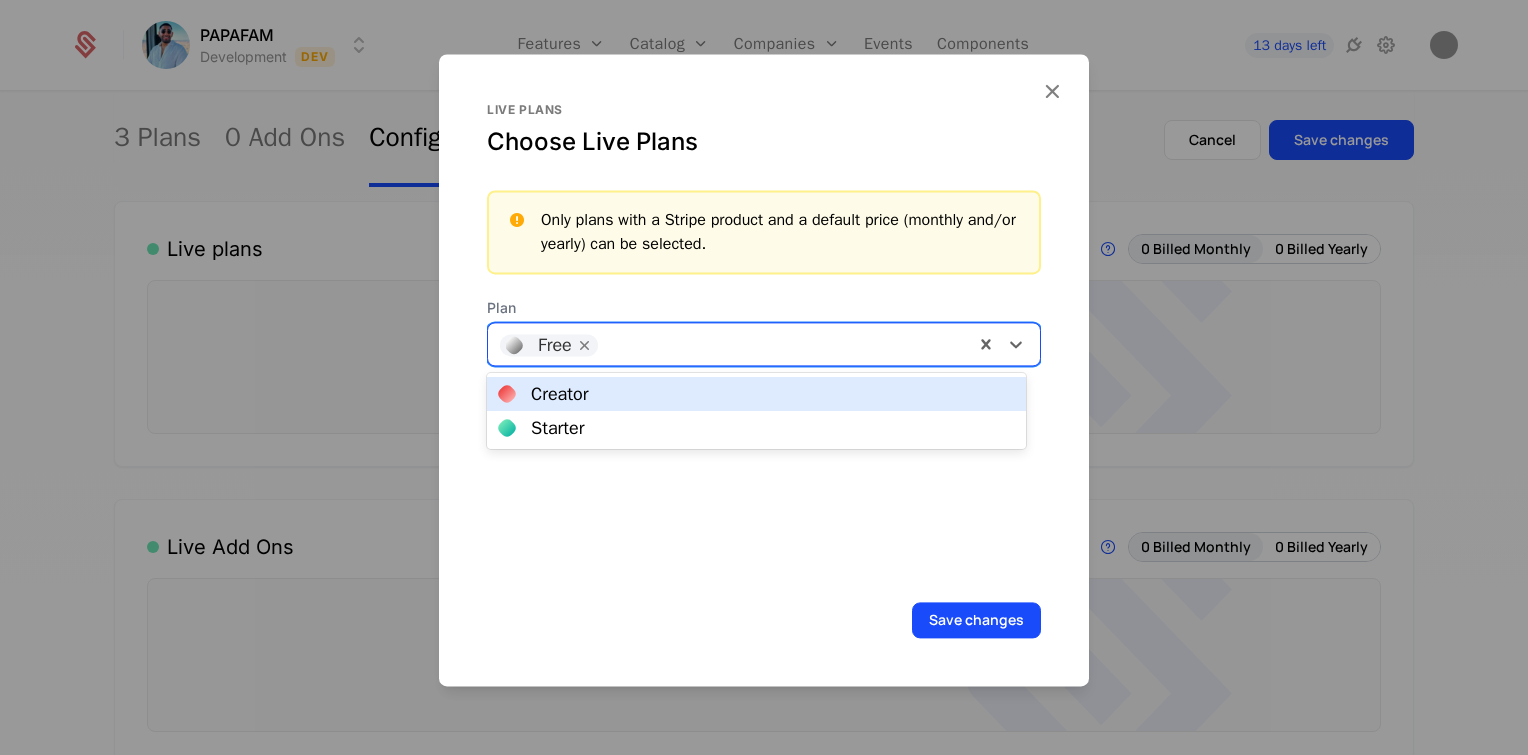 click at bounding box center (785, 342) 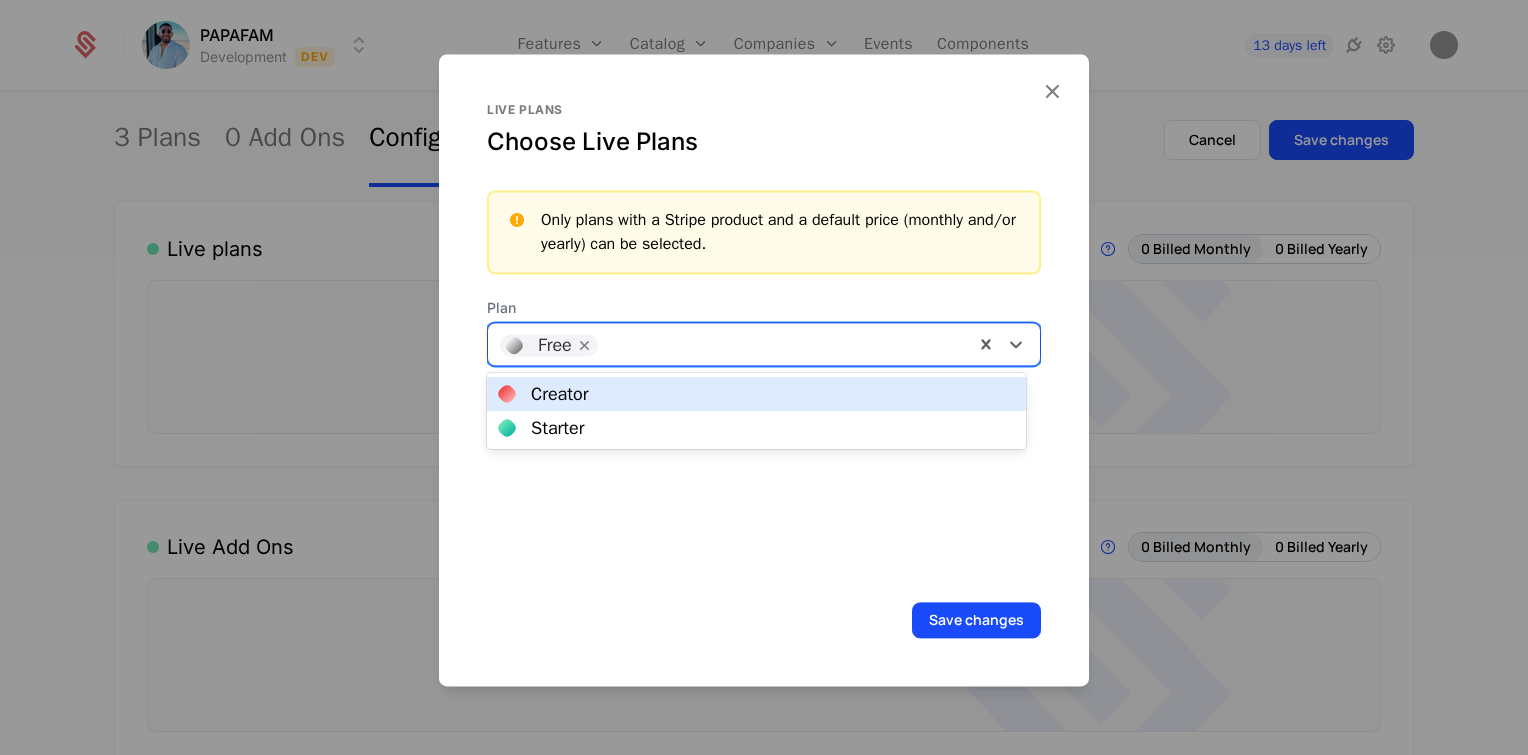 click on "Creator" at bounding box center (756, 394) 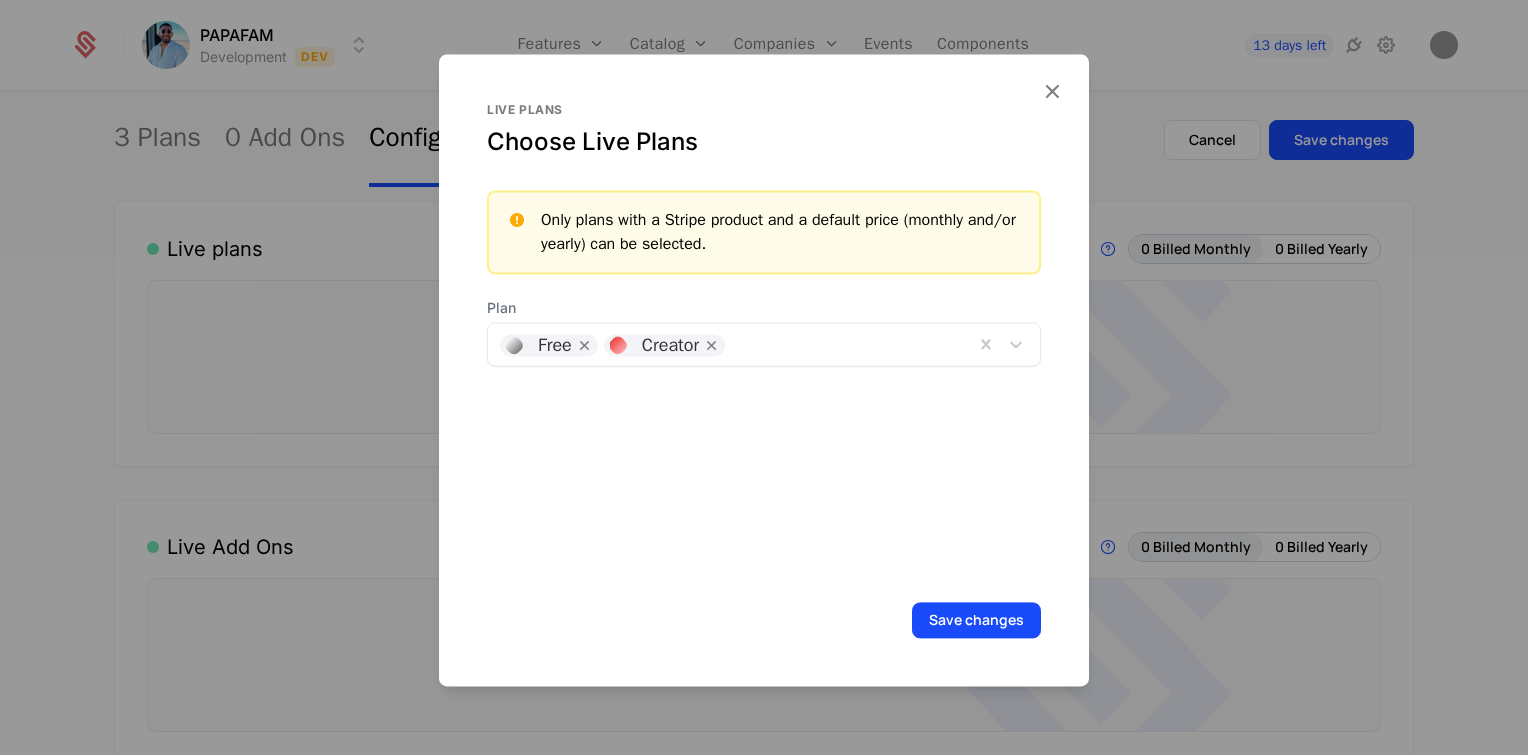click on "Live plans Choose Live Plans Only plans with a Stripe product and a default price (monthly and/or yearly) can be selected. Plan Free Creator" at bounding box center (764, 340) 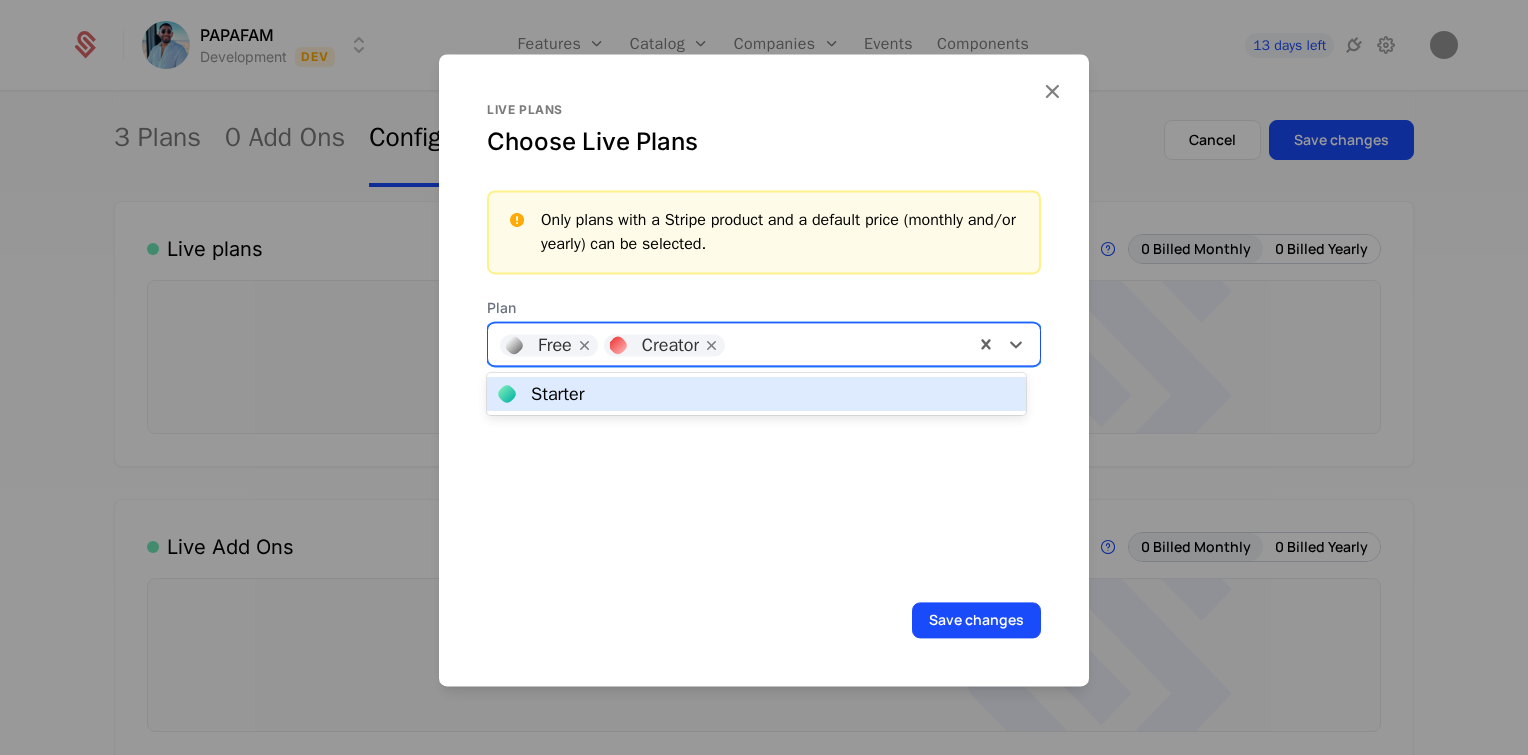 click at bounding box center [848, 342] 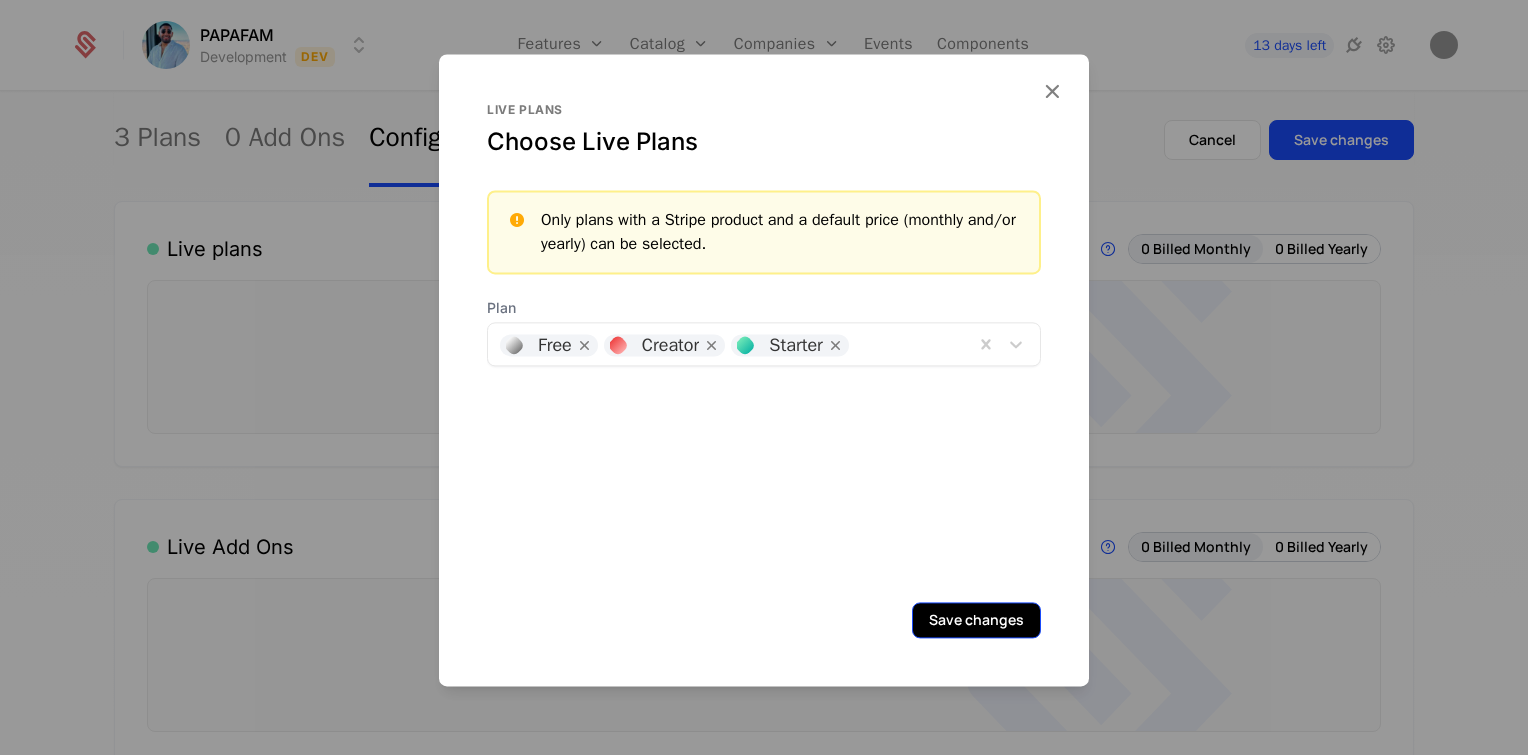 click on "Save changes" at bounding box center (976, 620) 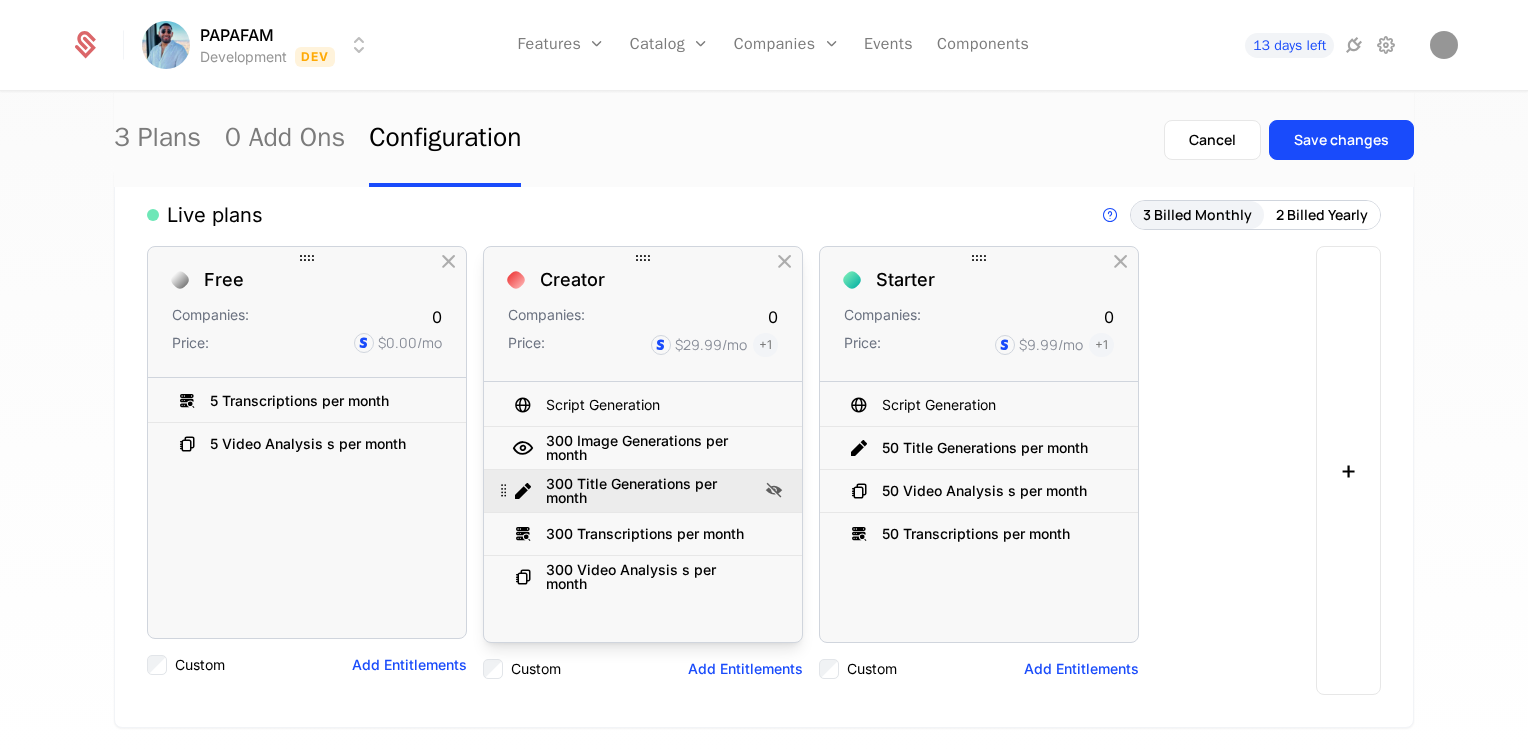 scroll, scrollTop: 276, scrollLeft: 0, axis: vertical 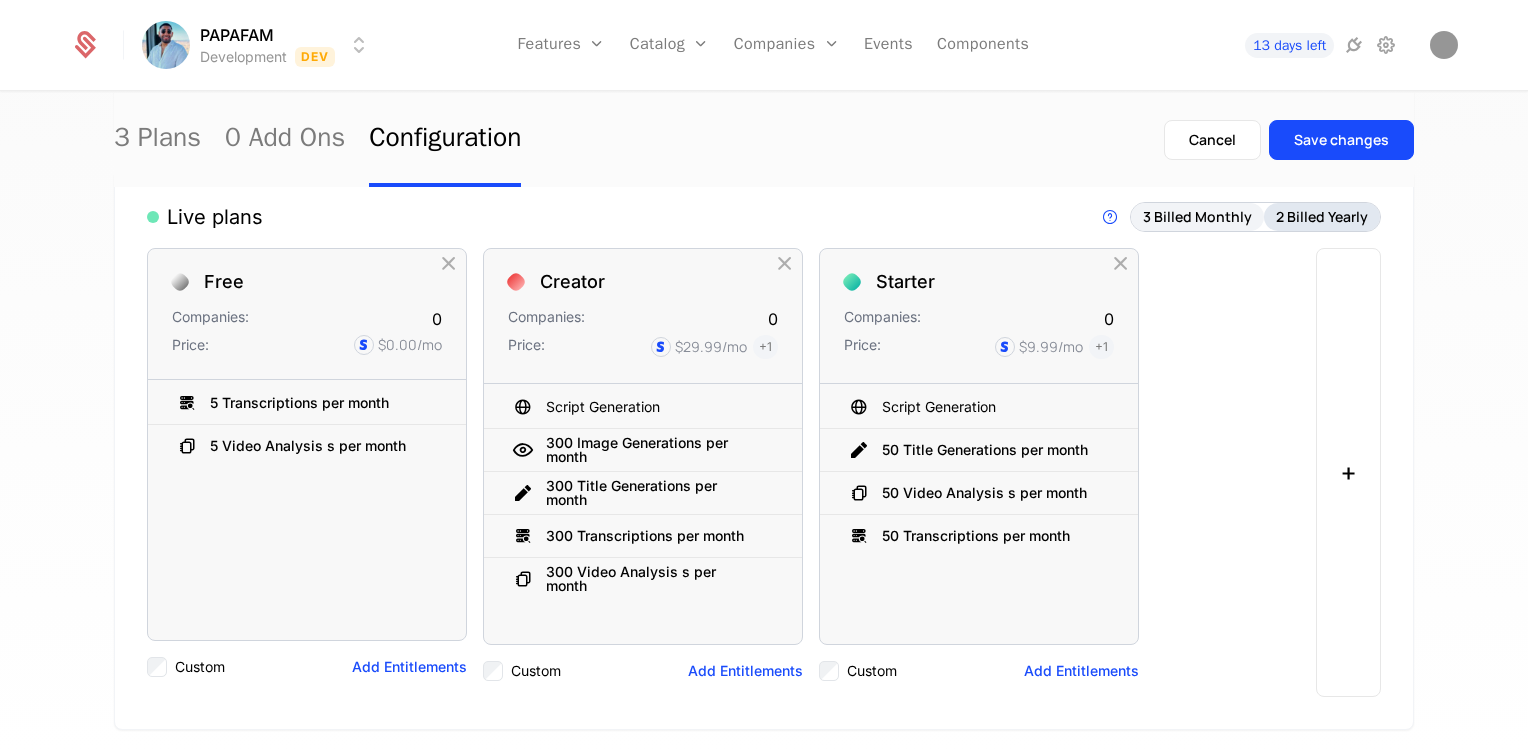 click on "2 Billed Yearly" at bounding box center [1322, 217] 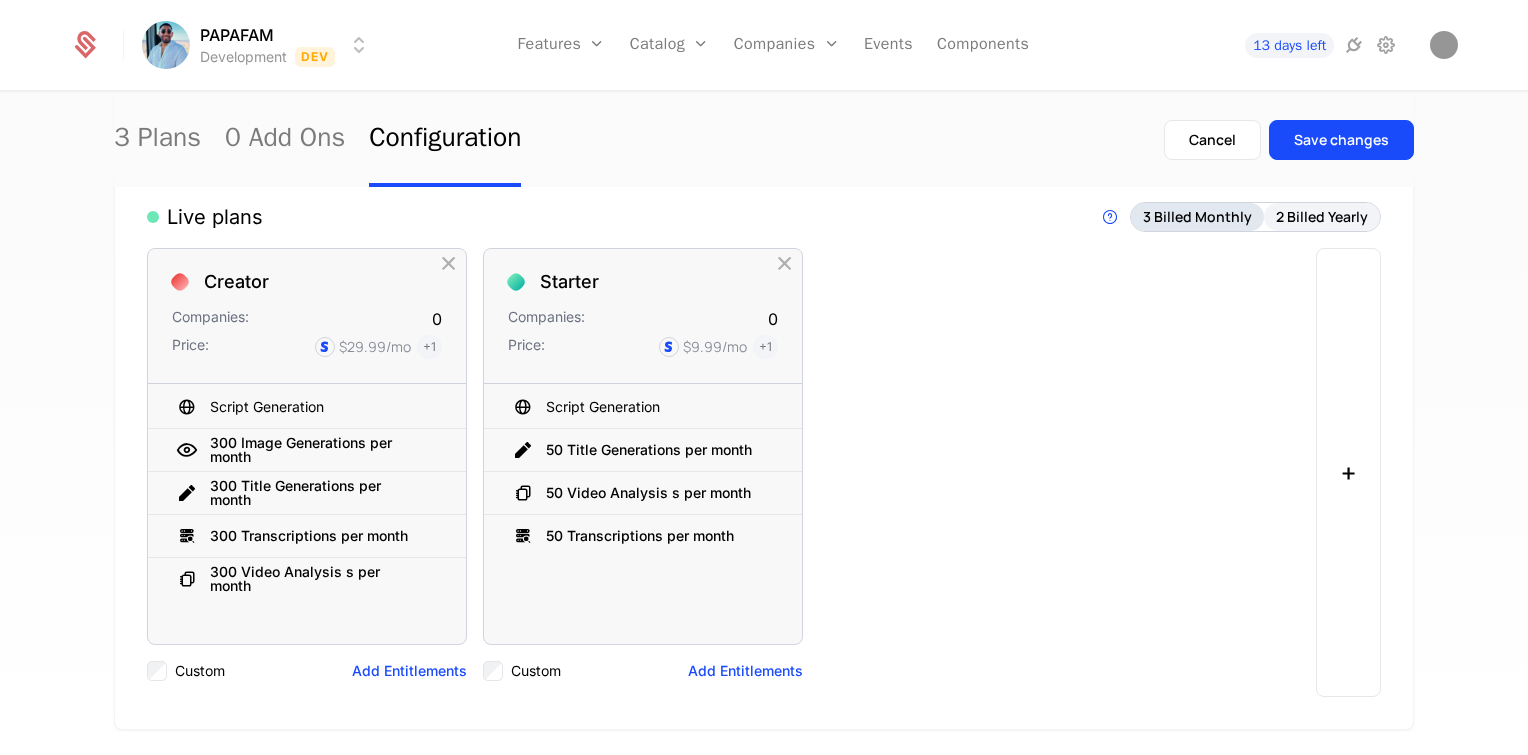 click on "3 Billed Monthly" at bounding box center [1197, 217] 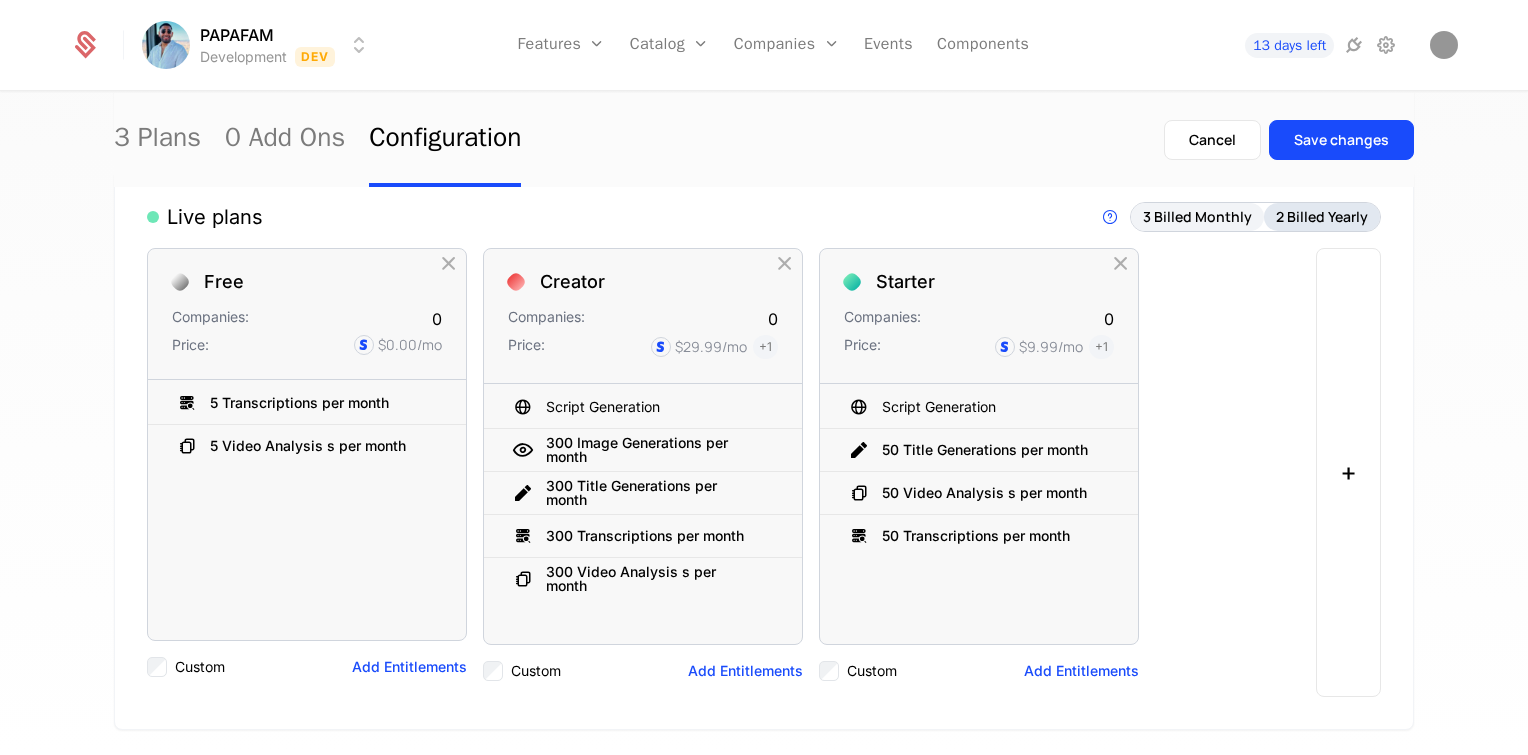click on "2 Billed Yearly" at bounding box center [1322, 217] 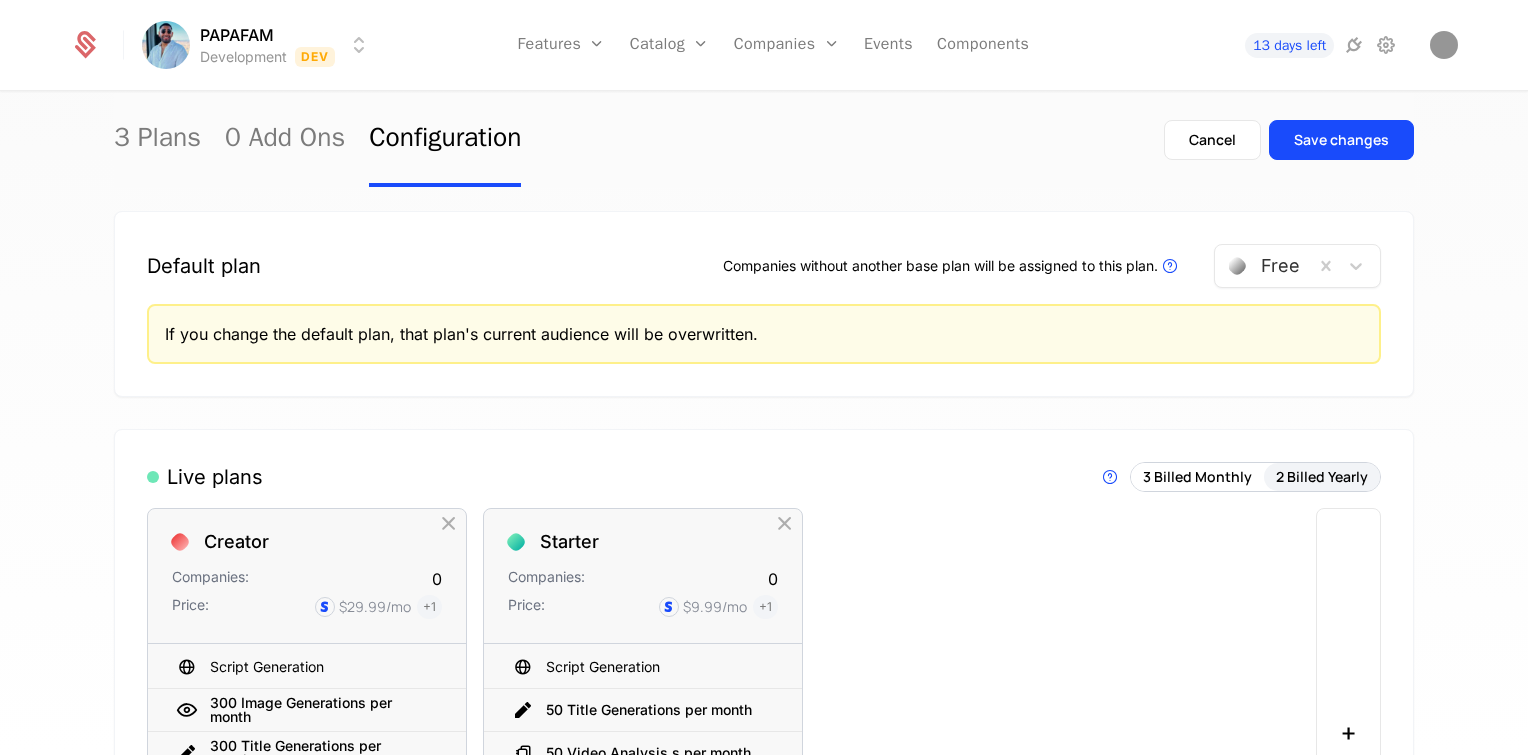 scroll, scrollTop: 4, scrollLeft: 0, axis: vertical 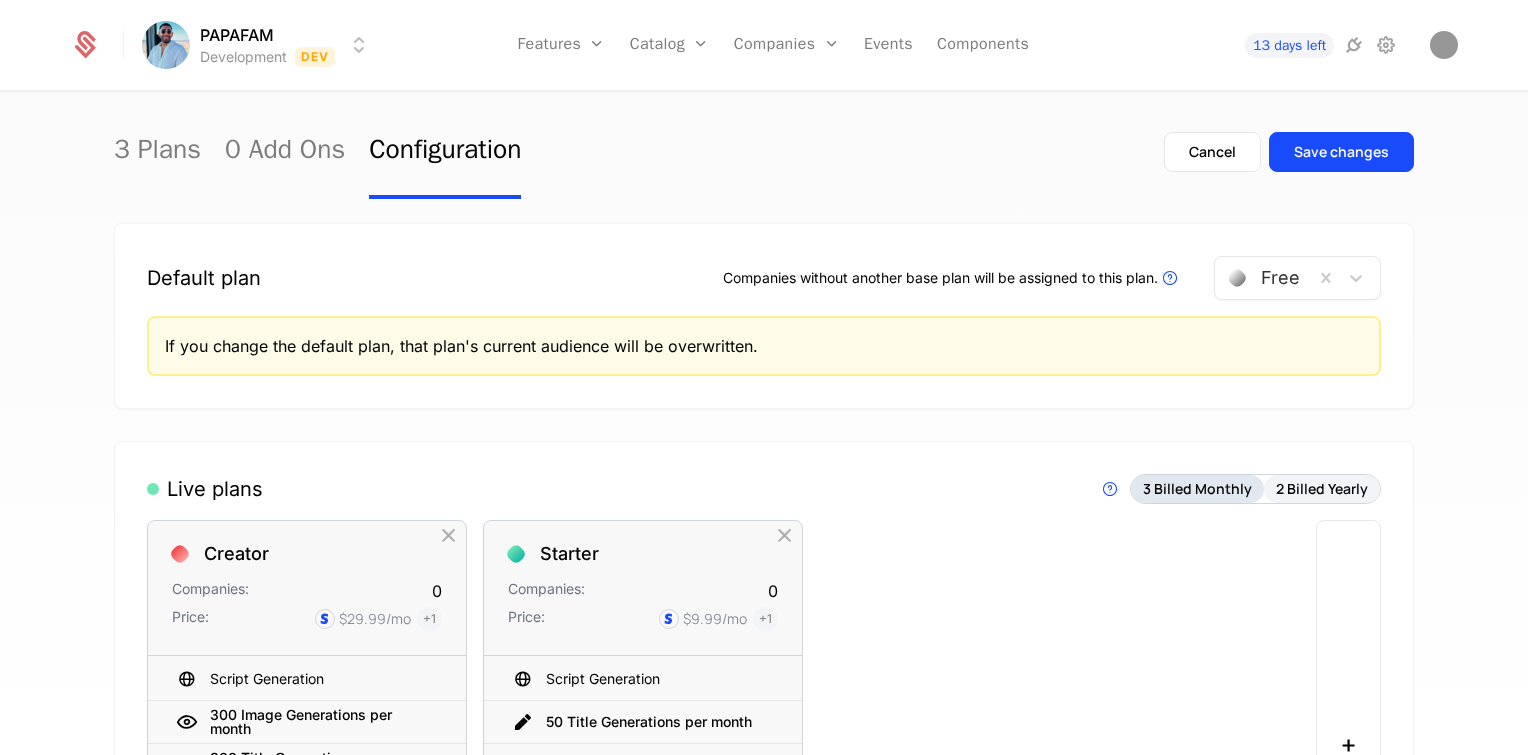 click on "3 Billed Monthly" at bounding box center [1197, 489] 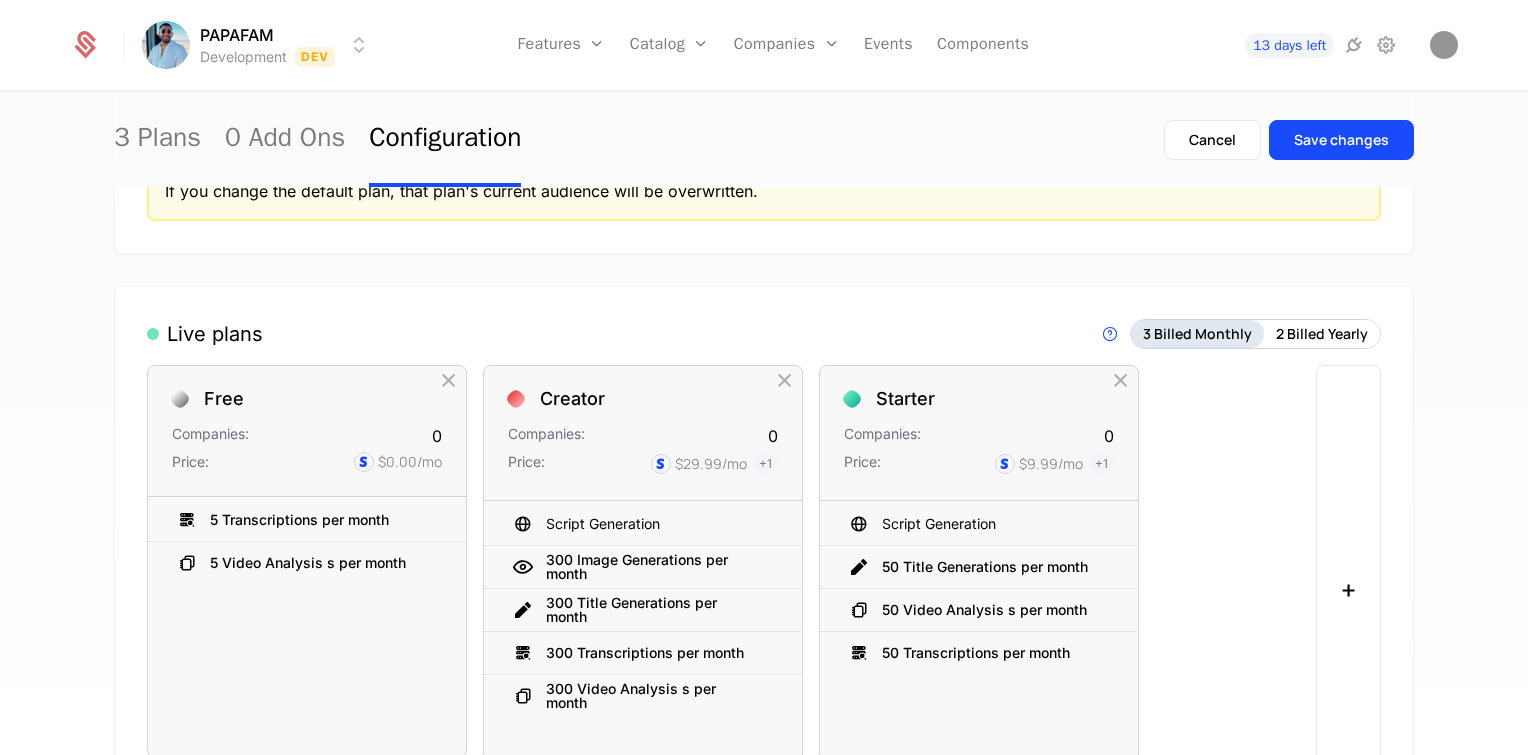 scroll, scrollTop: 251, scrollLeft: 0, axis: vertical 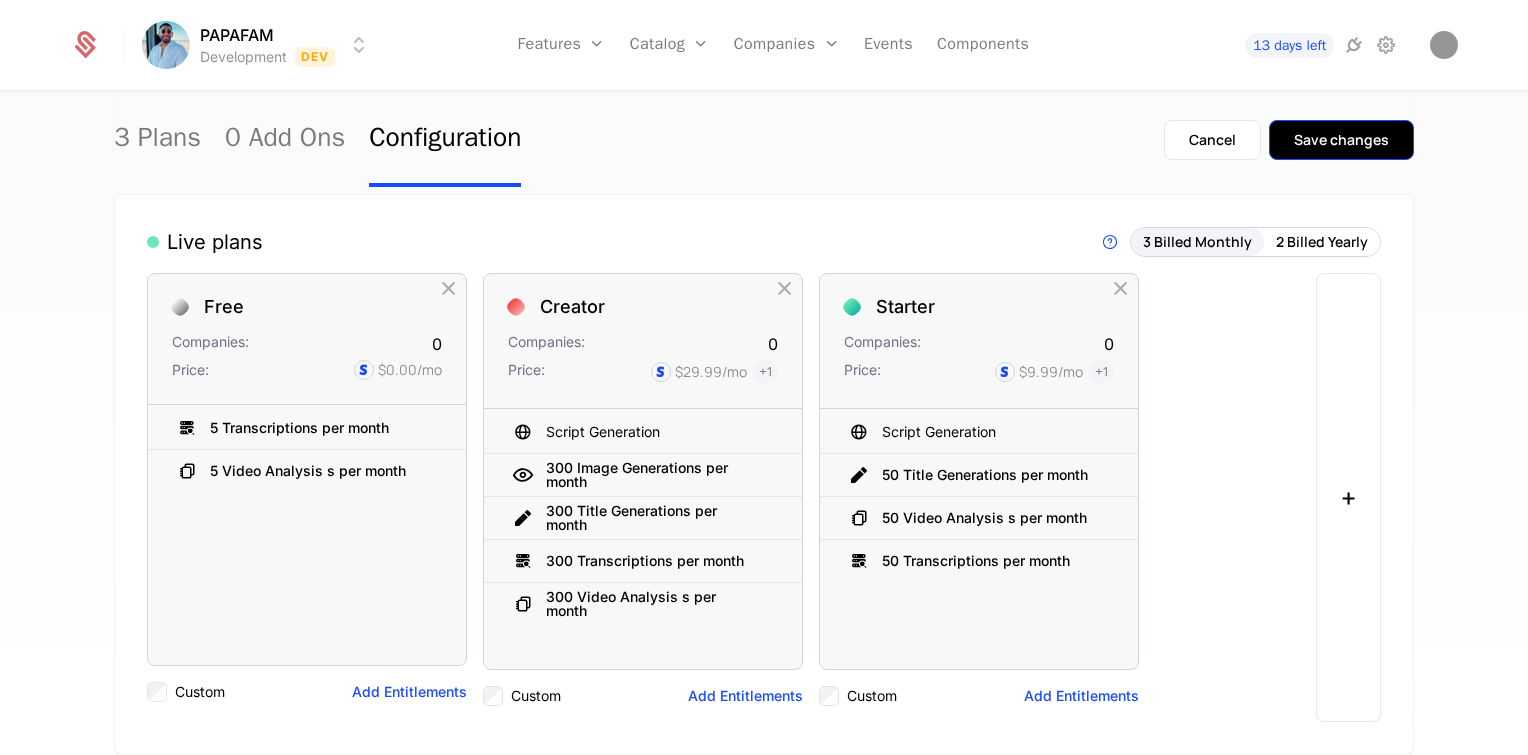 click on "Save changes" at bounding box center (1341, 140) 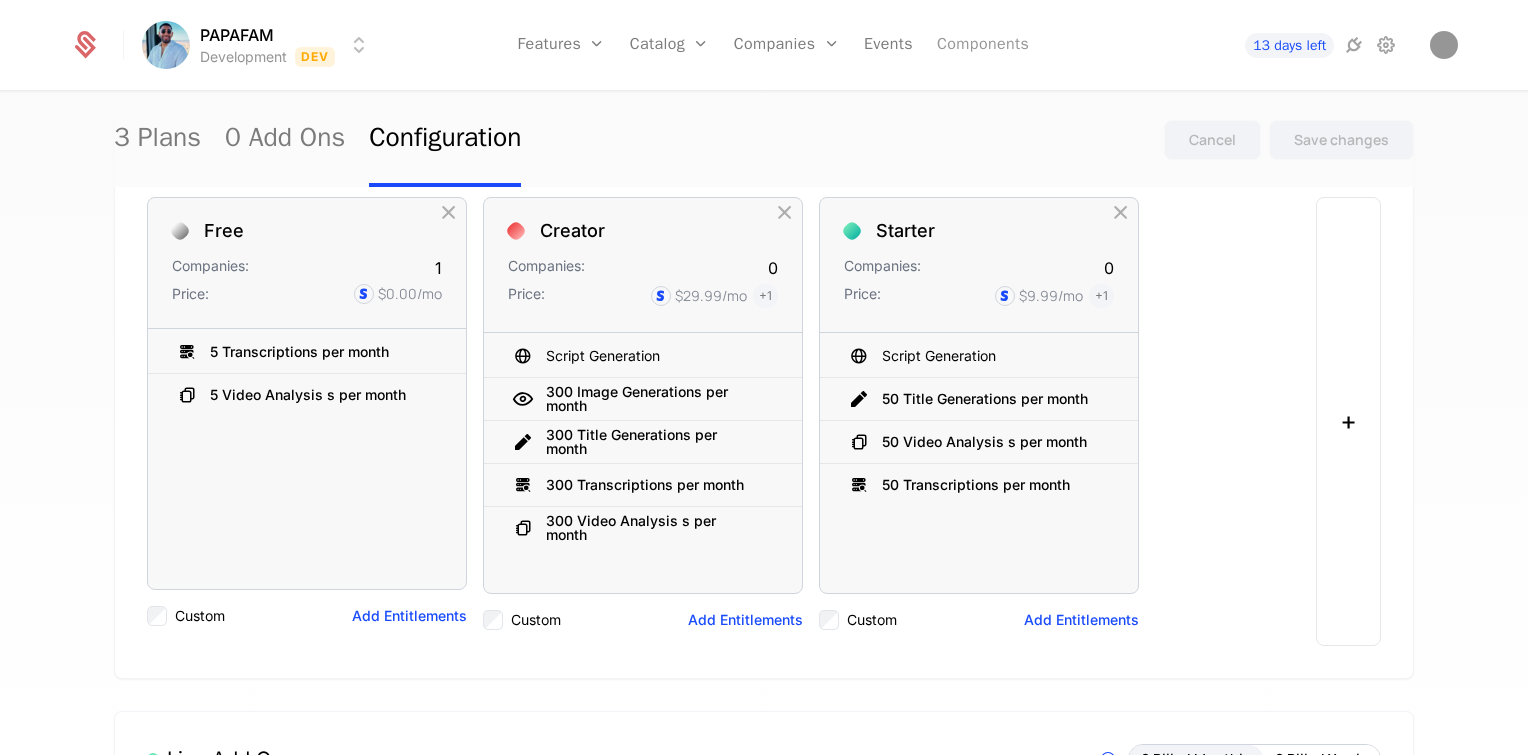 click on "Components" at bounding box center [983, 45] 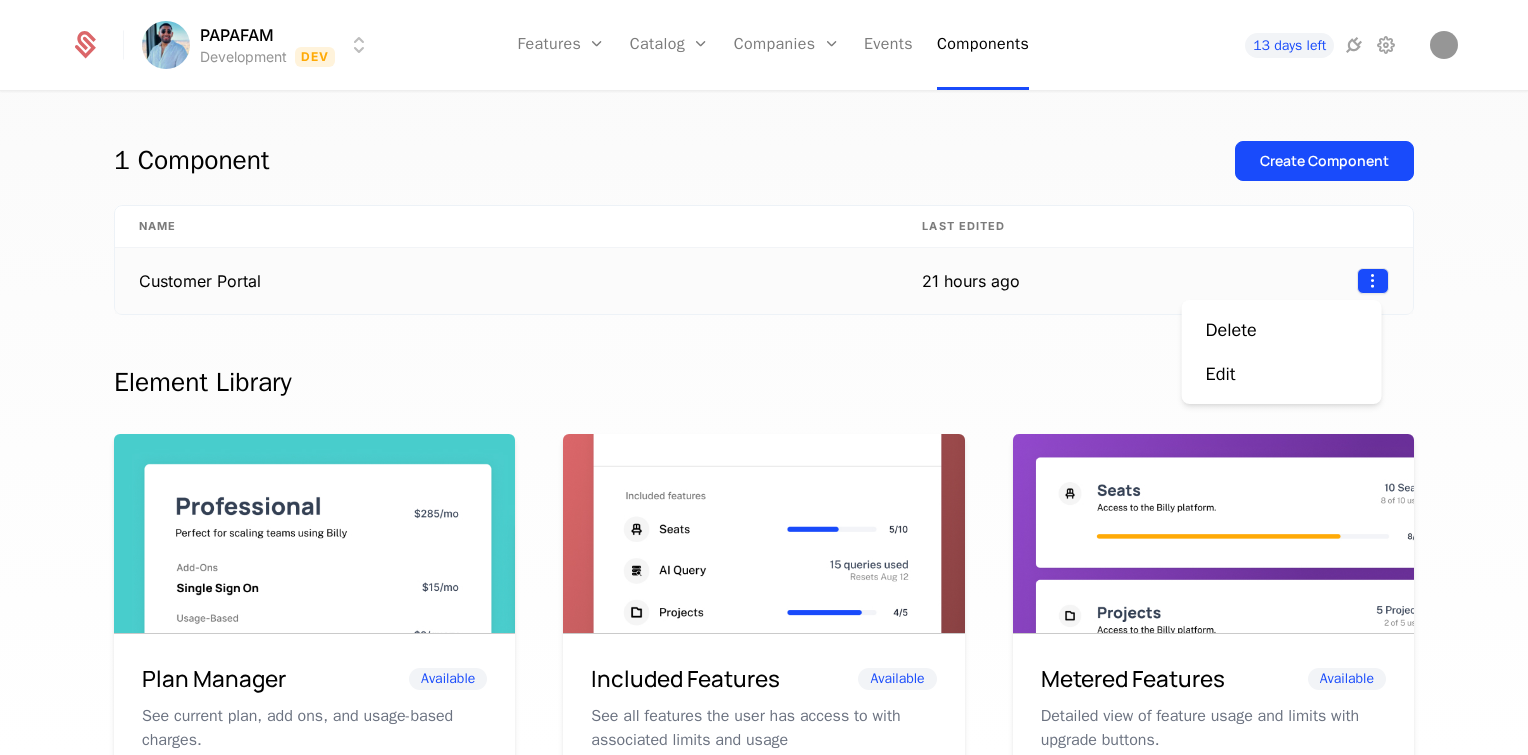click on "PAPAFAM Development Dev Features Features Flags Catalog Plans Add Ons Configuration Companies Companies Users Events Components 13 days left 1 Component Create Component Name Last edited Customer Portal 21 hours ago Element Library Plan Manager Available See current plan, add ons, and usage-based charges. Included Features Available See all features the user has access to with associated limits and usage Metered Features Available Detailed view of feature usage and limits with upgrade buttons. Plans Table Available Provide an intuitive upgrade path by surfacing current and live plans. Upcoming Bill Available See estimated upcoming bill based on current entitlements and usage. Invoices Available See a list of recent invoices sent to the user. Click to view detail. Payment Method Available See and easily edit current payment method on file. Usage Graphs Coming soon Show usage over time to surface usage trends. Public Pricing Page Coming soon Embed a fully feature pricing table on your marketing site." at bounding box center [764, 377] 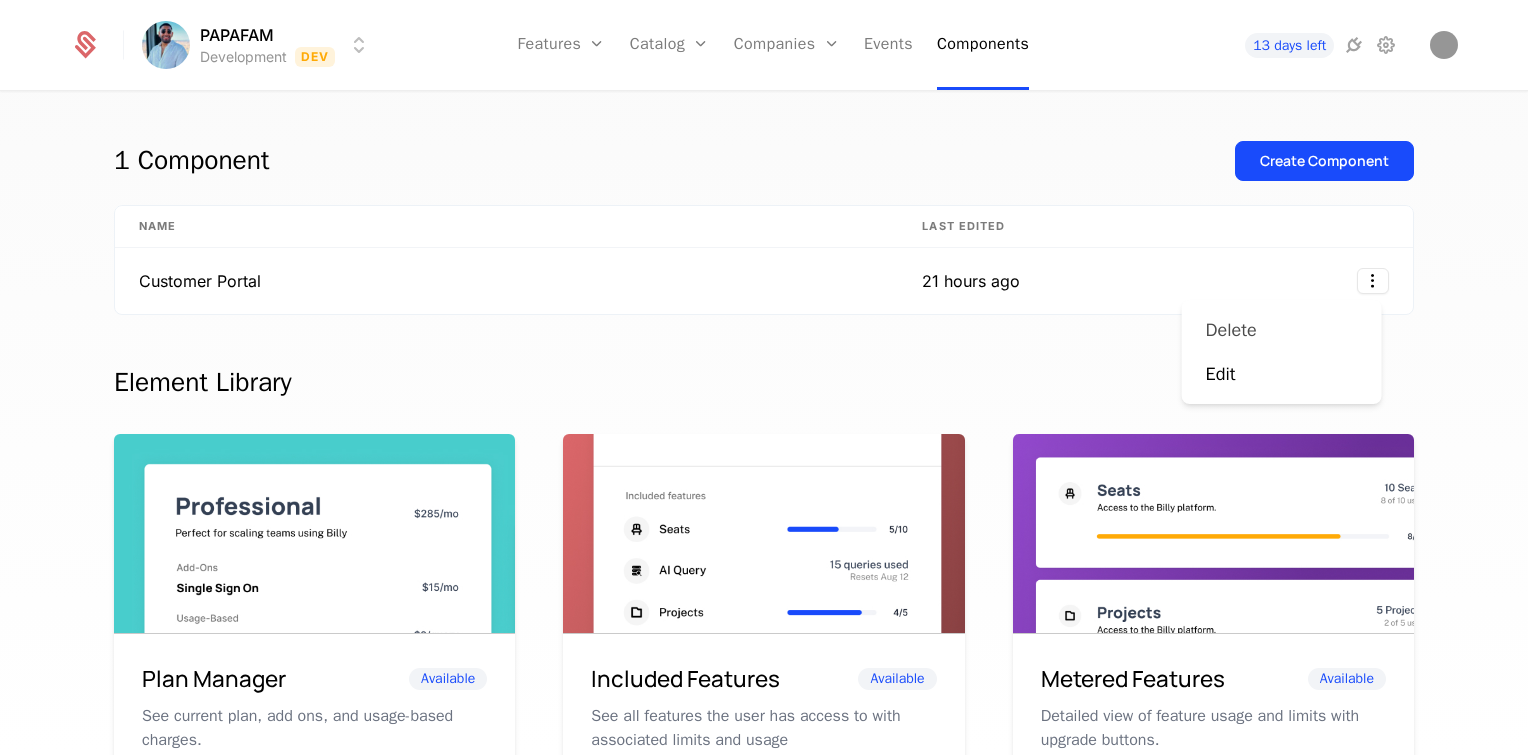 click on "Delete" at bounding box center [1231, 330] 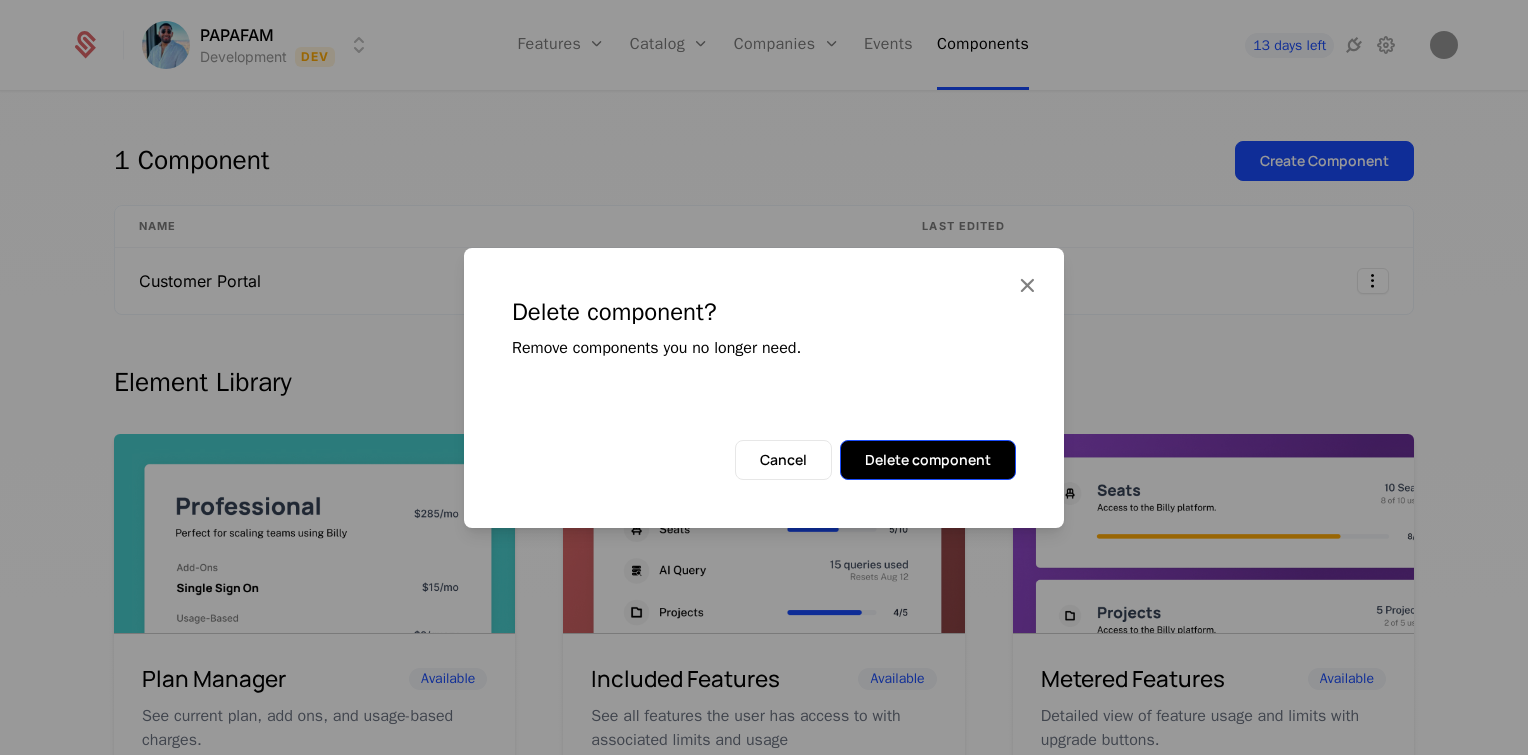 click on "Delete component" at bounding box center (928, 460) 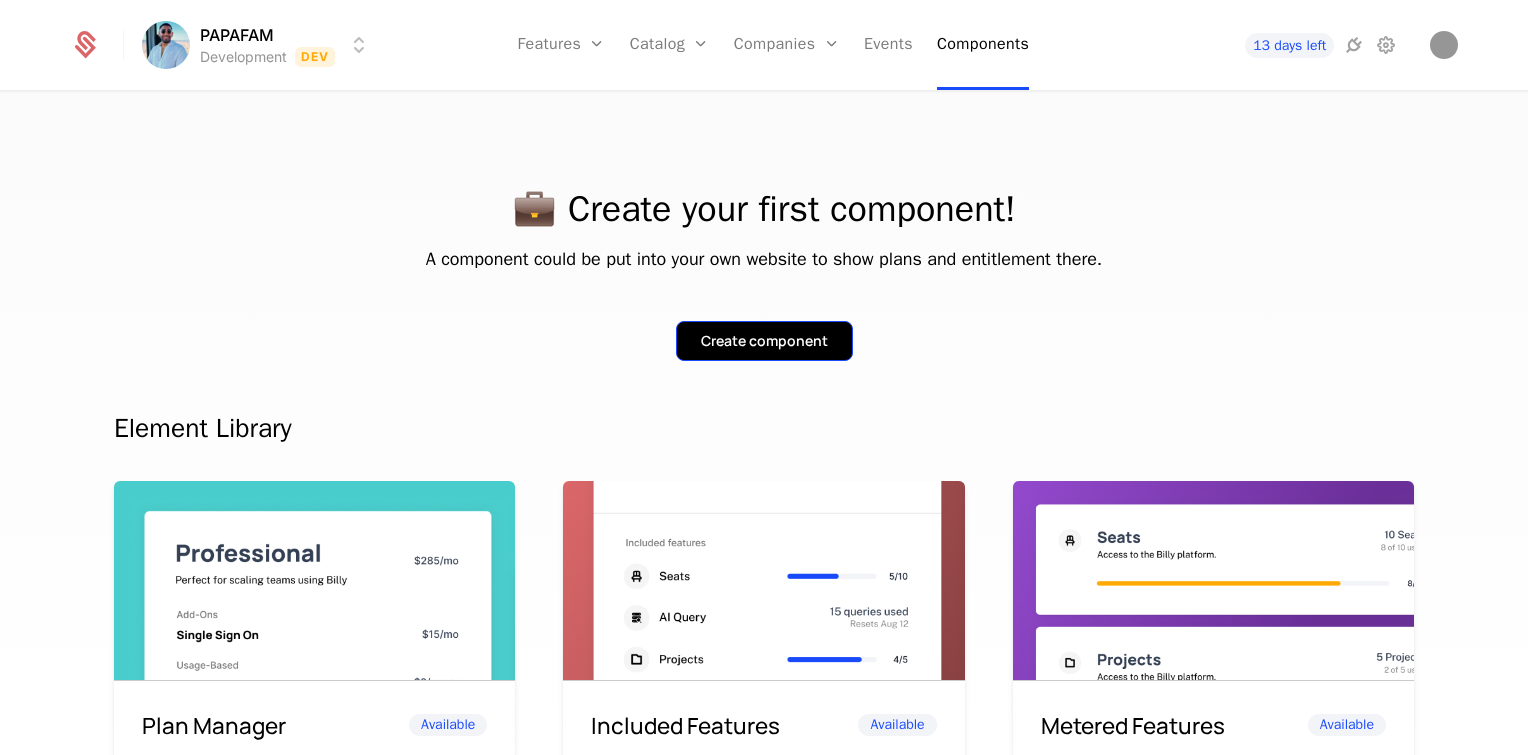 click on "Create component" at bounding box center (764, 341) 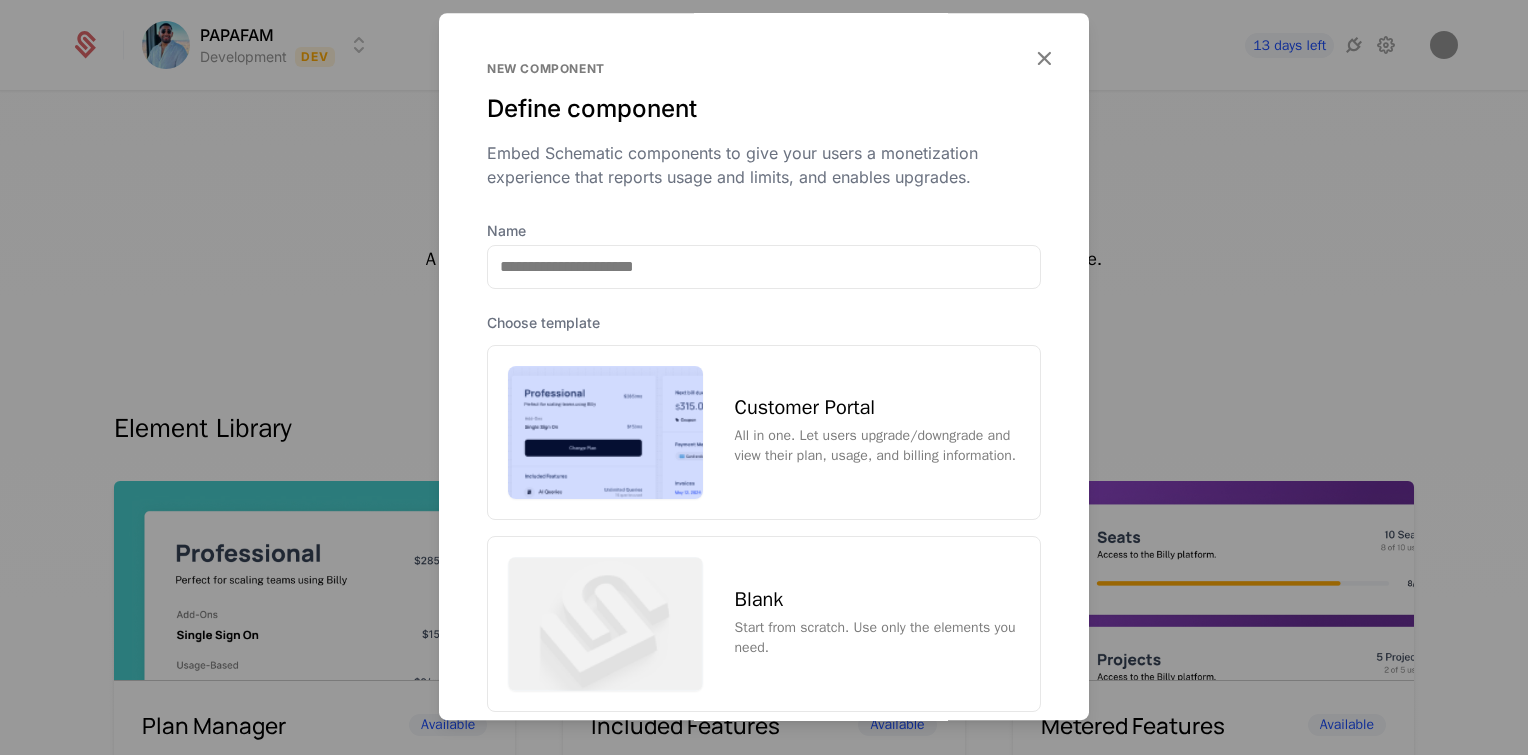 click on "Customer Portal  All in one. Let users upgrade/downgrade and view their plan, usage, and billing information." at bounding box center [764, 433] 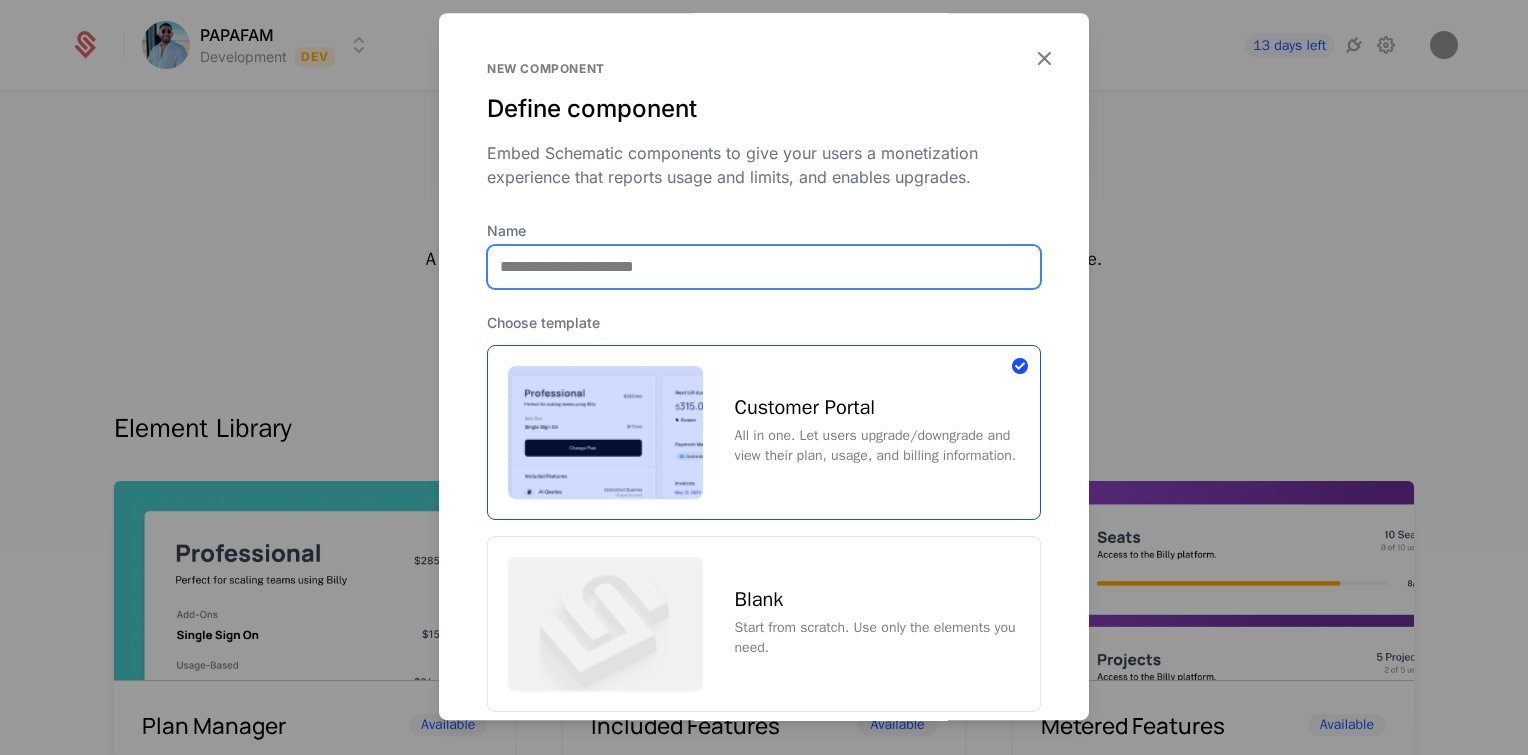 click on "Name" at bounding box center (764, 267) 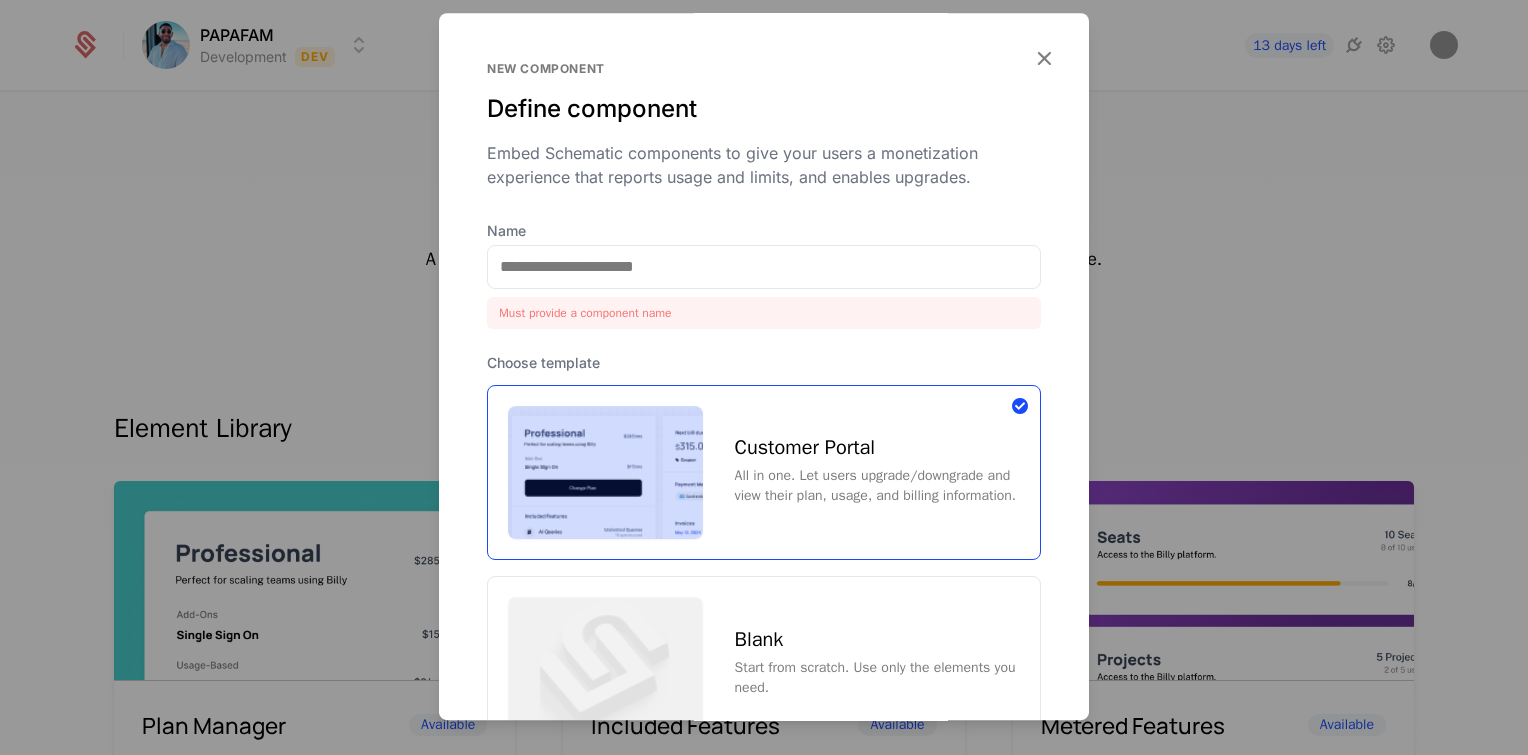 click on "Choose template Customer Portal  All in one. Let users upgrade/downgrade and view their plan, usage, and billing information. Blank Start from scratch. Use only the elements you need." at bounding box center (764, 553) 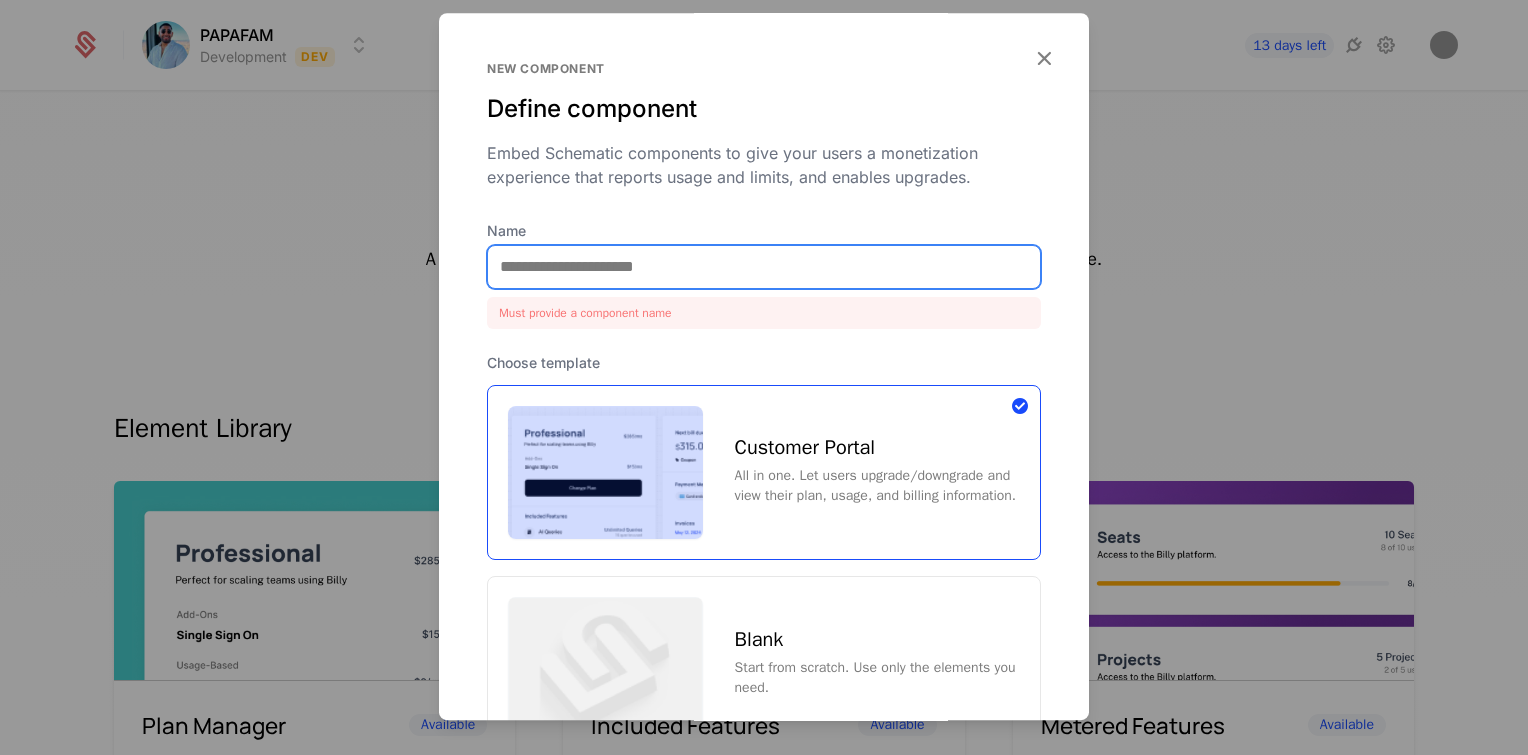 click on "Name" at bounding box center (764, 267) 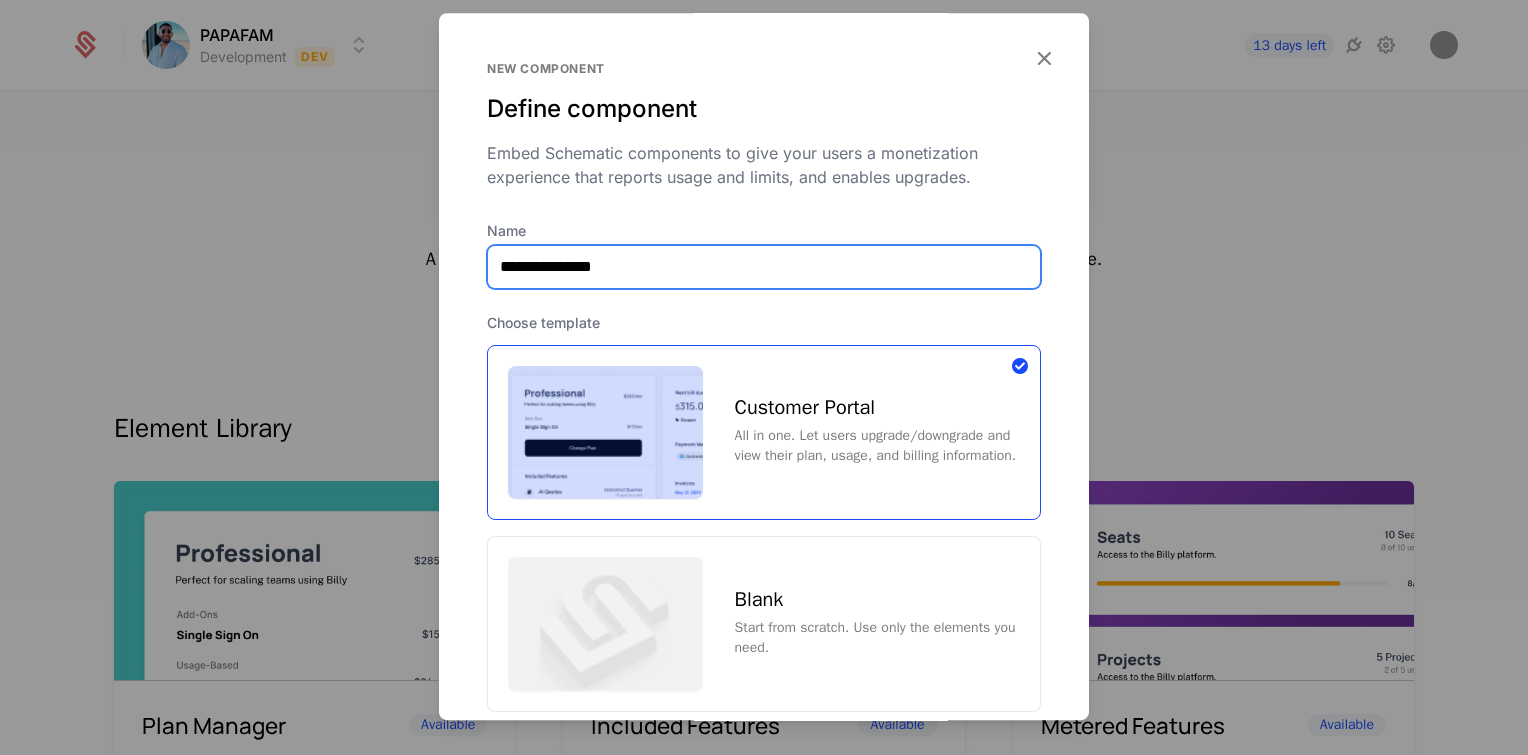 drag, startPoint x: 844, startPoint y: 270, endPoint x: 840, endPoint y: 408, distance: 138.05795 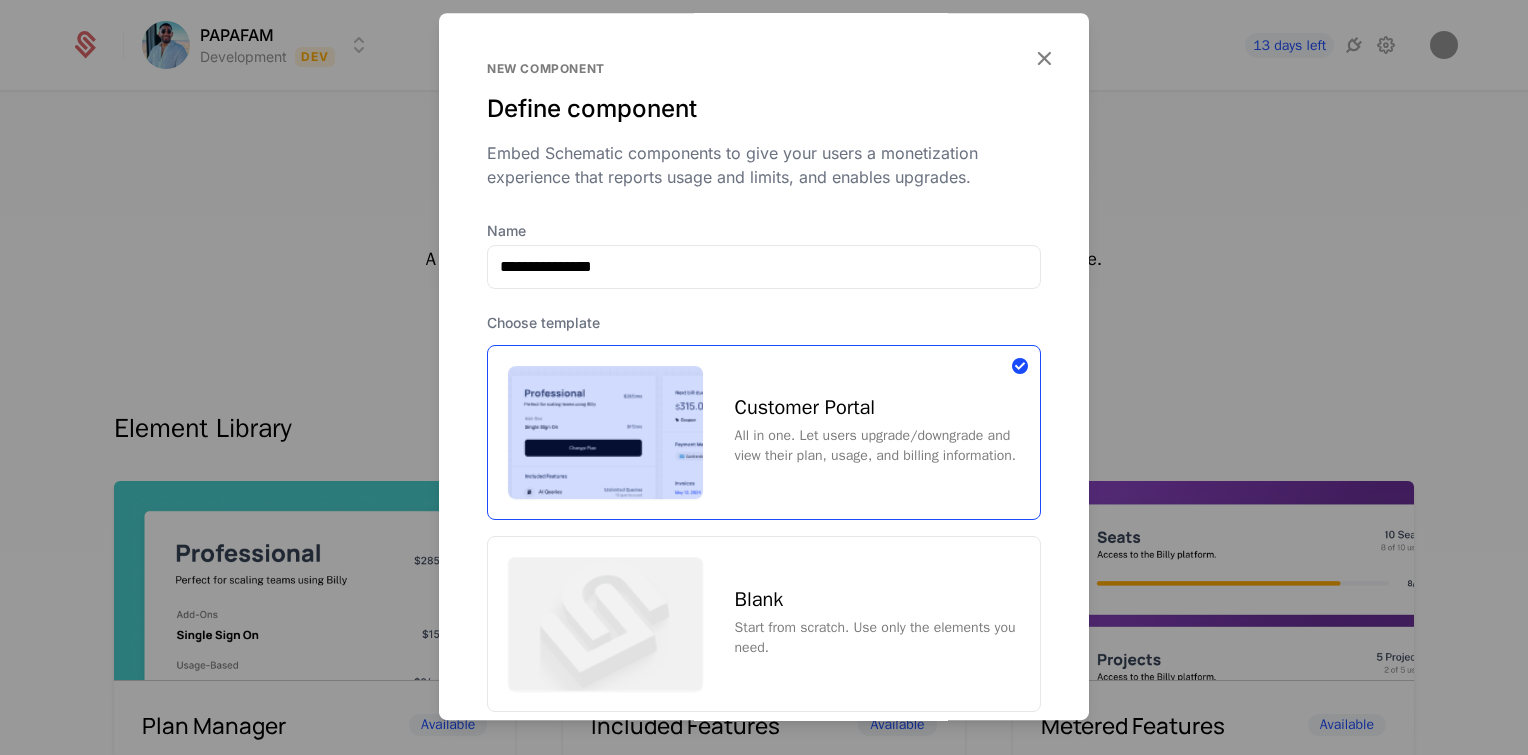 click on "Customer Portal" at bounding box center (877, 409) 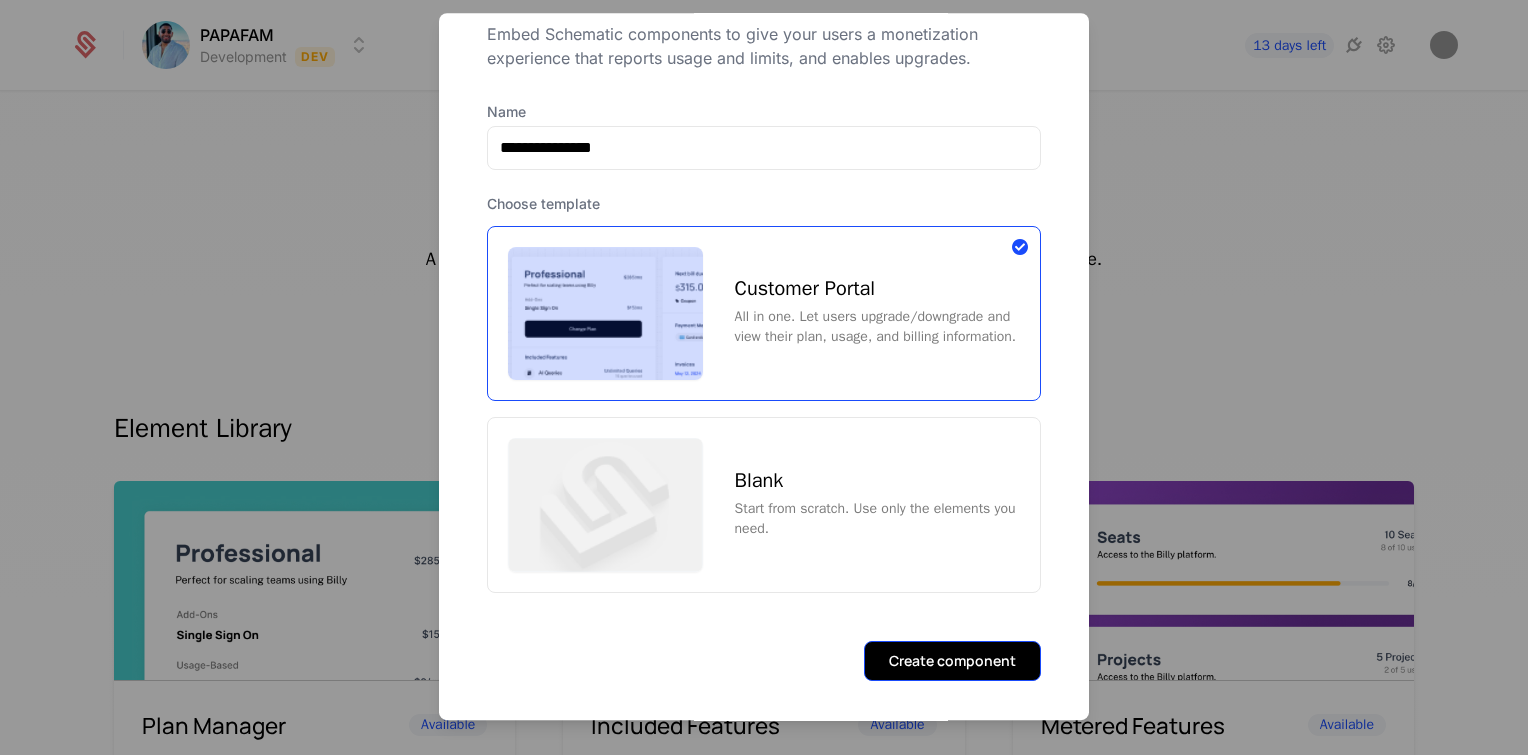 click on "Create component" at bounding box center [952, 661] 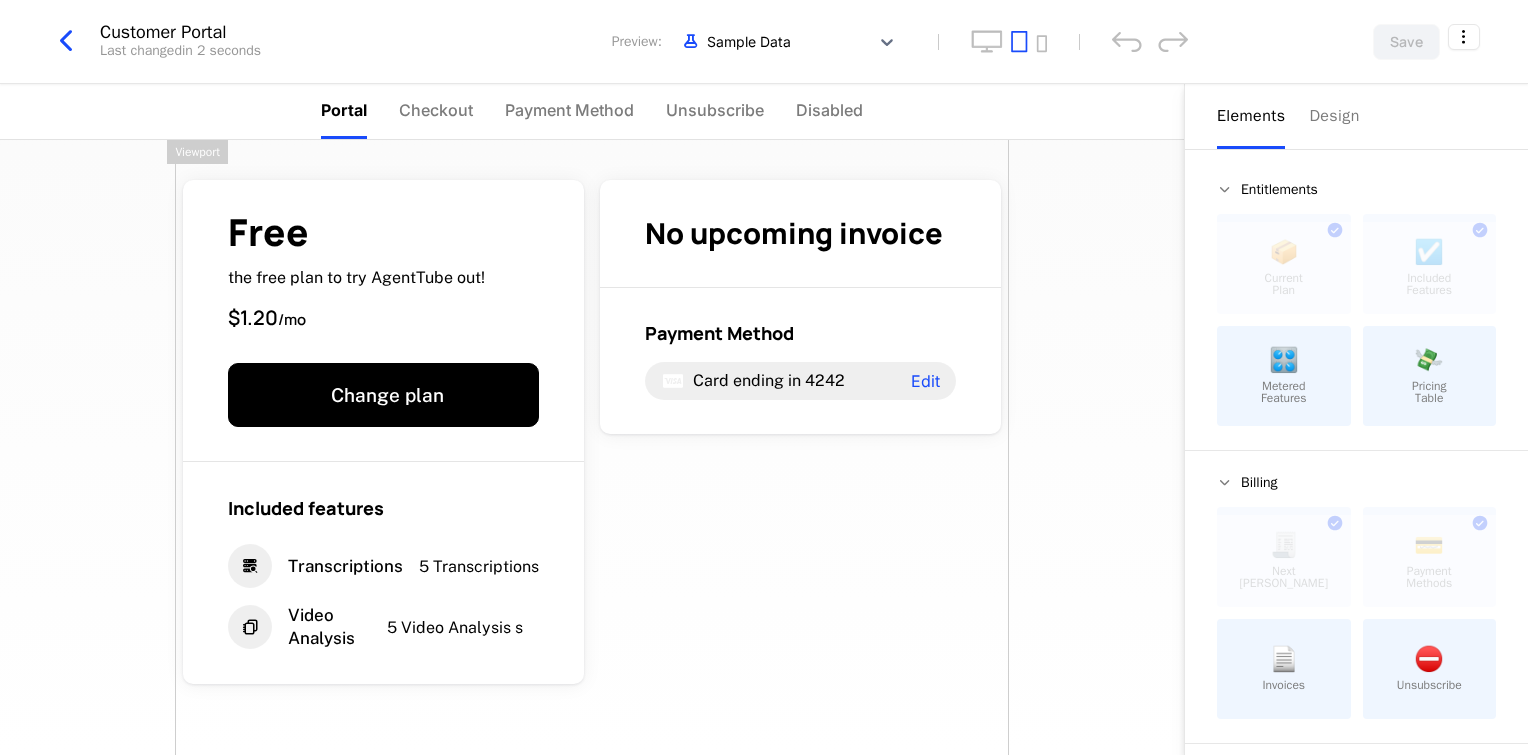 click on "📄" at bounding box center [1284, 659] 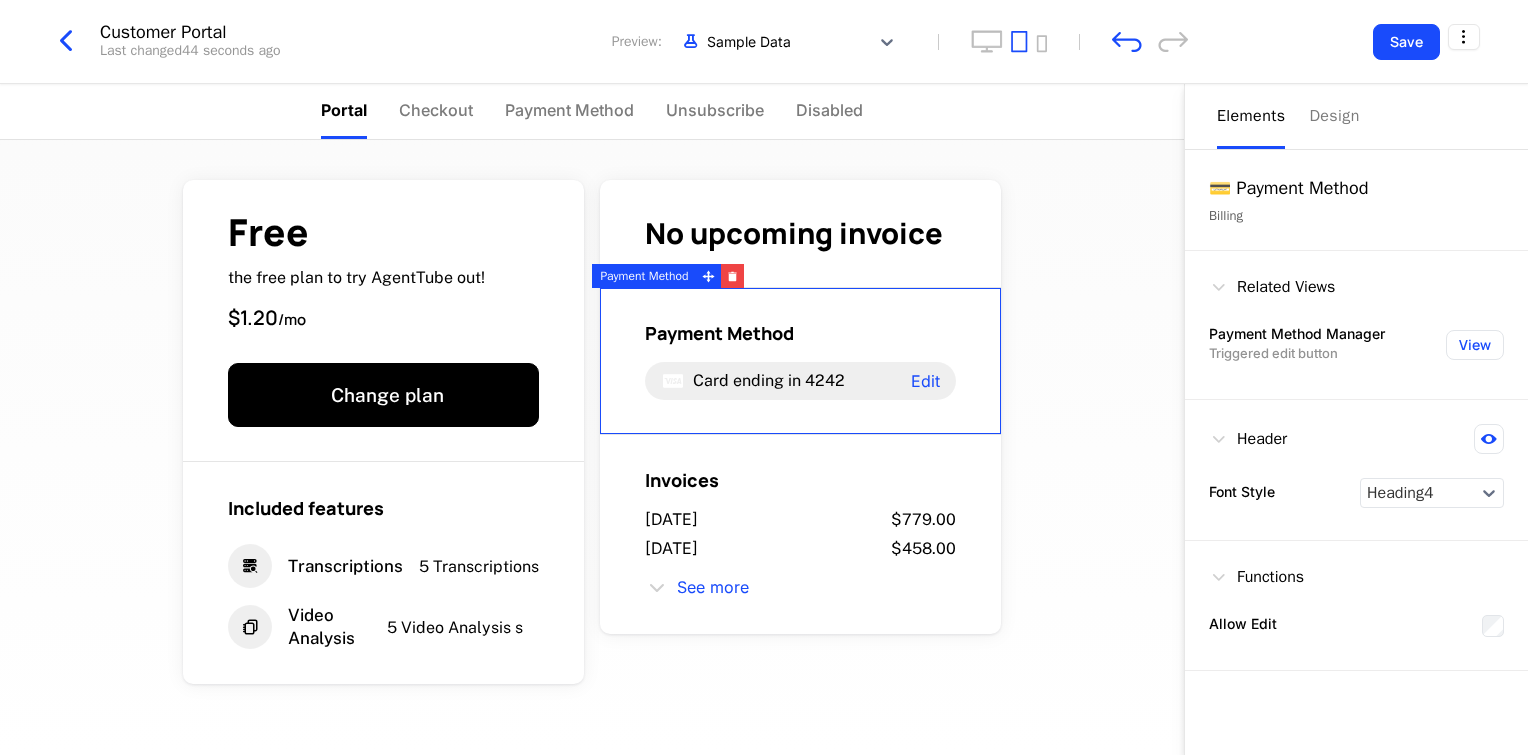 click on "Card ending in" at bounding box center (747, 380) 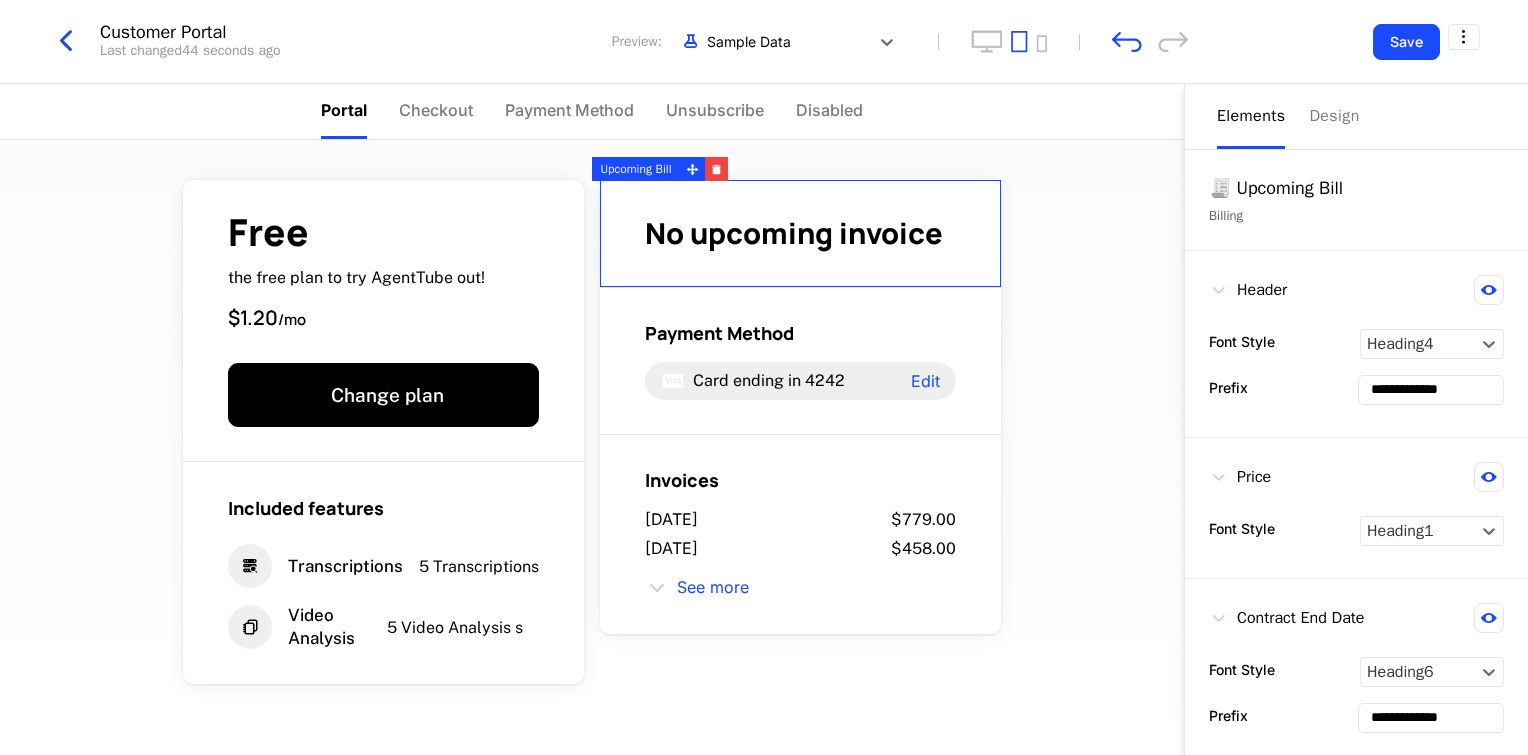 click on "No upcoming invoice" at bounding box center (800, 234) 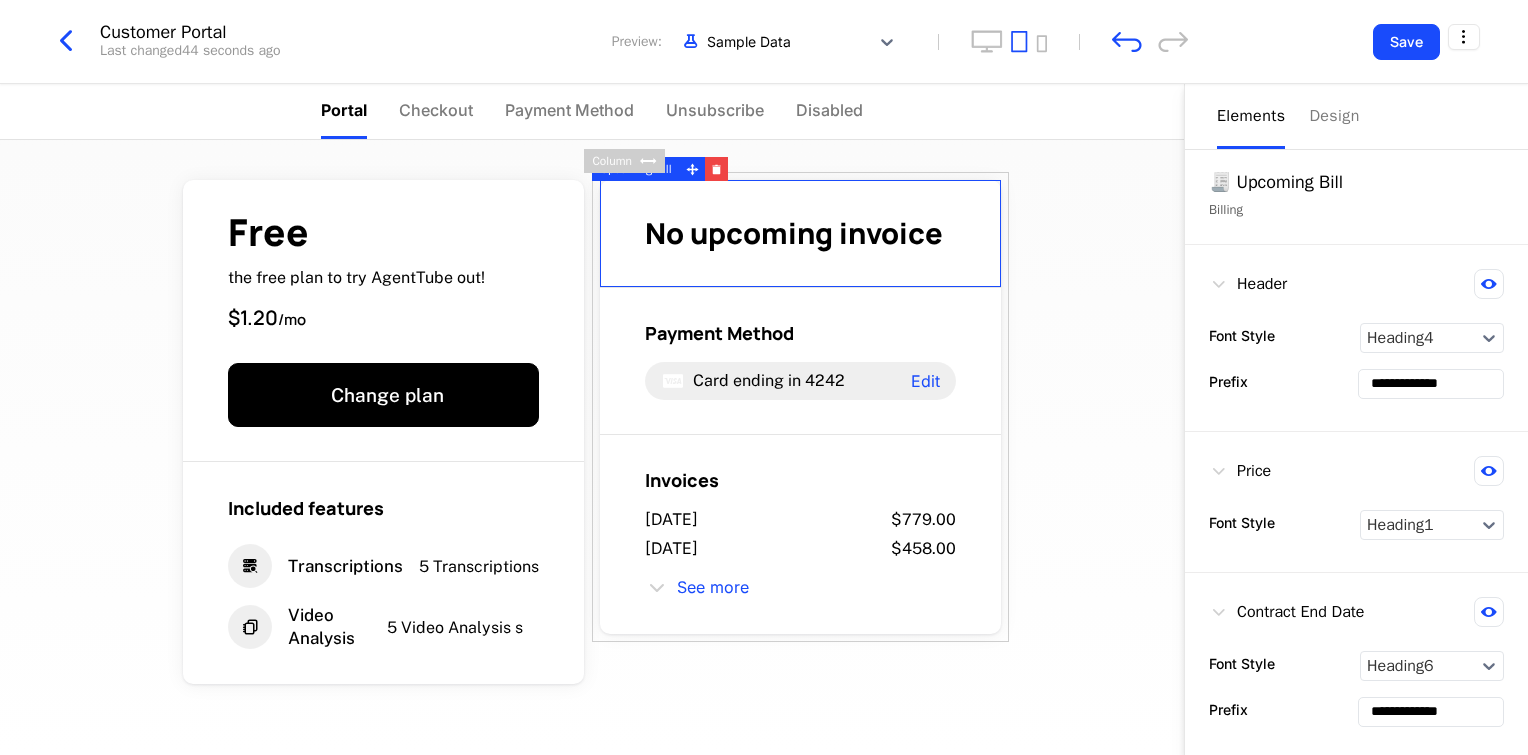 scroll, scrollTop: 0, scrollLeft: 0, axis: both 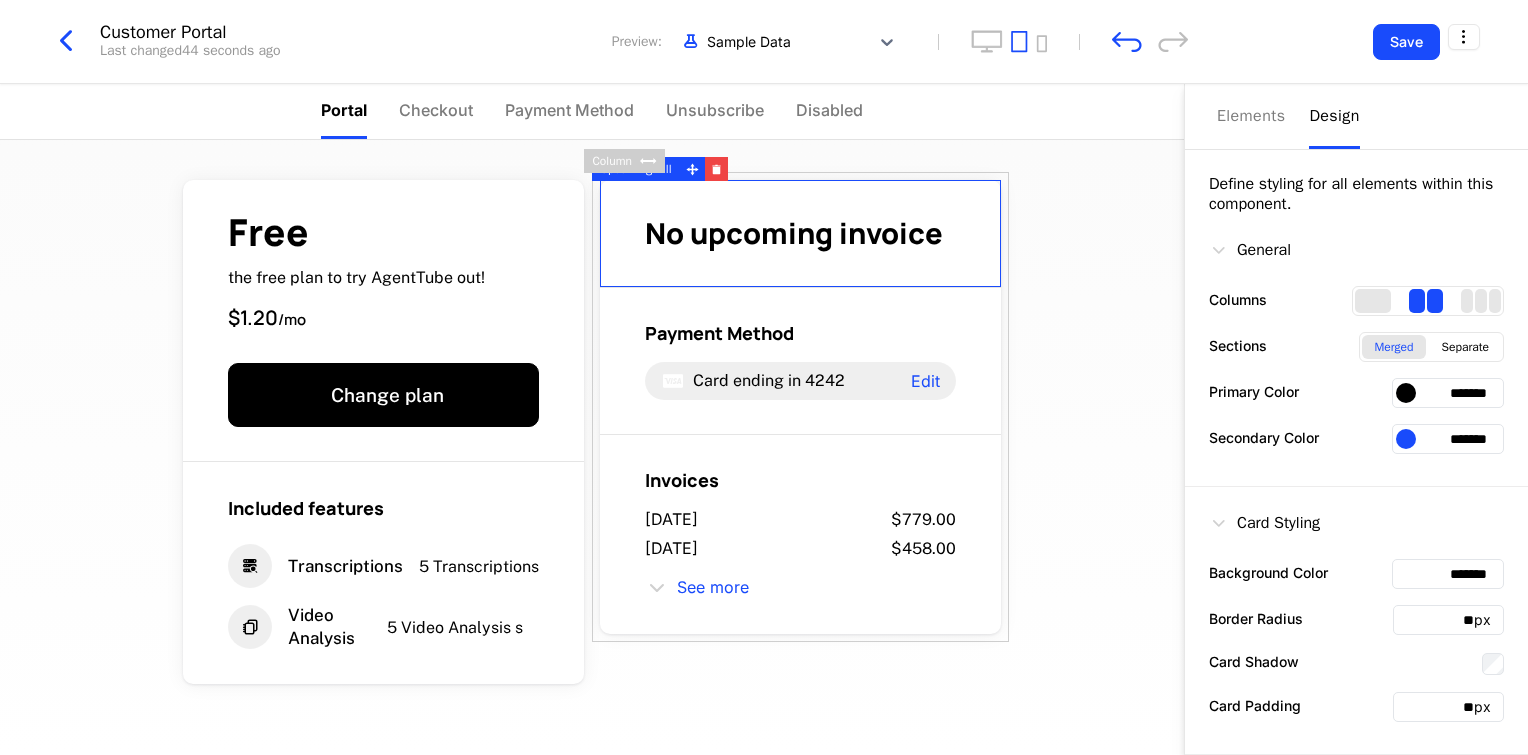 click on "Design" at bounding box center [1334, 116] 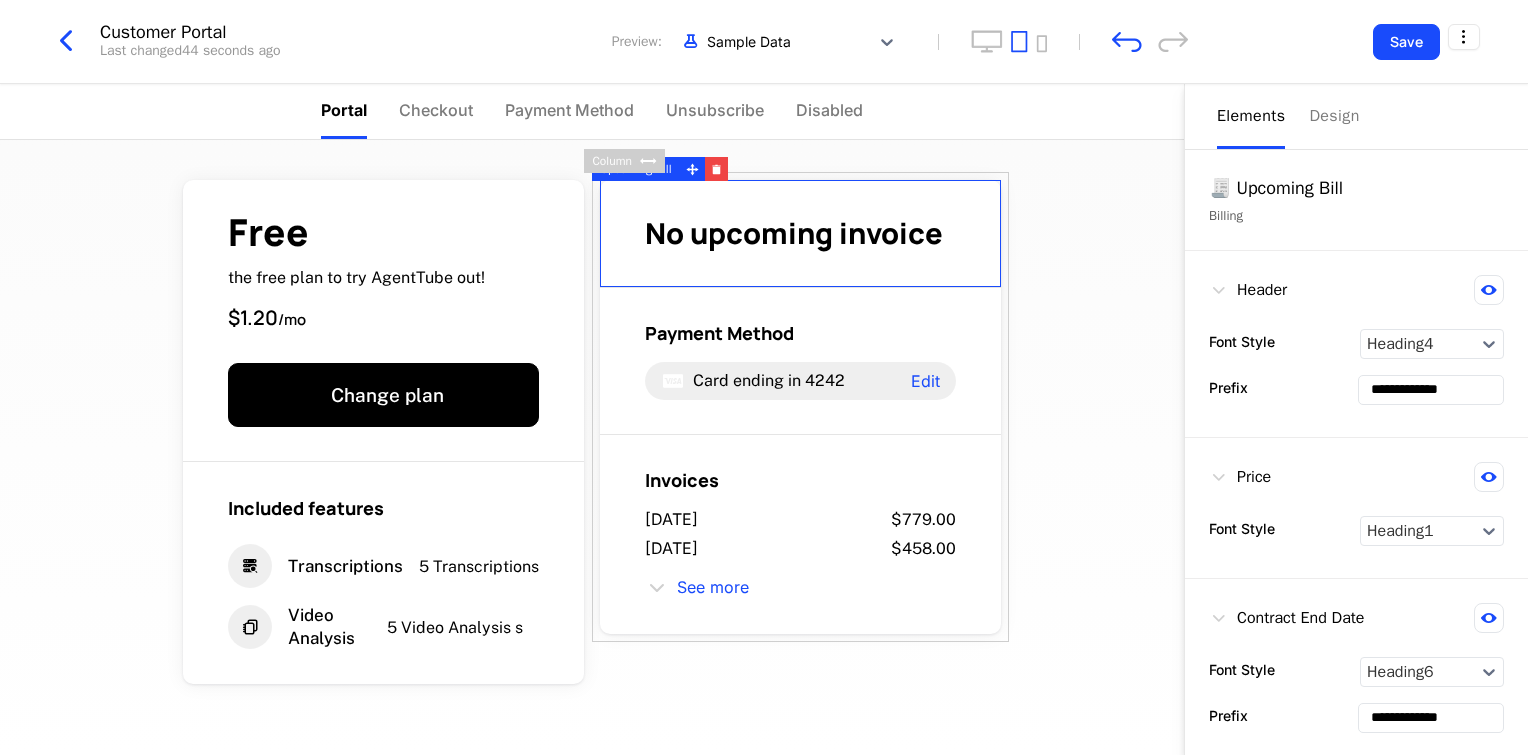 click on "Elements" at bounding box center (1251, 116) 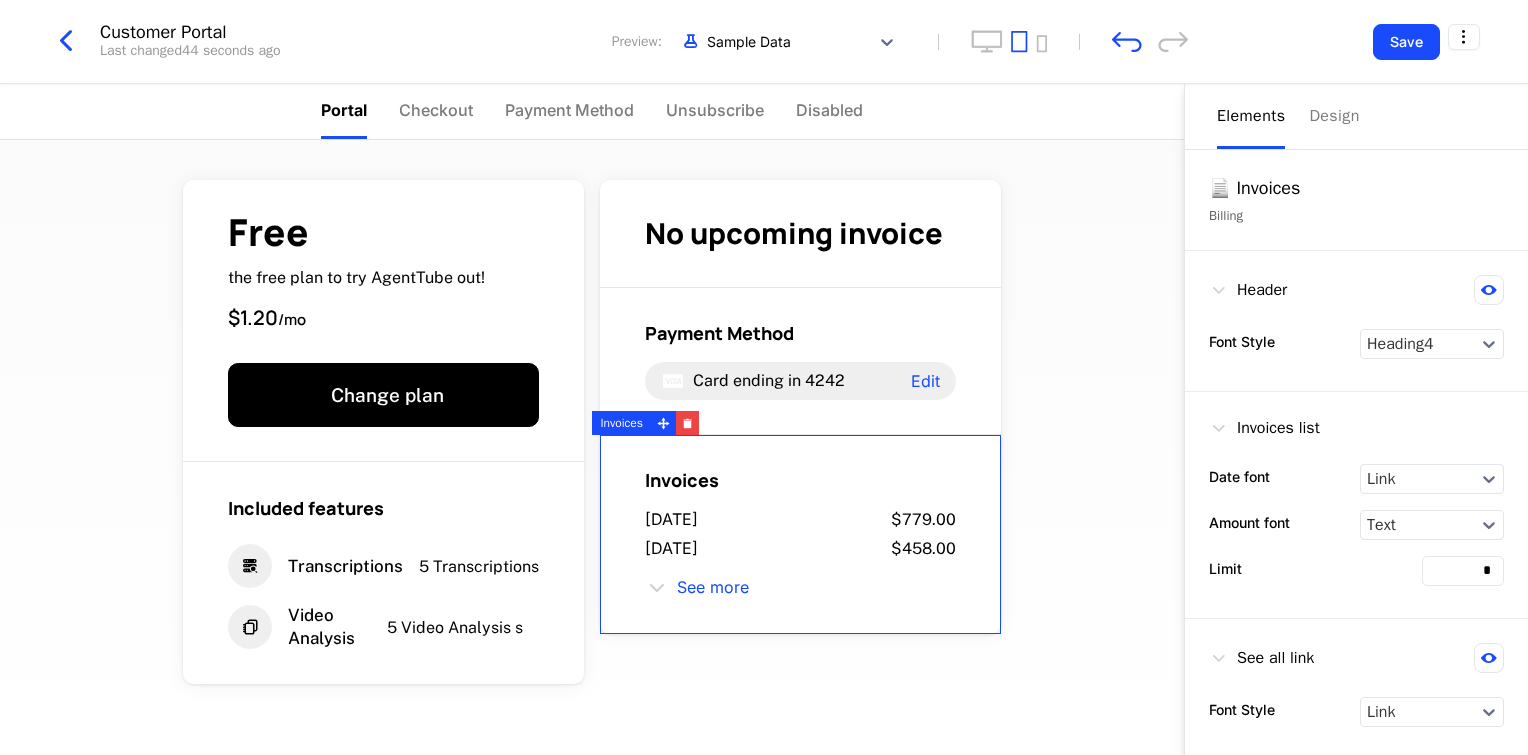 click on "$779.00" at bounding box center (923, 520) 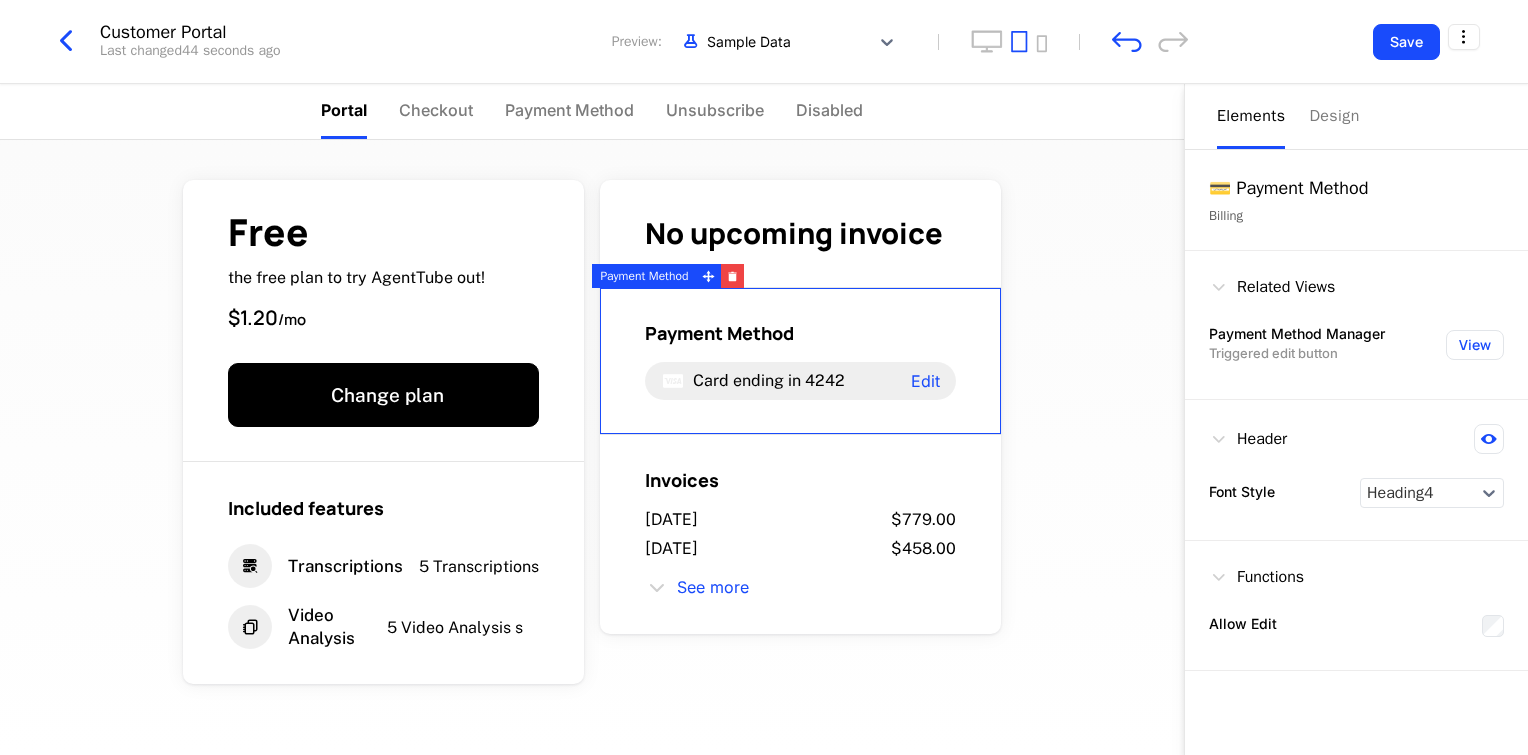 click on "Payment Method Card ending in   4242 Edit" at bounding box center [800, 361] 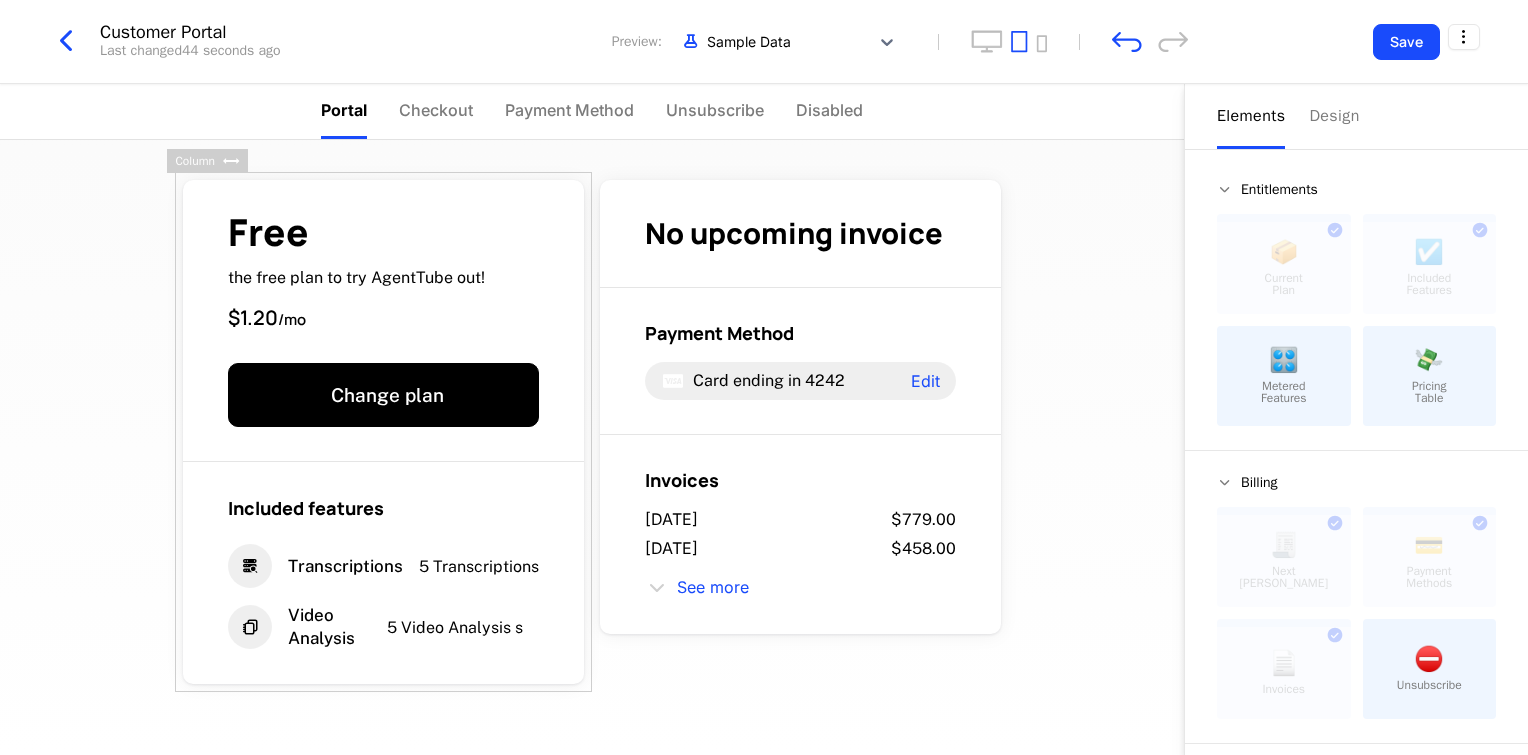 click on "Free the free plan to try AgentTube out! $1.20 / mo Change plan Included features Transcriptions 5   Transcriptions Video Analysis  5   Video Analysis s" at bounding box center (383, 432) 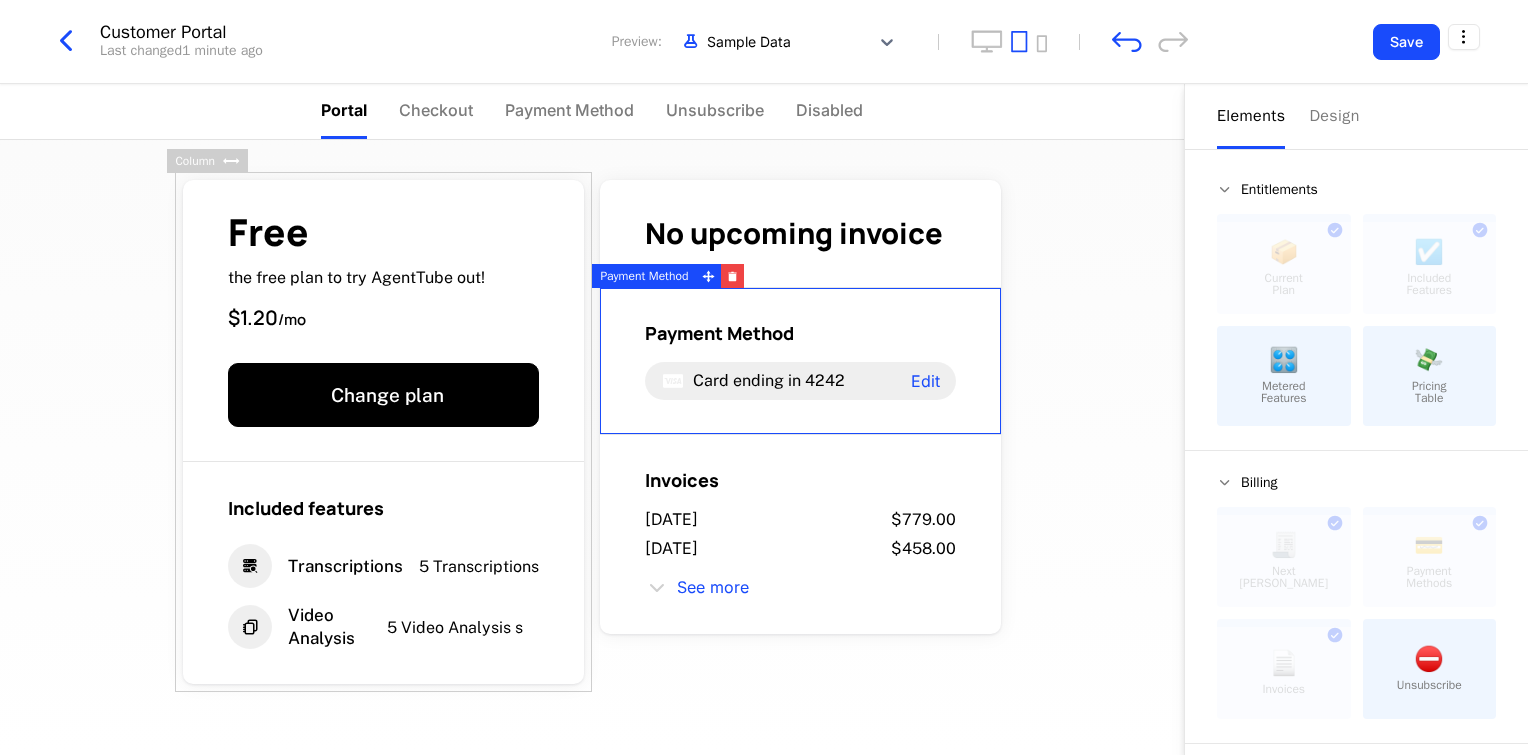 click on "Free the free plan to try AgentTube out! $1.20 / mo Change plan Included features Transcriptions 5   Transcriptions Video Analysis  5   Video Analysis s No upcoming invoice Payment Method Card ending in   4242 Edit Invoices [DATE] $779.00 [DATE] $458.00 See more Powered by" at bounding box center (592, 447) 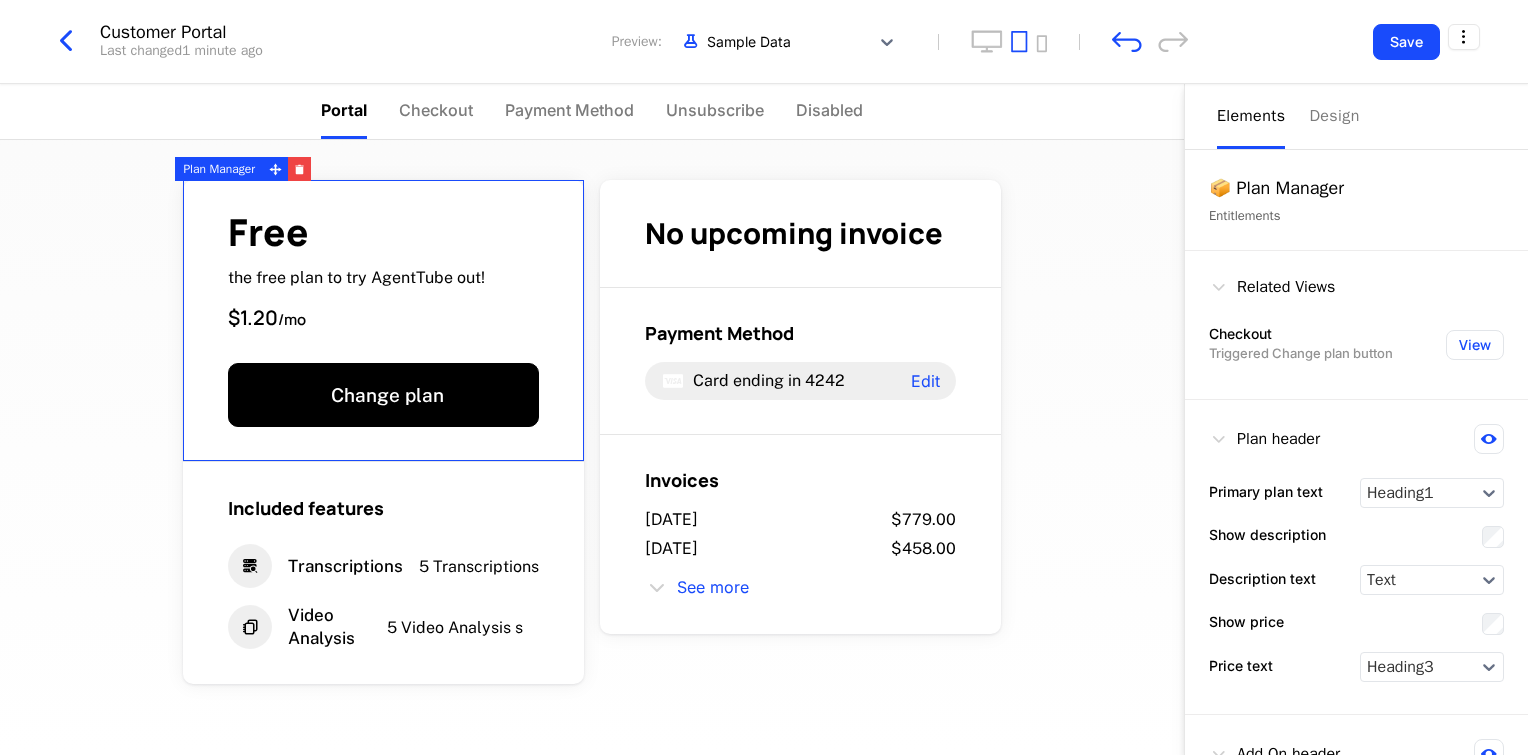 click on "$1.20" at bounding box center [253, 317] 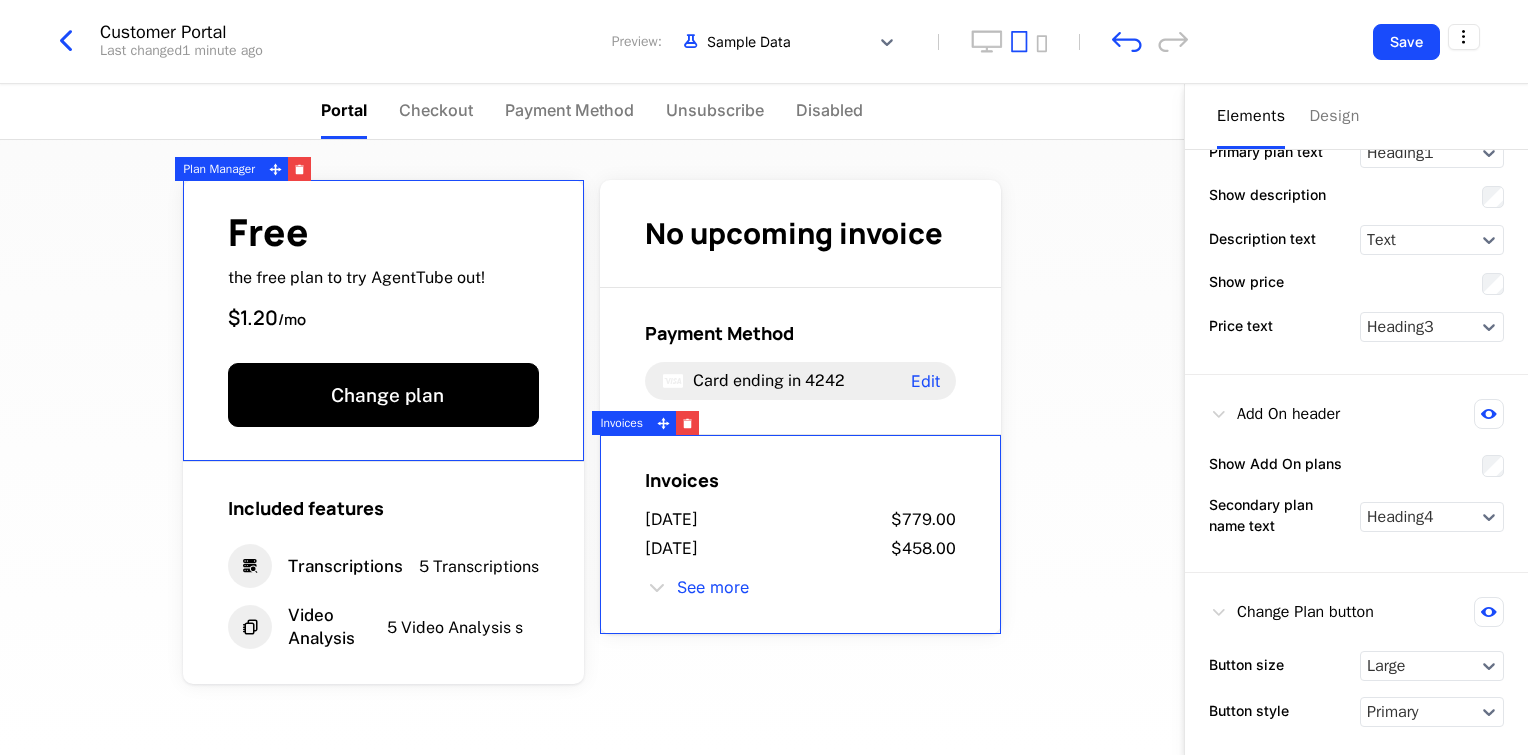 scroll, scrollTop: 0, scrollLeft: 0, axis: both 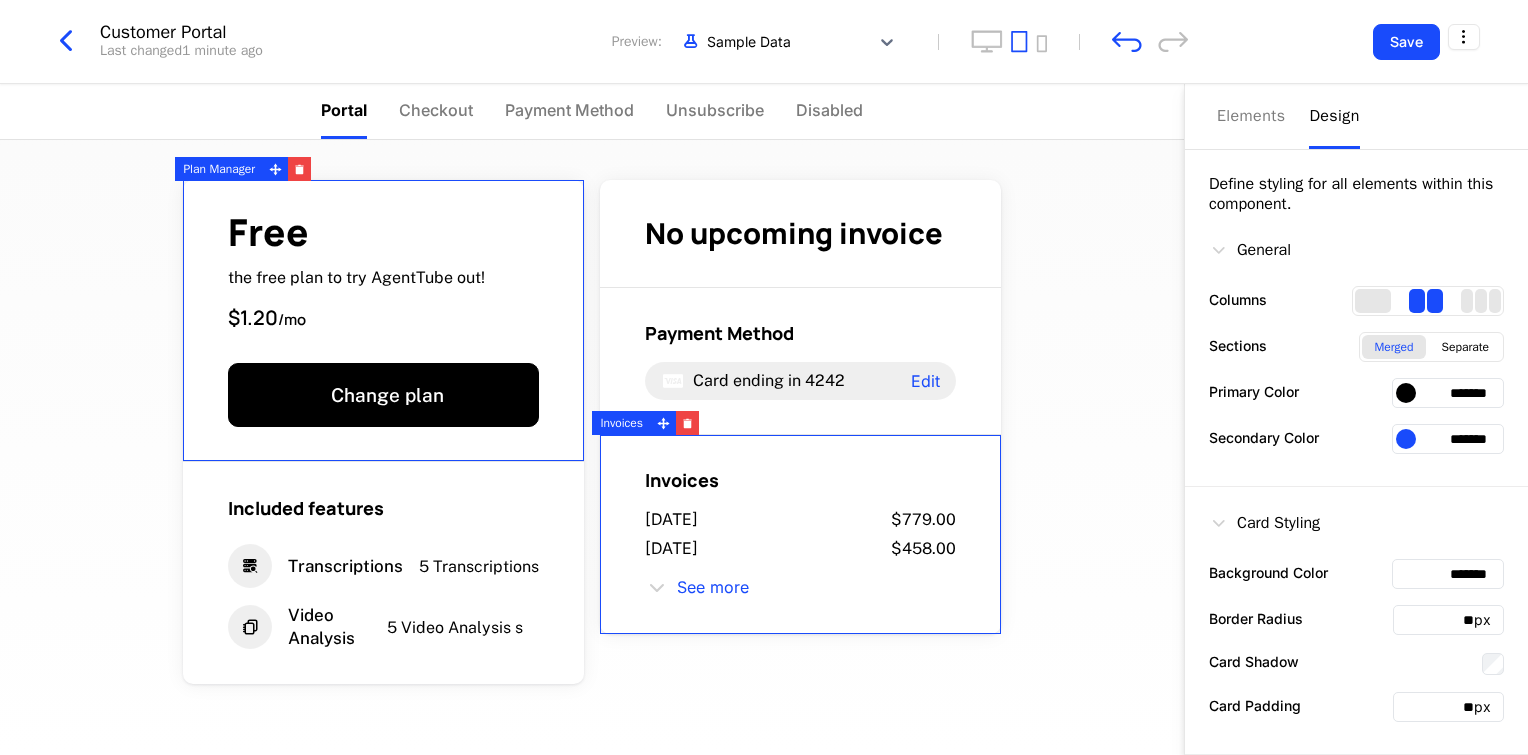 click on "Design" at bounding box center (1334, 116) 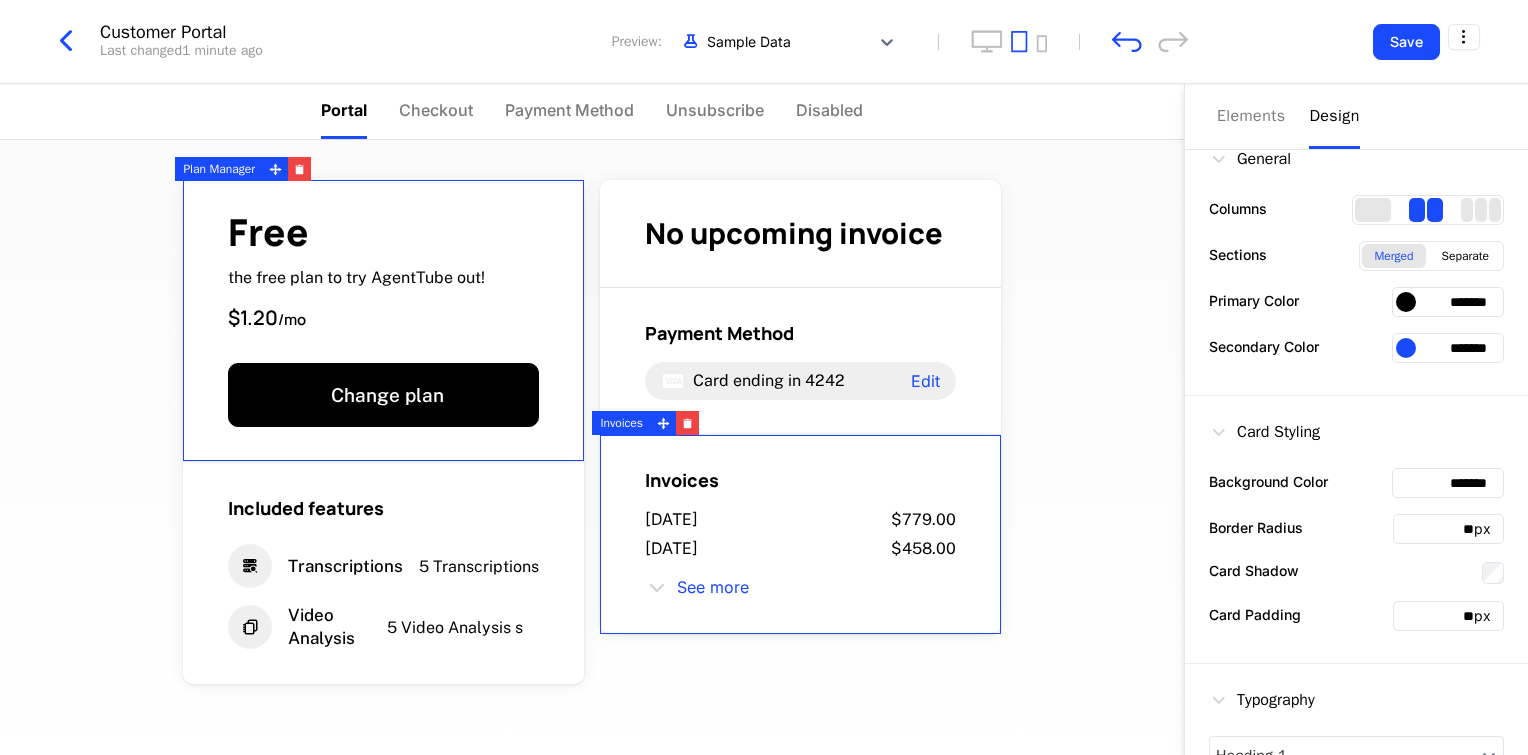 scroll, scrollTop: 0, scrollLeft: 0, axis: both 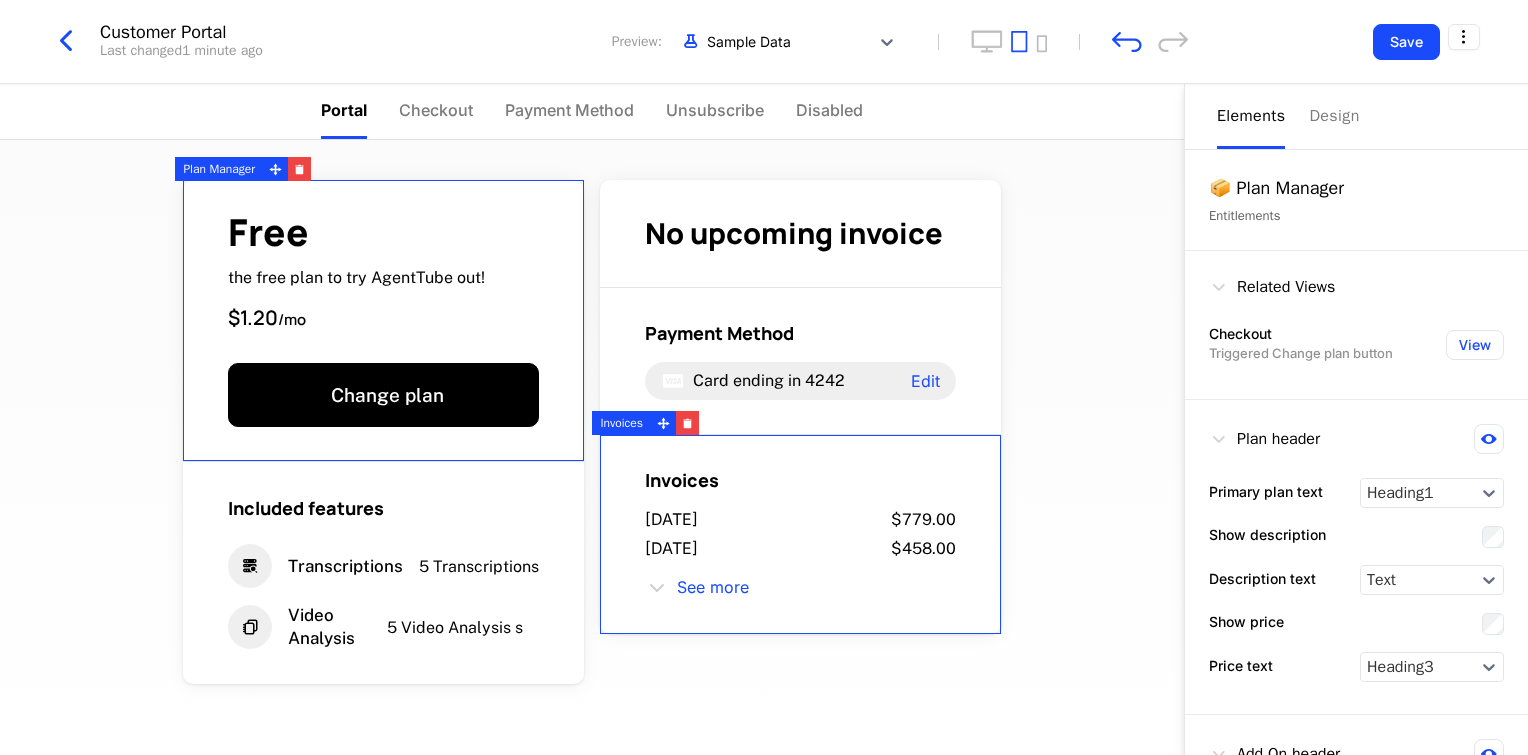 click on "Elements" at bounding box center (1251, 116) 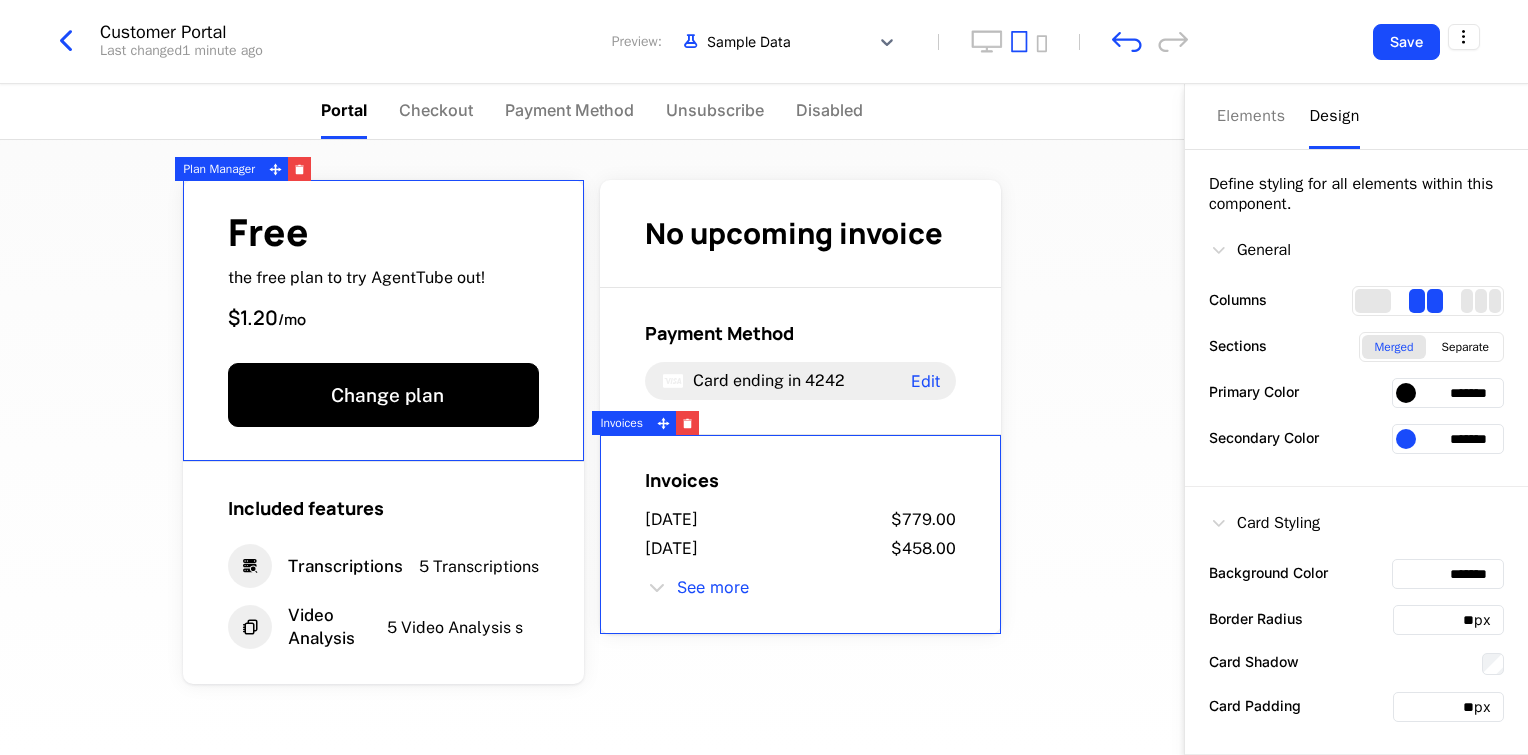 click on "Design" at bounding box center [1334, 116] 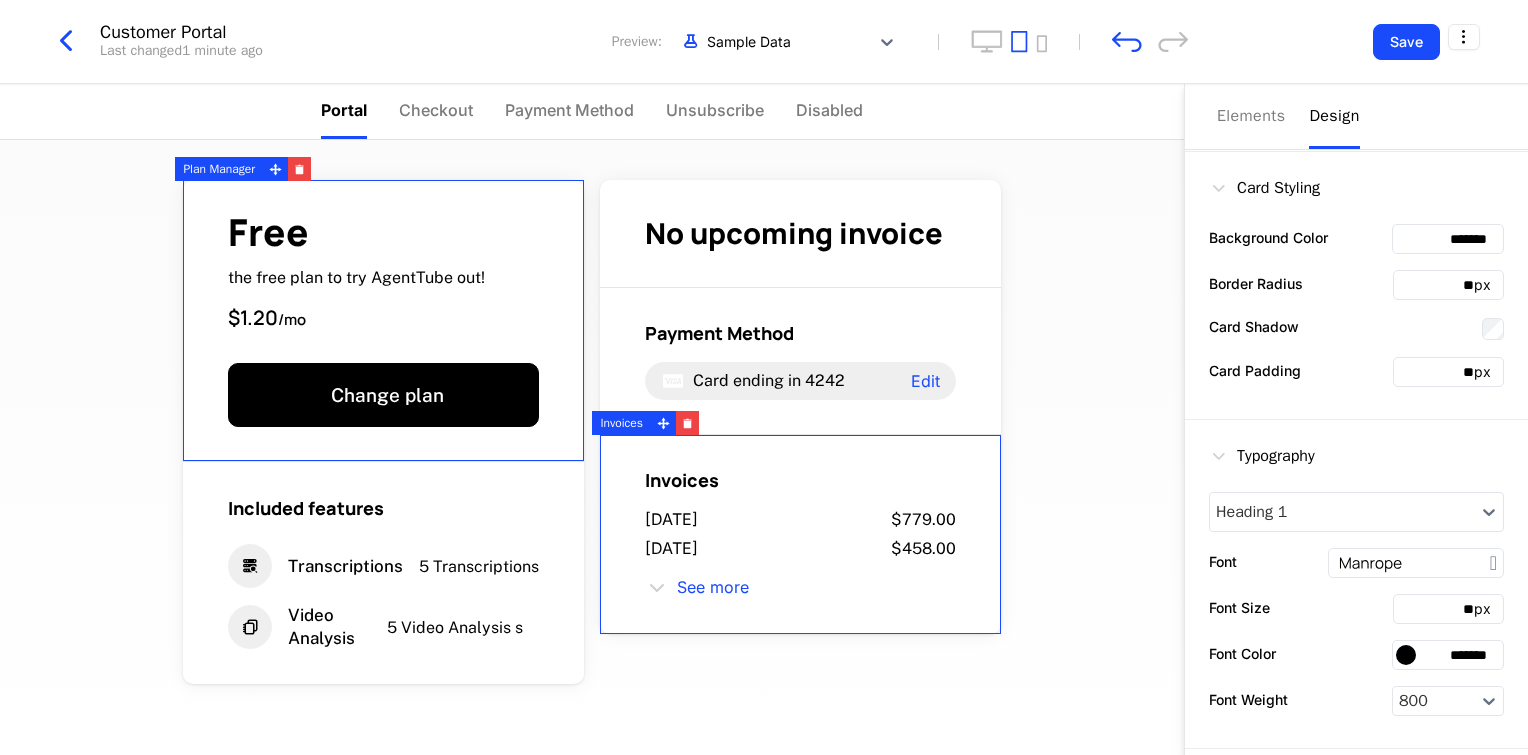scroll, scrollTop: 504, scrollLeft: 0, axis: vertical 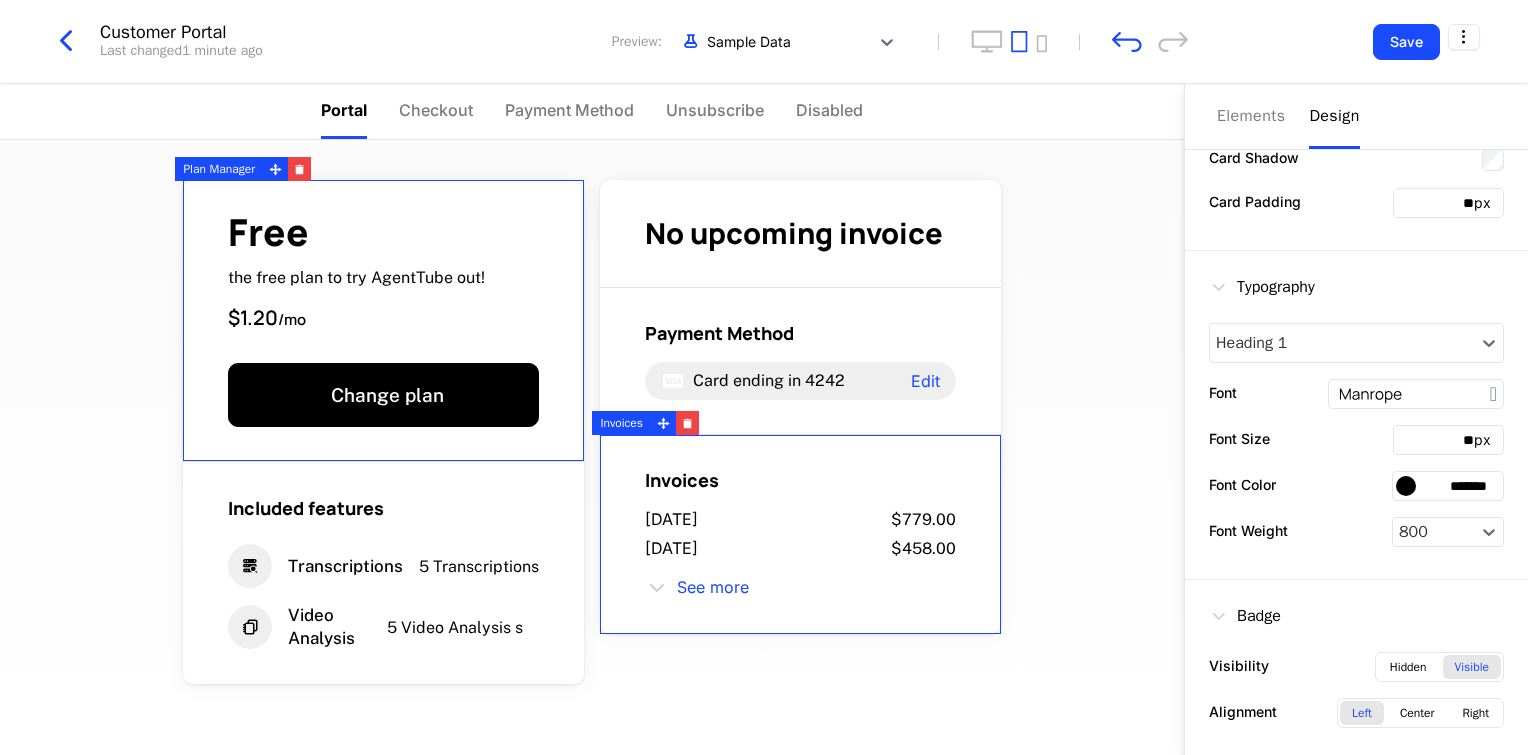 click on "Free the free plan to try AgentTube out! $1.20 / mo Change plan Included features Transcriptions 5   Transcriptions Video Analysis  5   Video Analysis s No upcoming invoice Payment Method Card ending in   4242 Edit Invoices [DATE] $779.00 [DATE] $458.00 See more Powered by" at bounding box center [592, 447] 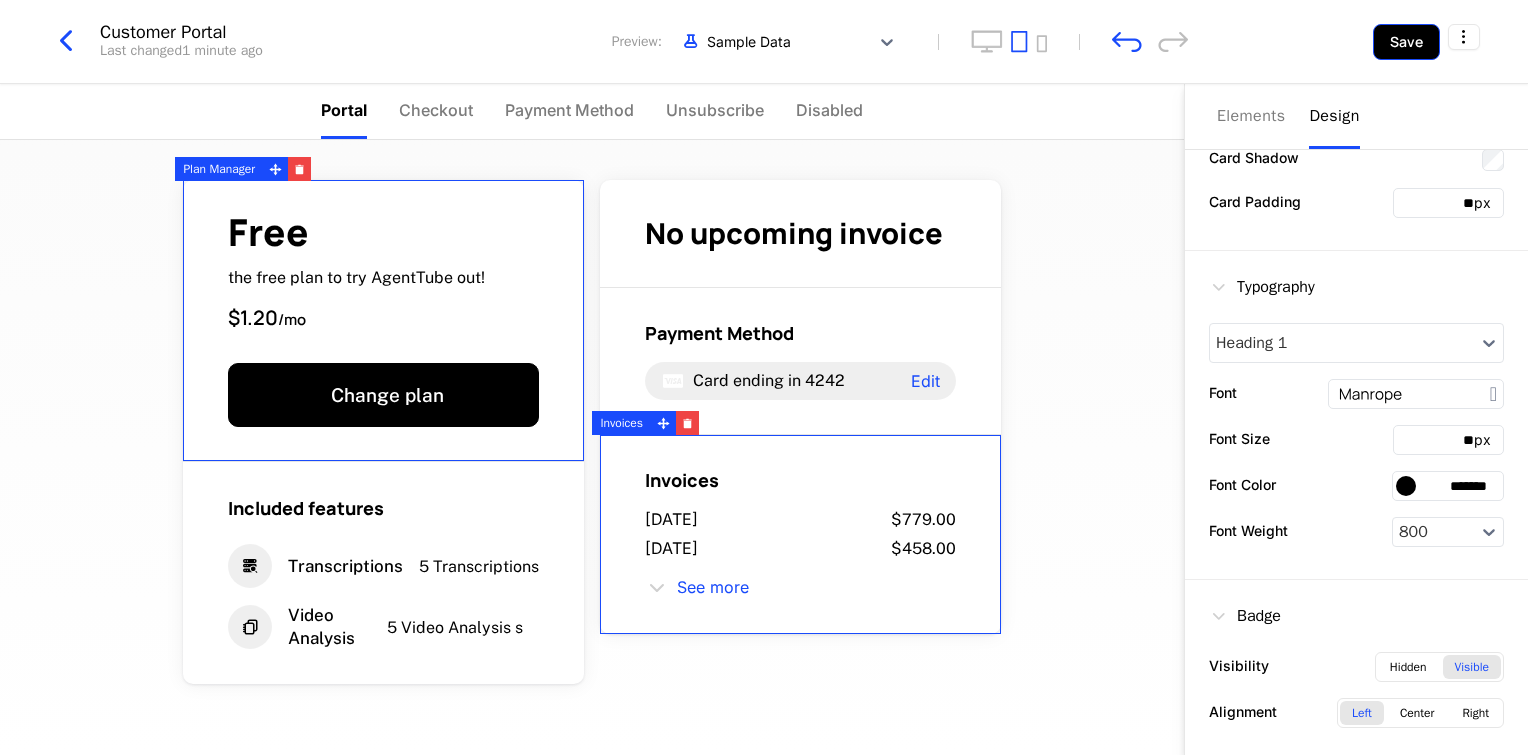 click on "Save" at bounding box center [1406, 42] 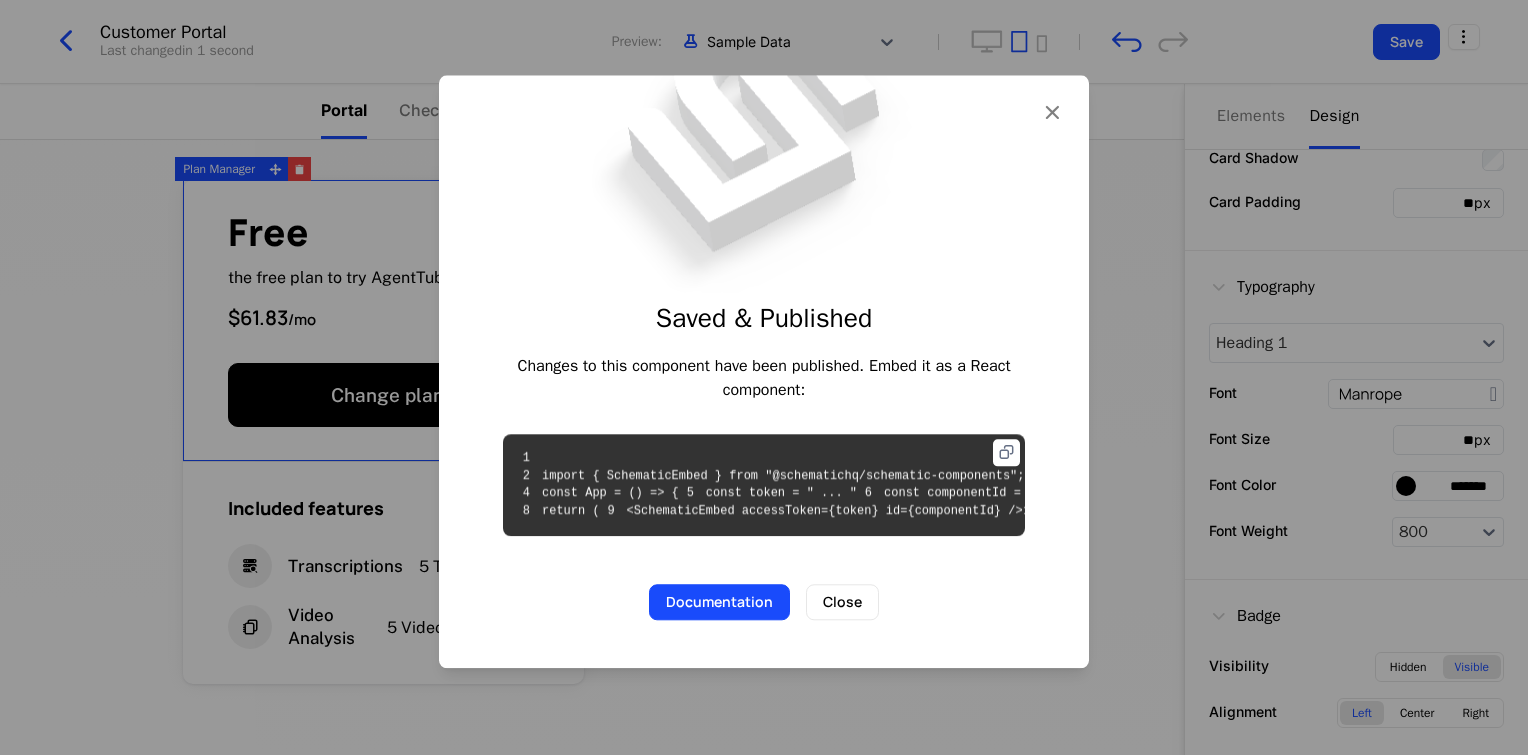 click at bounding box center [1006, 452] 